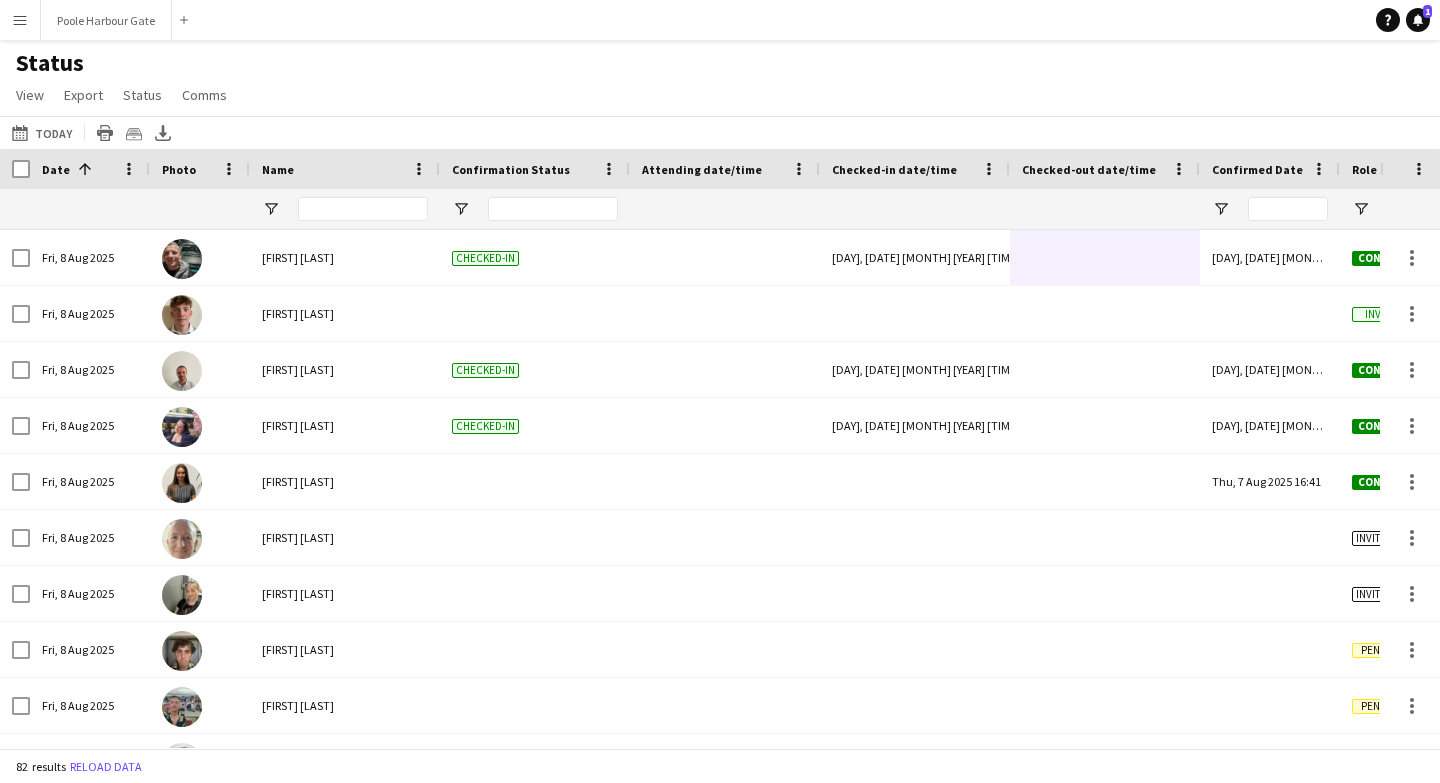 scroll, scrollTop: 0, scrollLeft: 0, axis: both 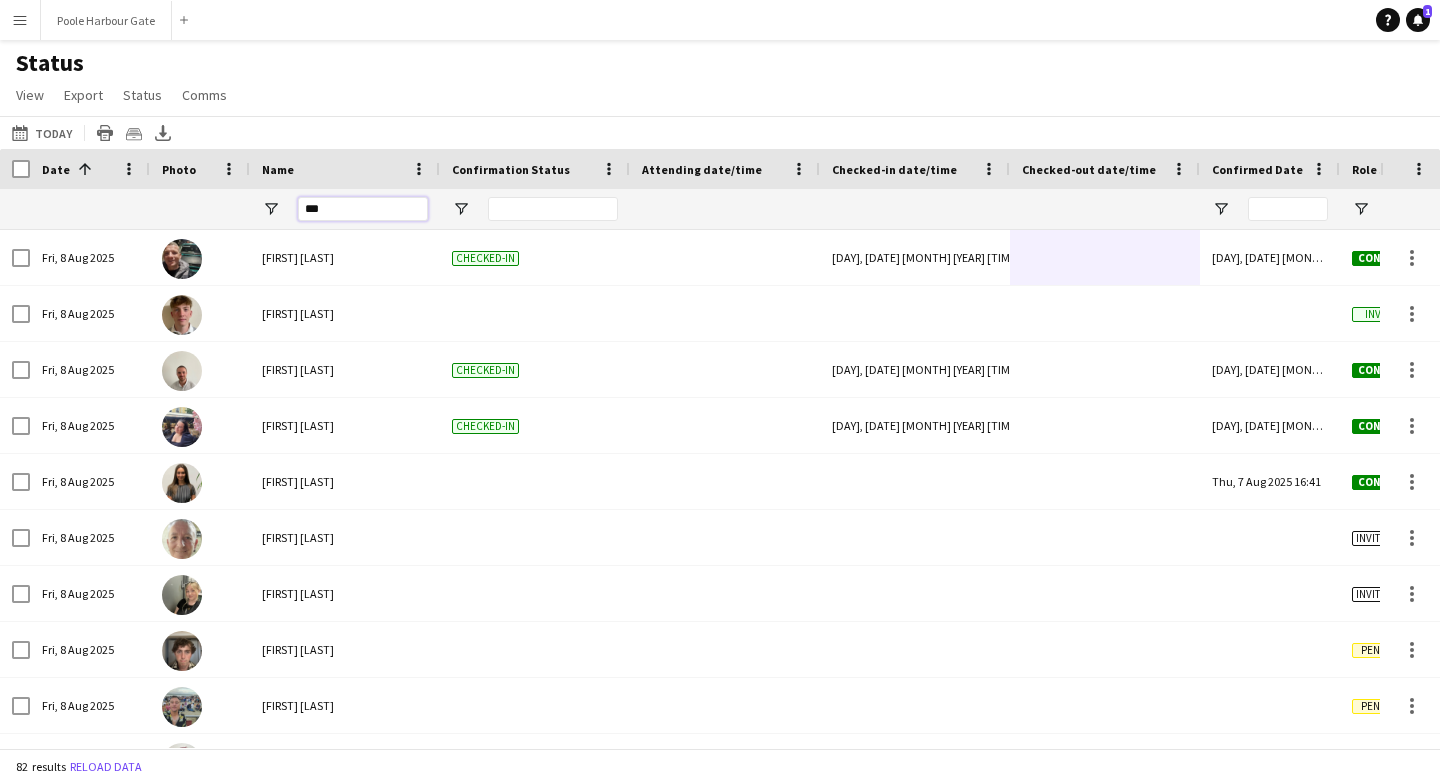 type on "****" 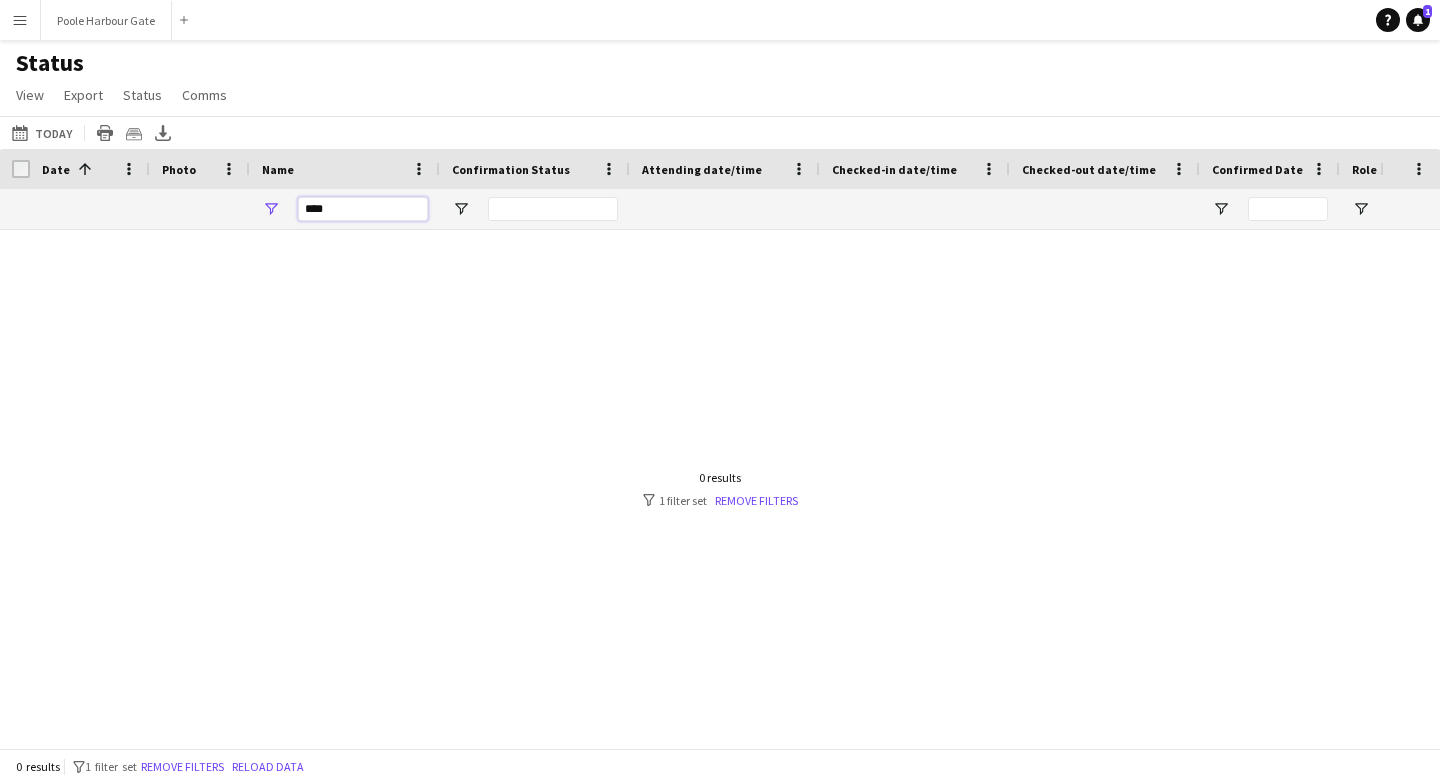 drag, startPoint x: 331, startPoint y: 212, endPoint x: 227, endPoint y: 212, distance: 104 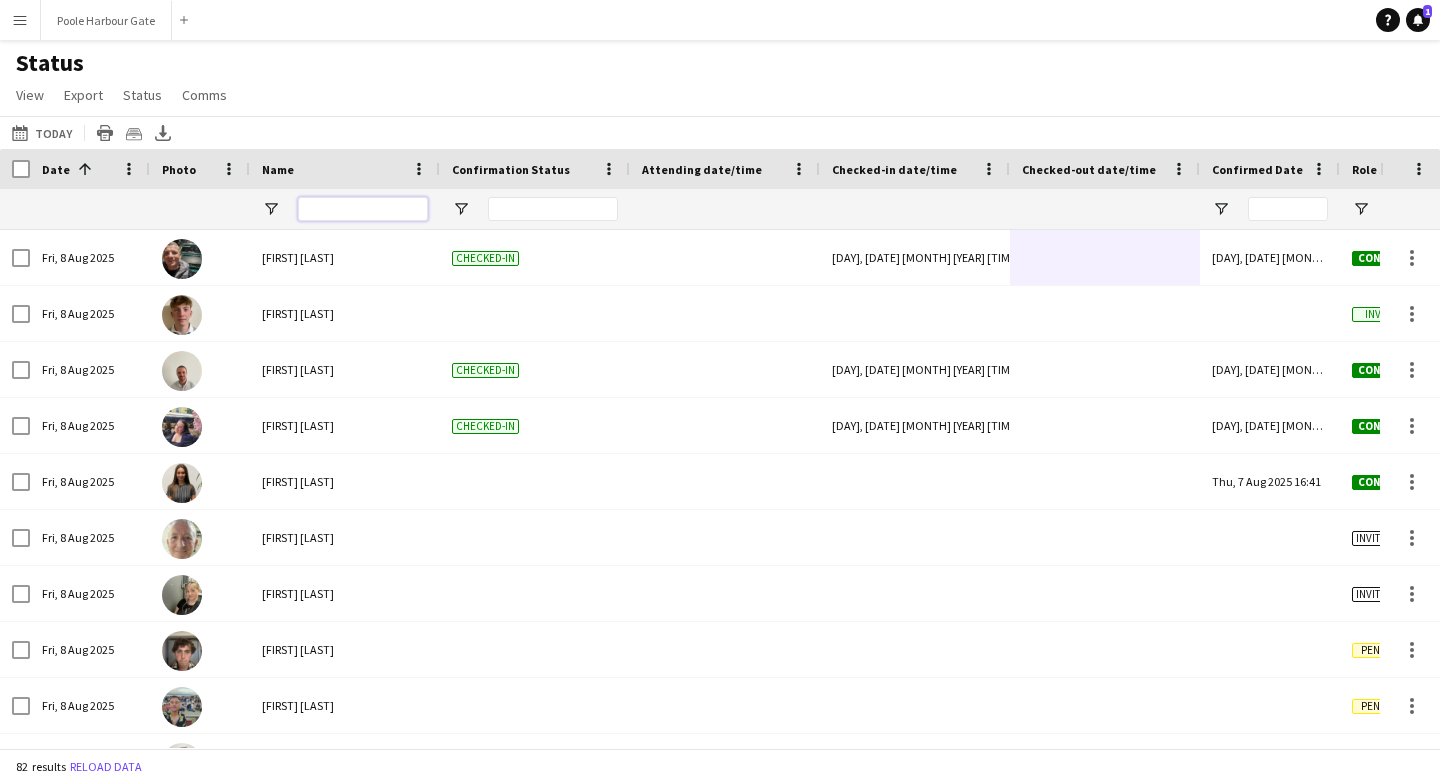 click at bounding box center (363, 209) 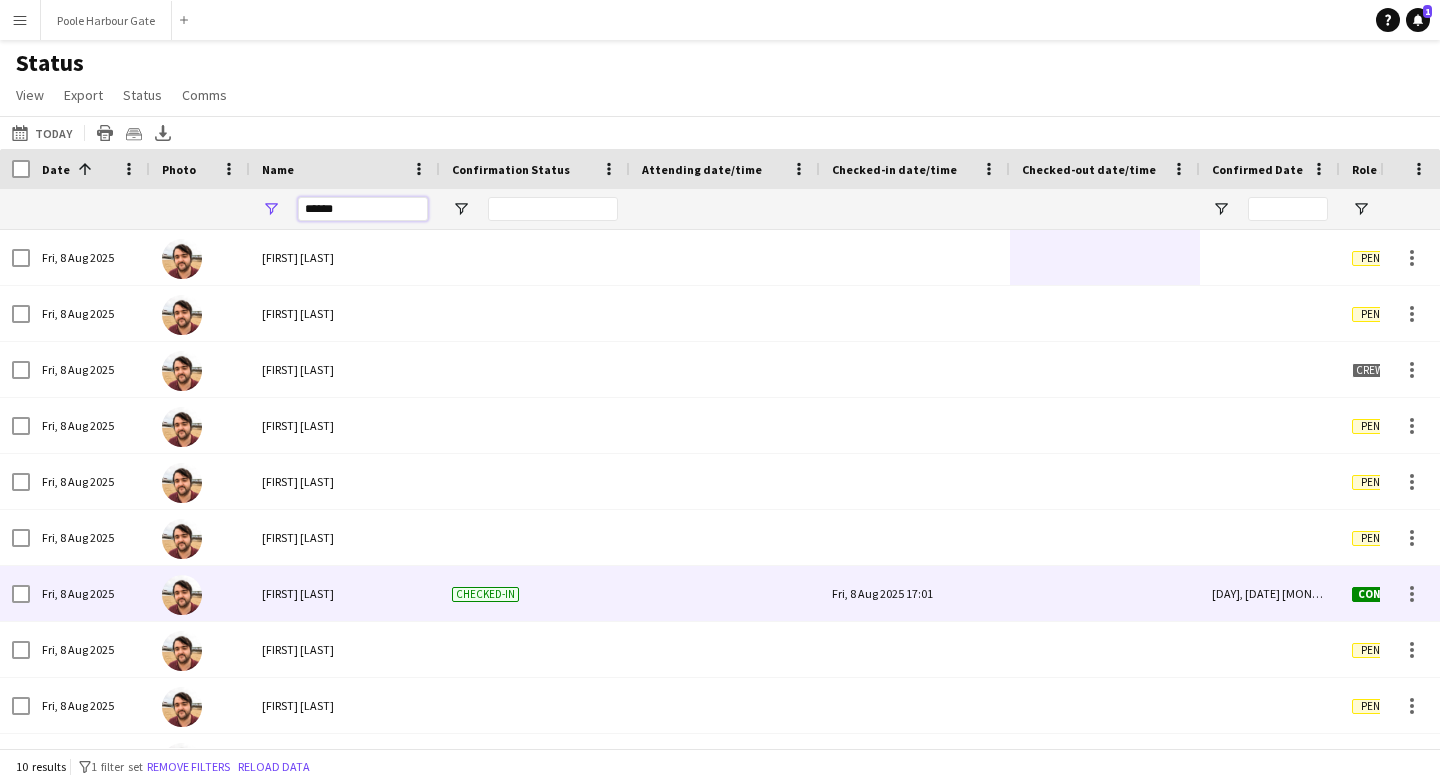 type on "******" 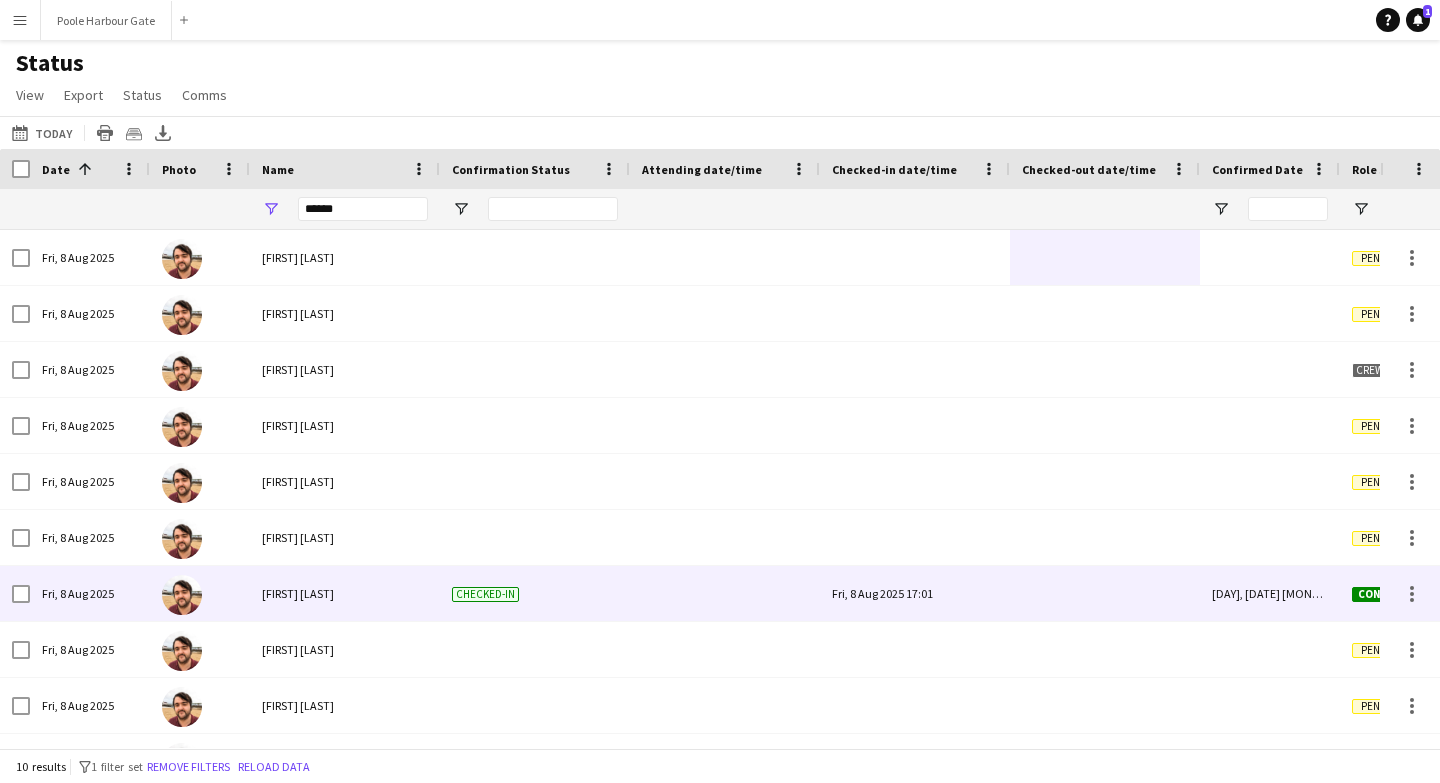 click at bounding box center (1105, 593) 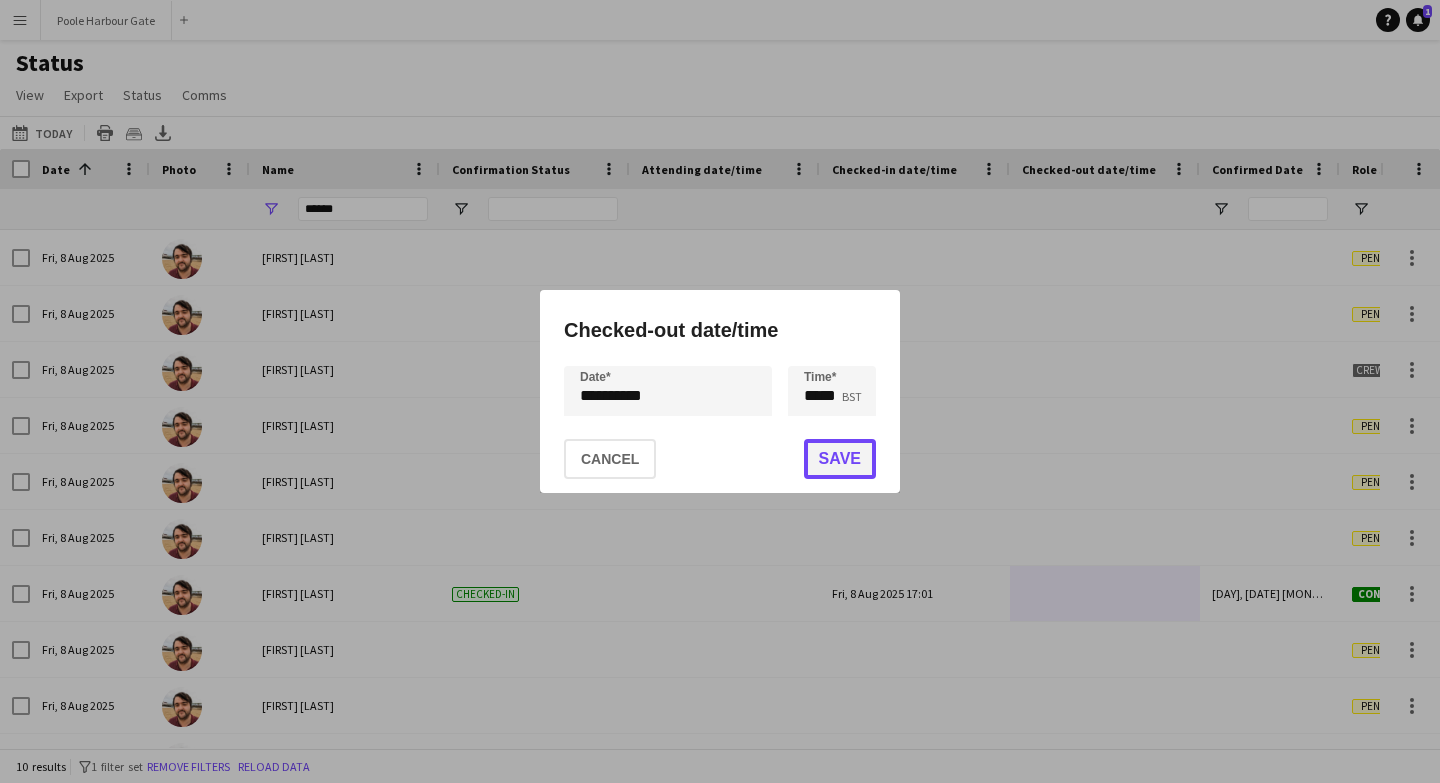 click on "Save" 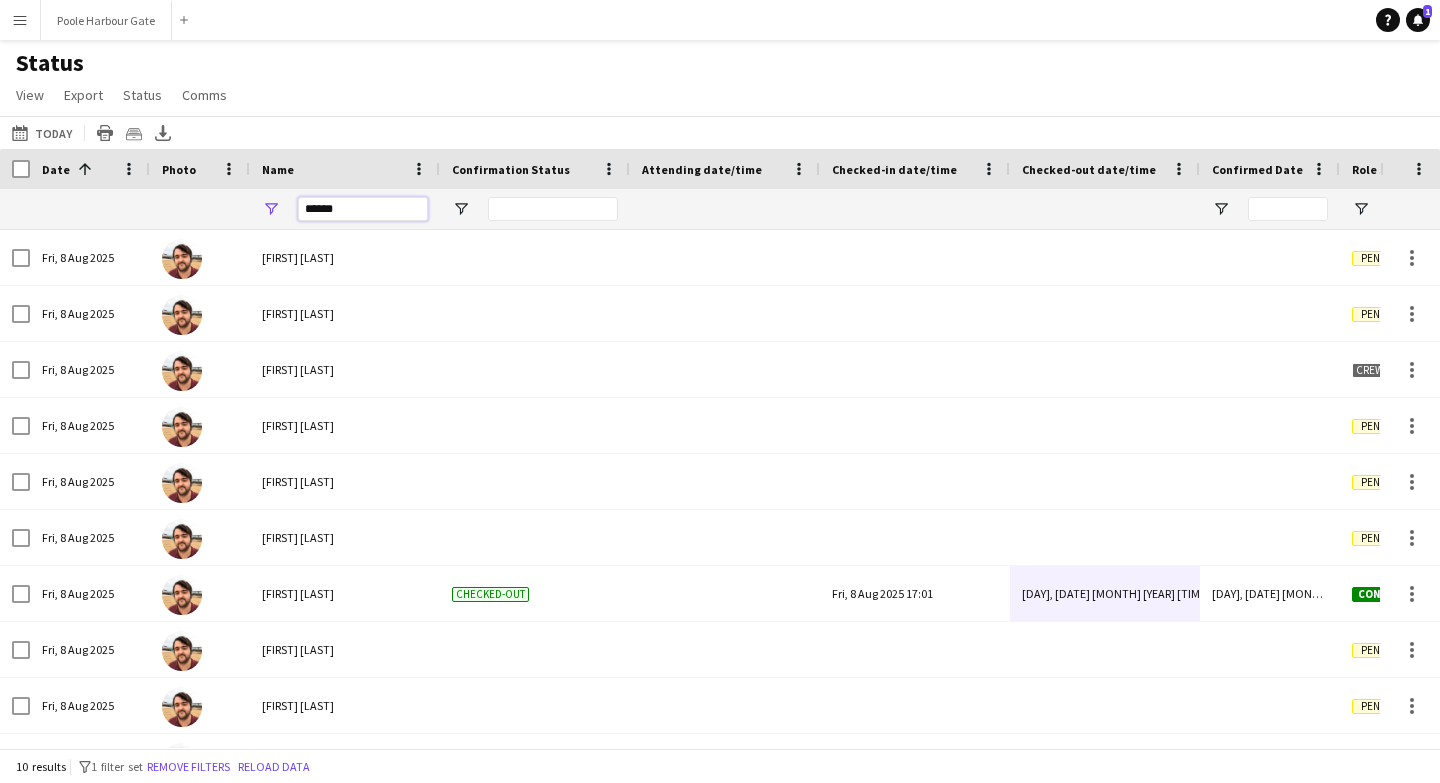 drag, startPoint x: 356, startPoint y: 217, endPoint x: 226, endPoint y: 200, distance: 131.10683 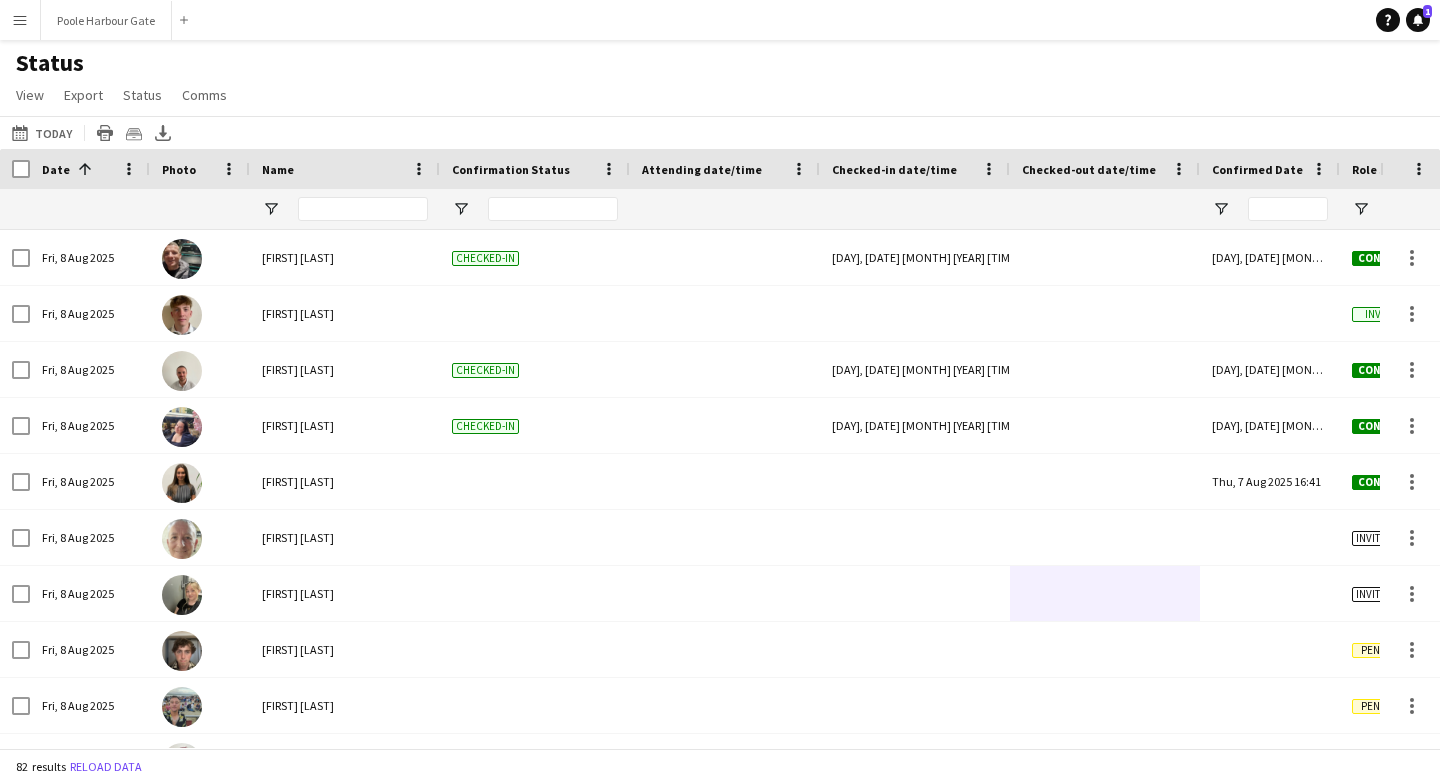 click on "Status   View   Views  Default view New view Update view Delete view Edit name Customise view Customise filters Reset Filters Reset View Reset All  Export  Export as XLSX Export as CSV Export as PDF Crew files as ZIP  Status  Confirm attendance Check-in Check-out Clear confirm attendance Clear check-in Clear check-out  Comms  Send notification Chat" 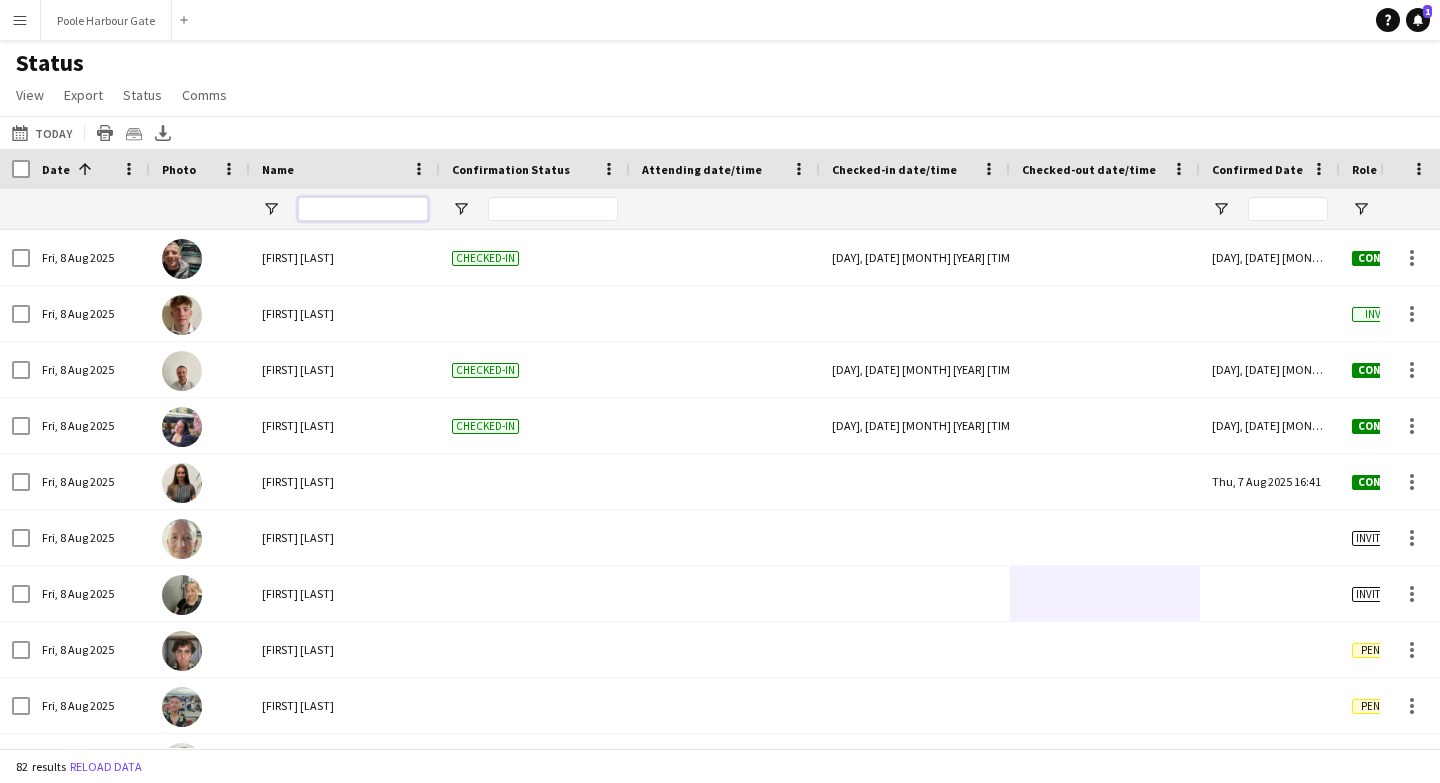 click at bounding box center [363, 209] 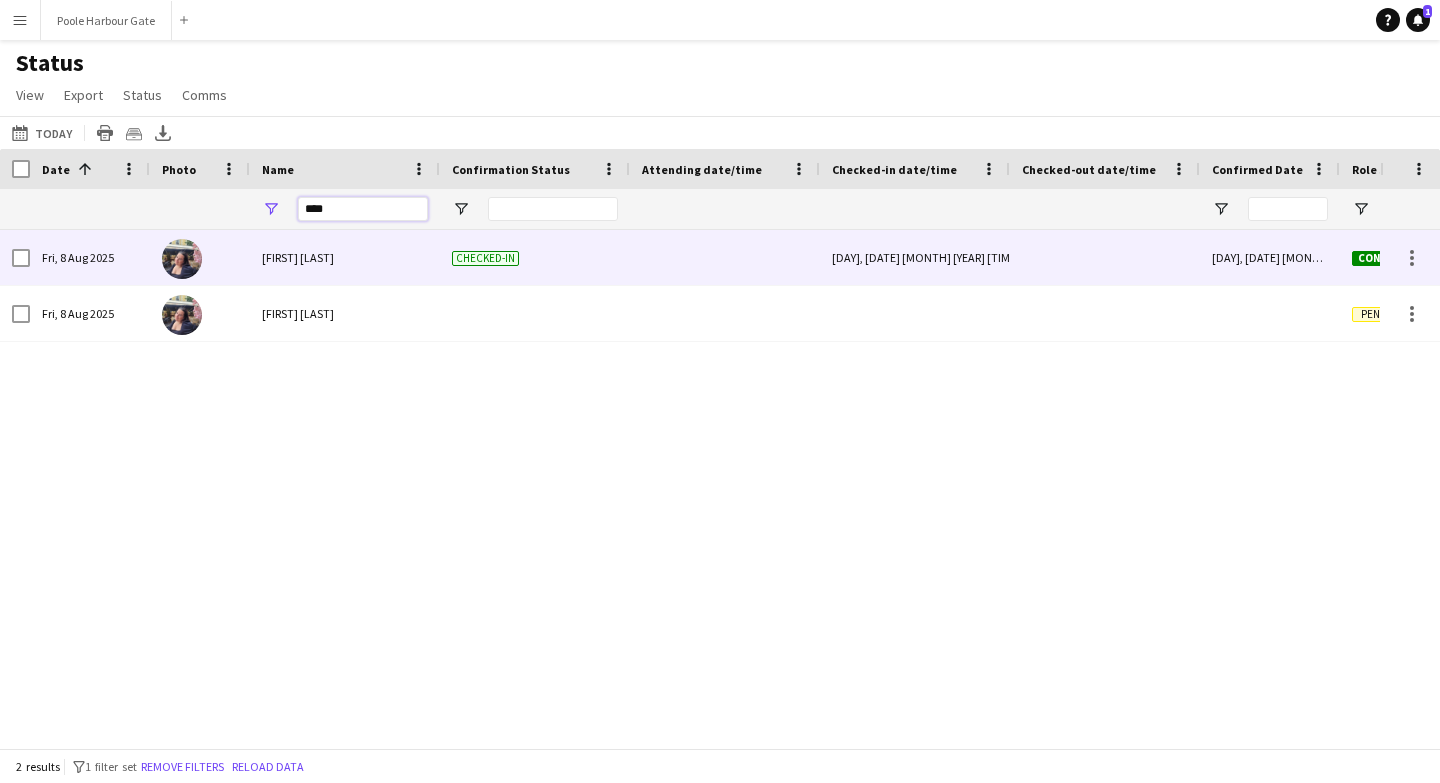 type on "****" 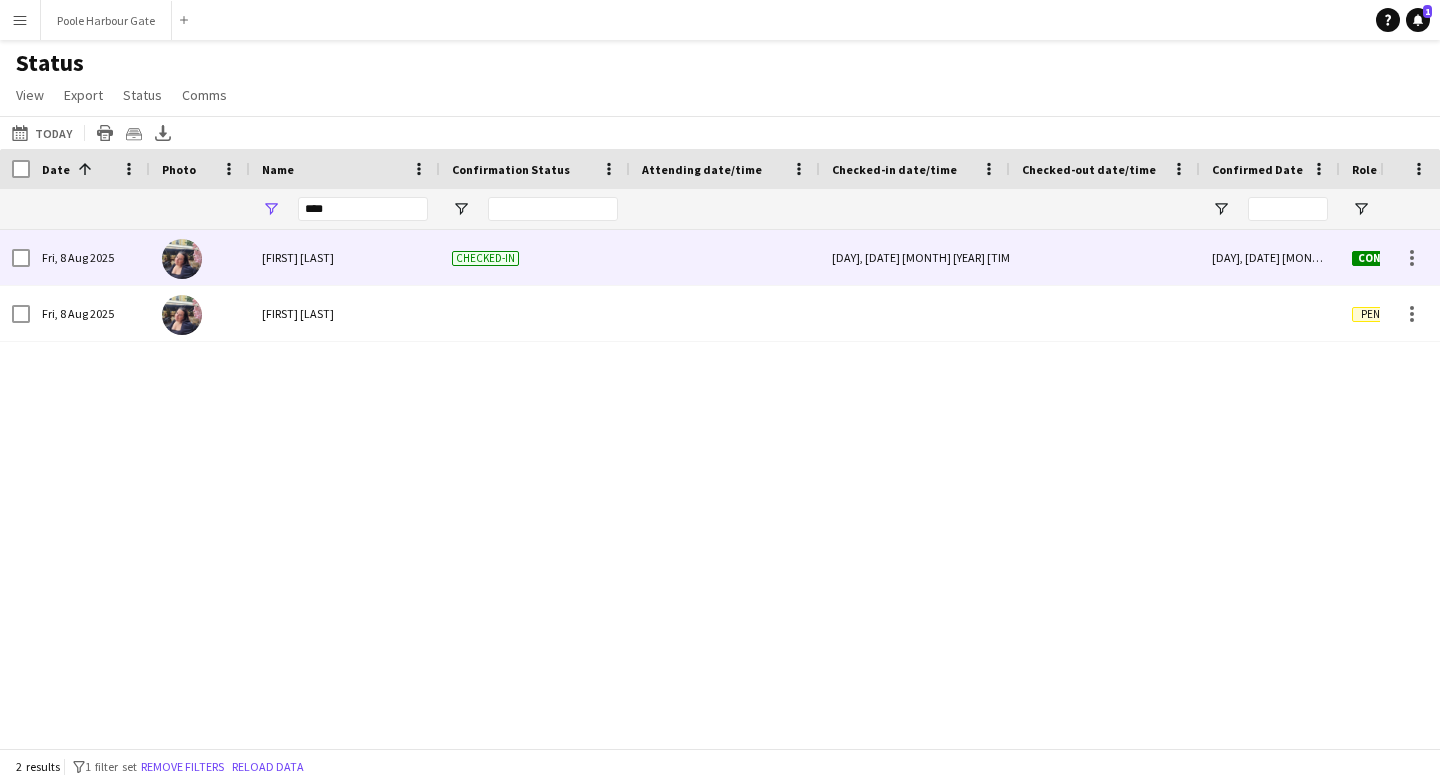 click at bounding box center [1105, 257] 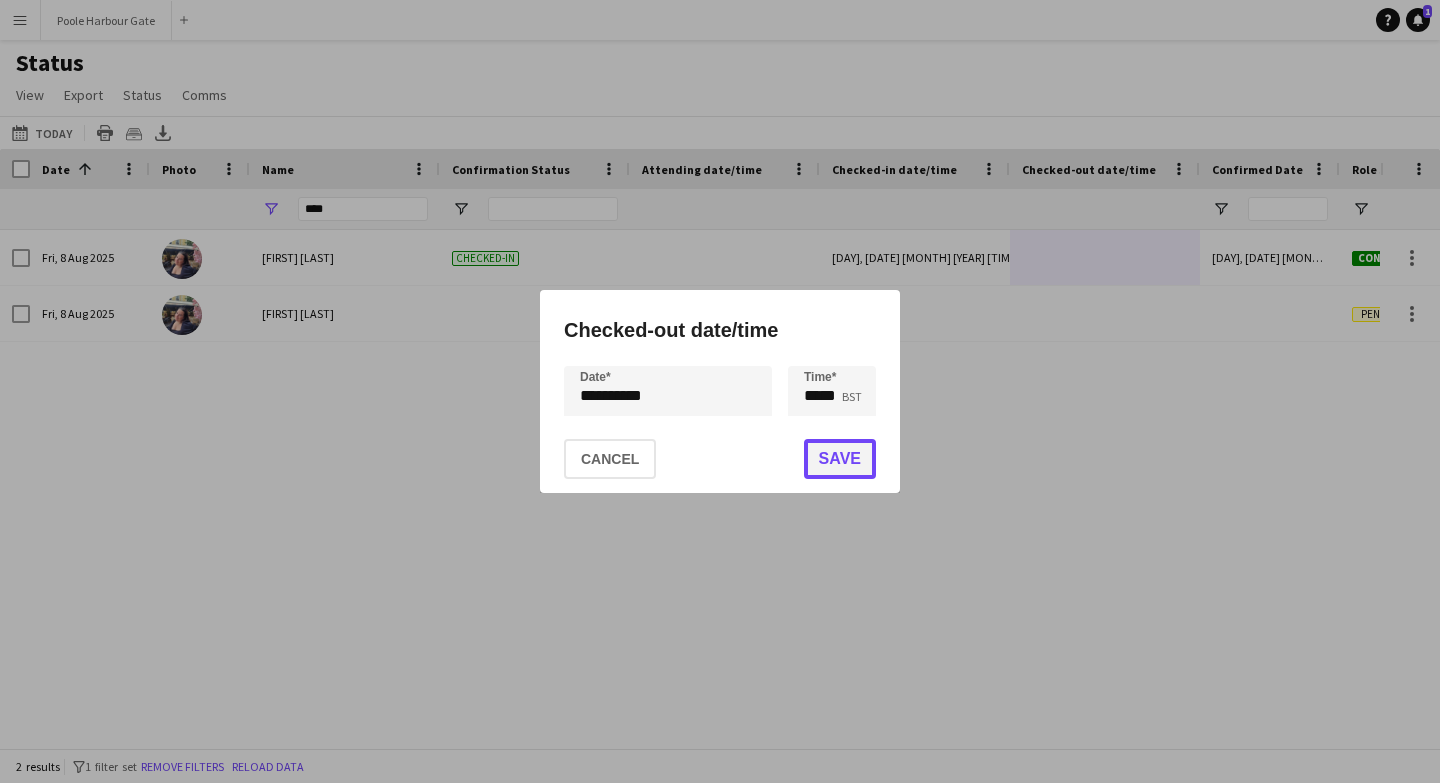 click on "Save" 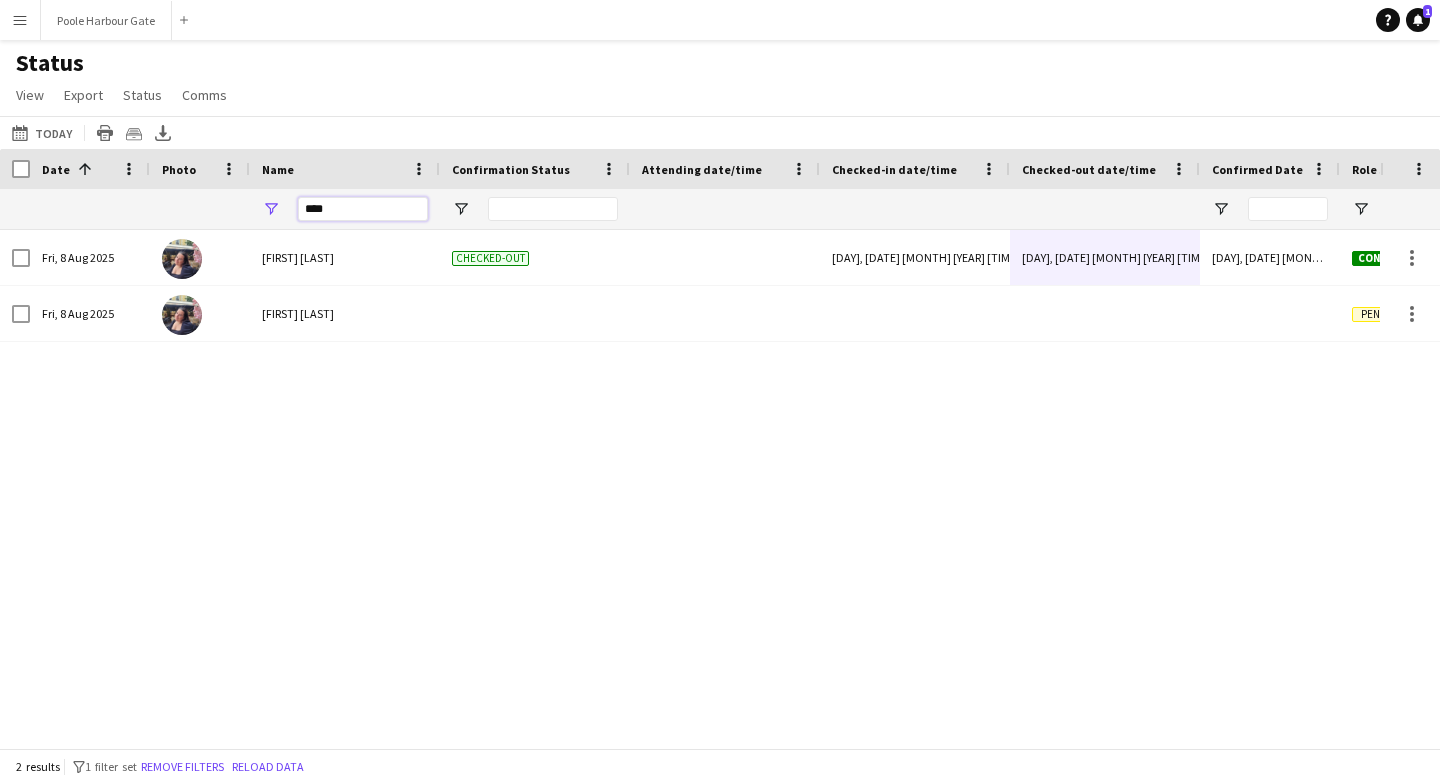 drag, startPoint x: 345, startPoint y: 207, endPoint x: 279, endPoint y: 207, distance: 66 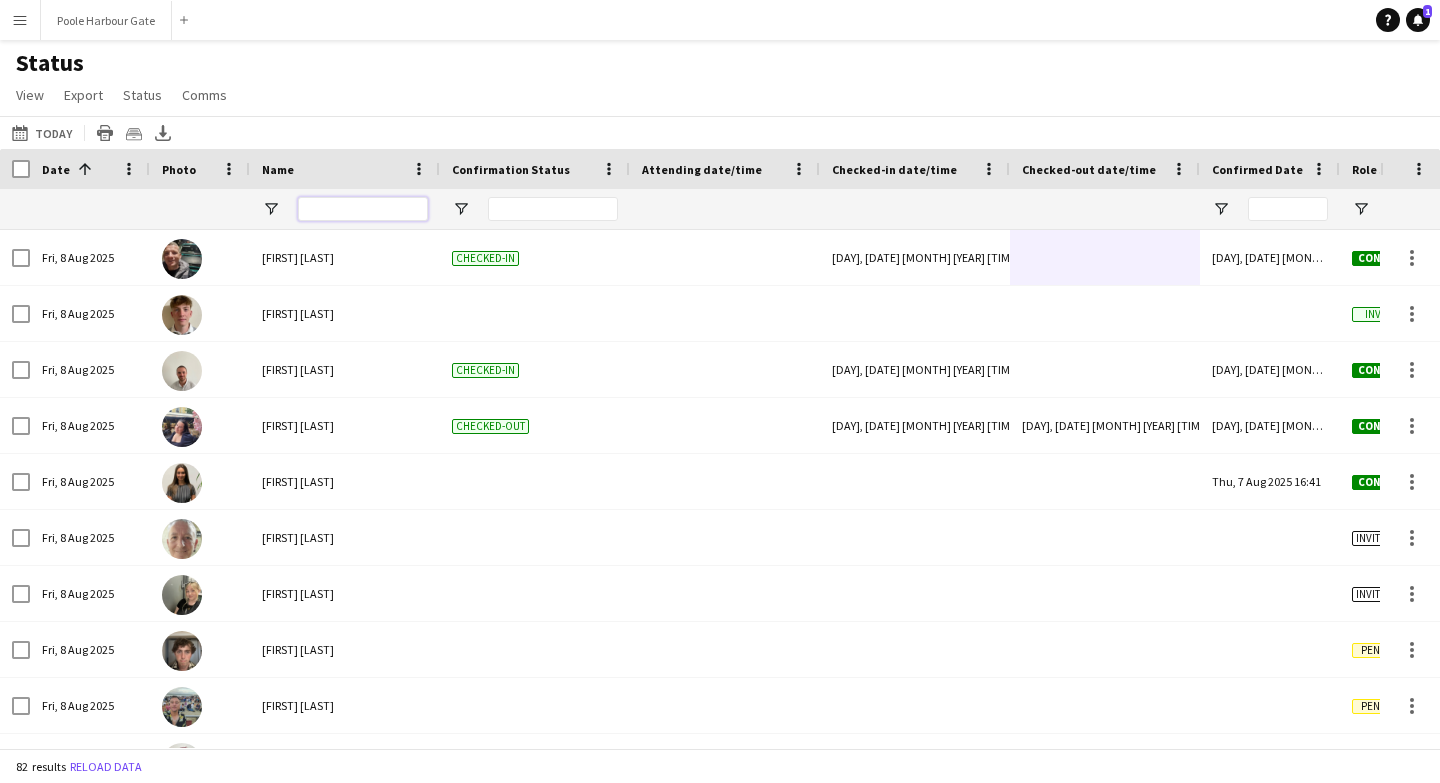 click at bounding box center [363, 209] 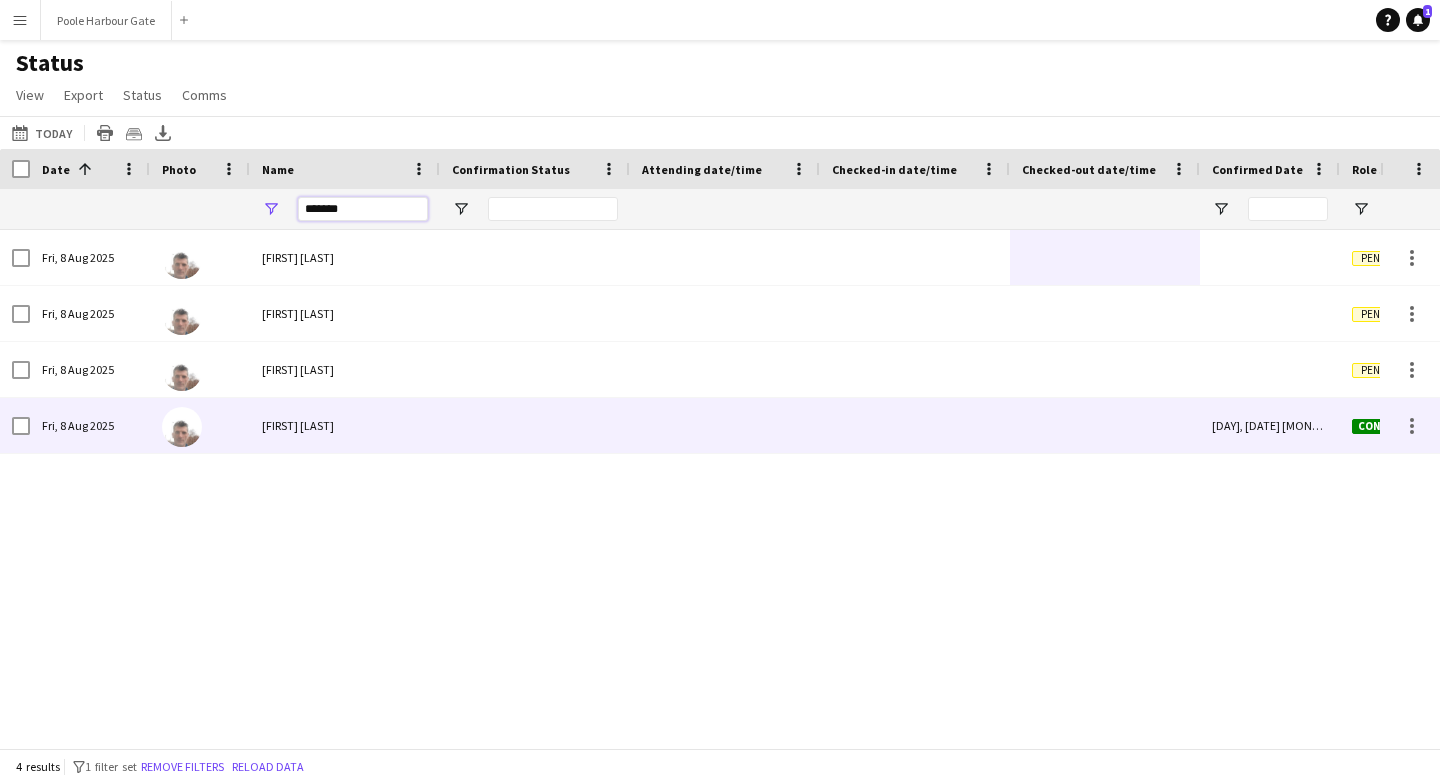 scroll, scrollTop: 0, scrollLeft: 271, axis: horizontal 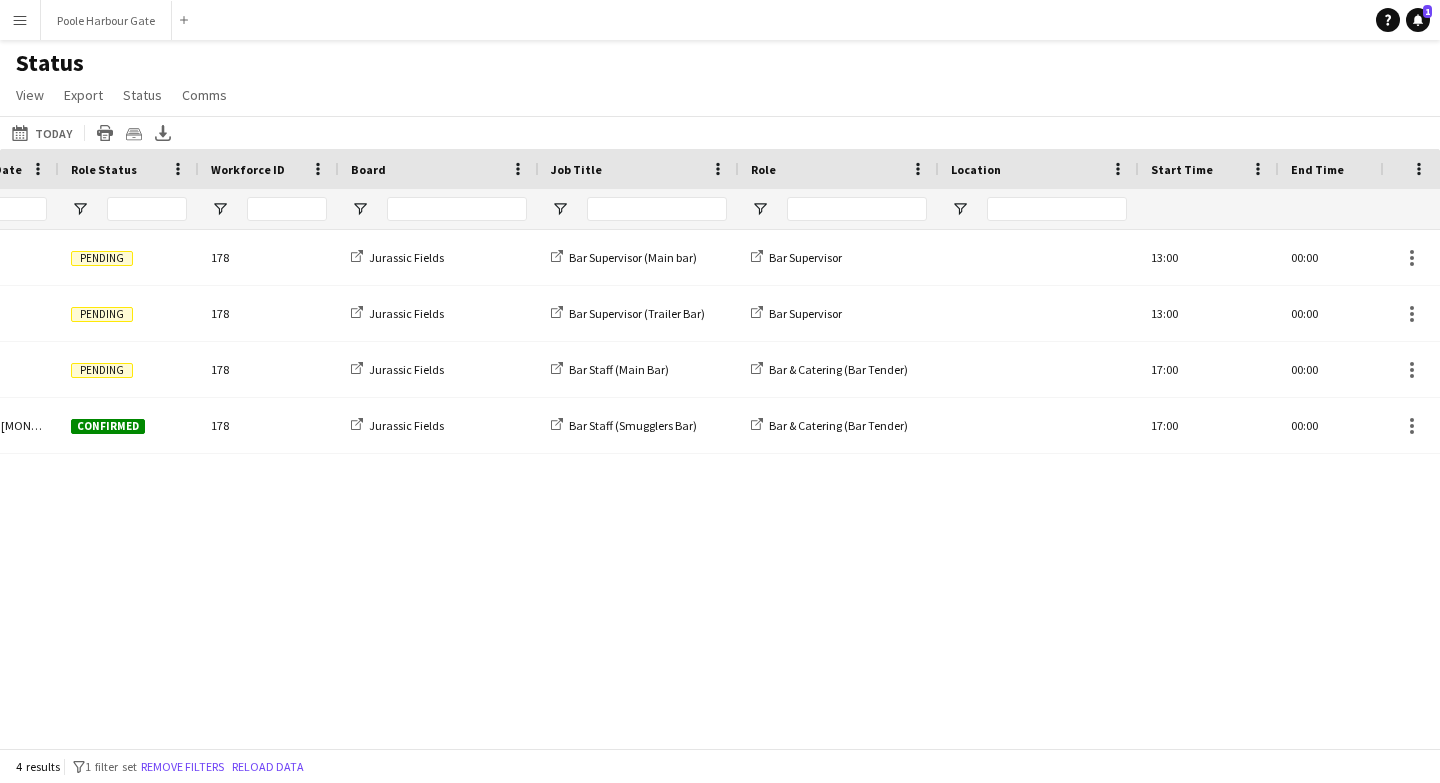 type on "******" 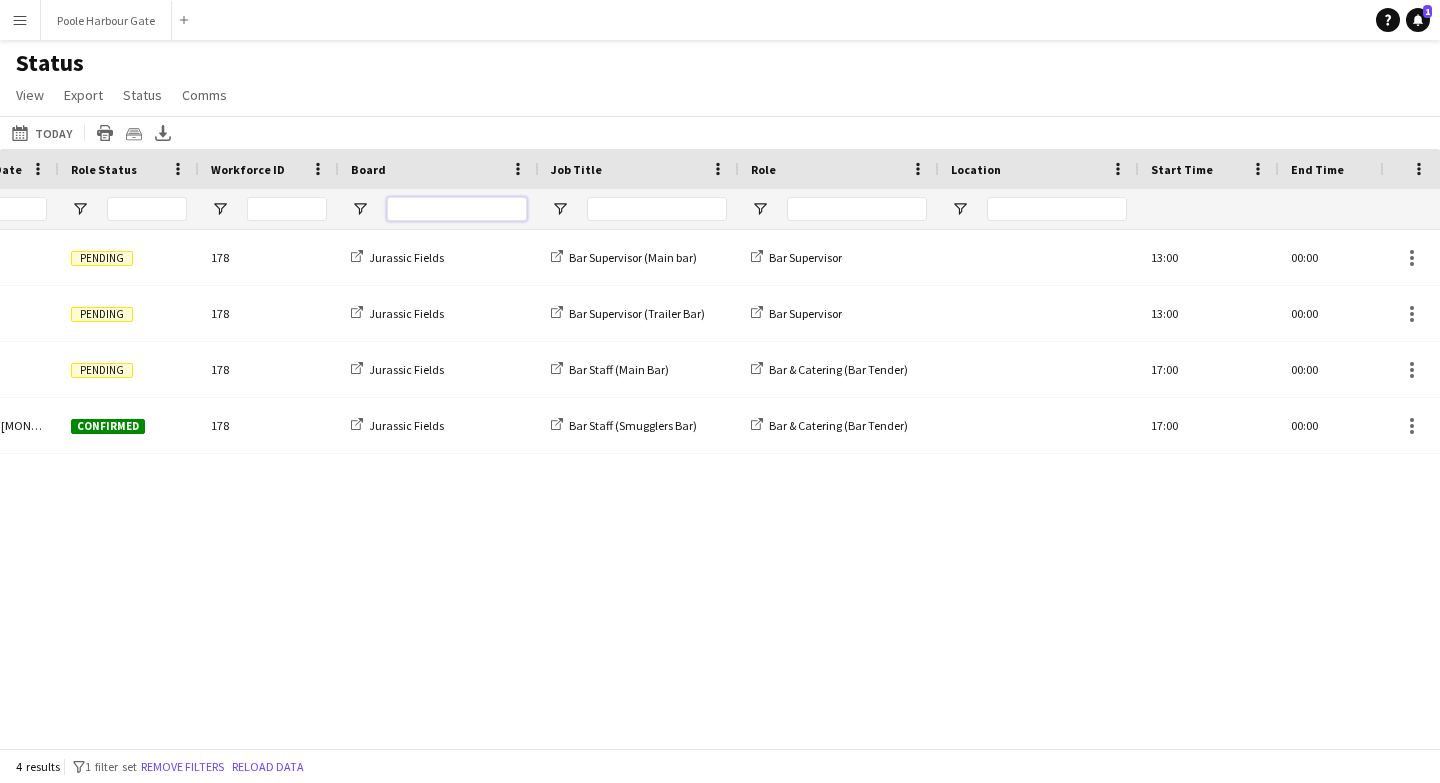 click at bounding box center [457, 209] 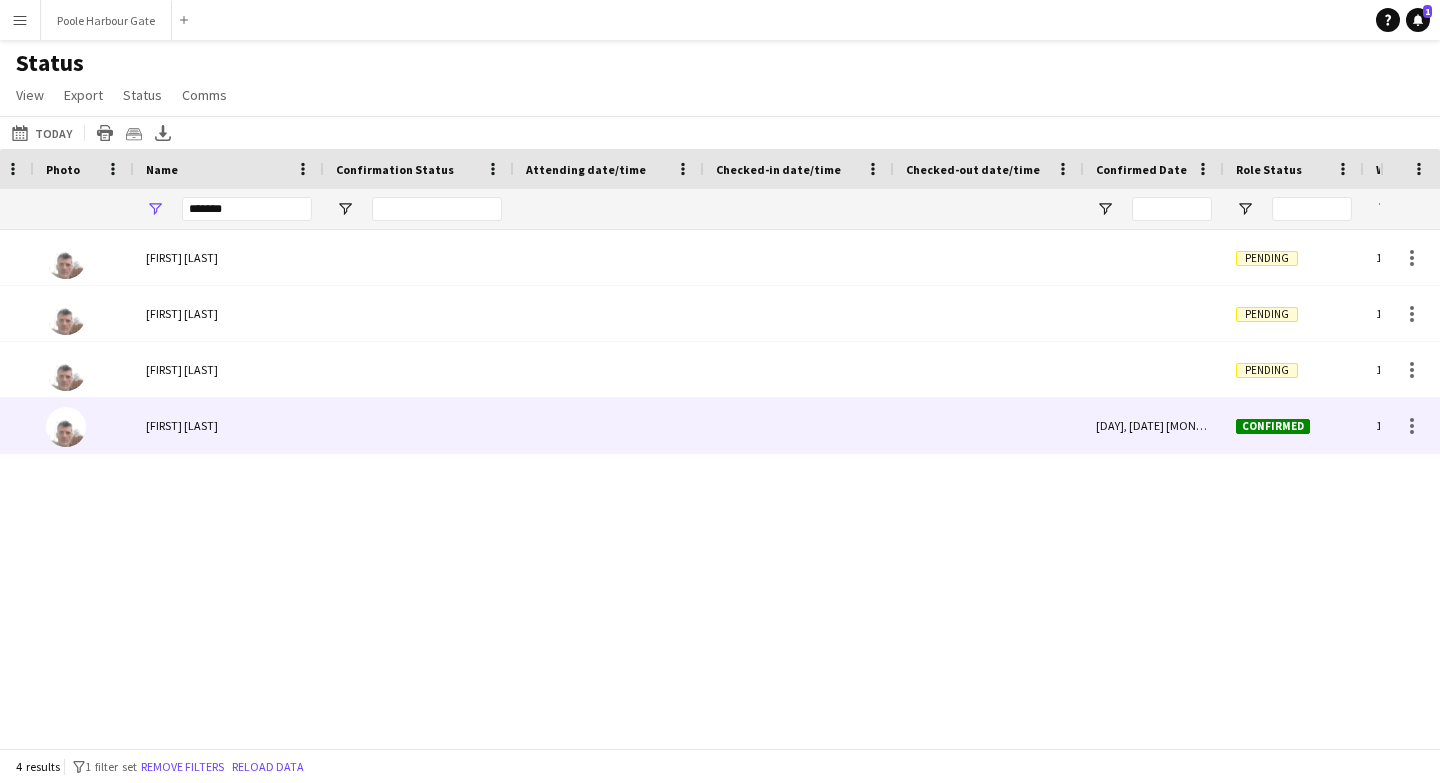 click at bounding box center [799, 425] 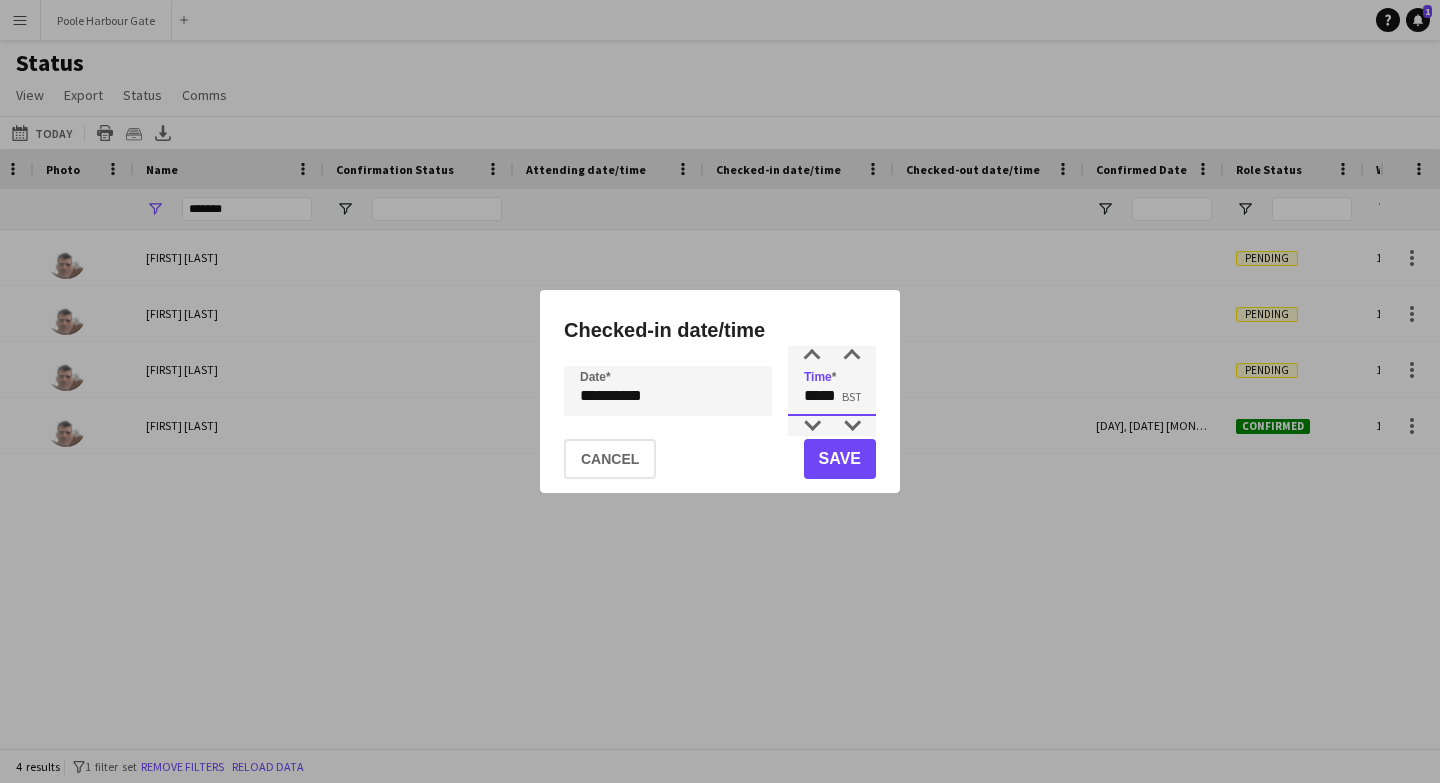 drag, startPoint x: 837, startPoint y: 400, endPoint x: 769, endPoint y: 400, distance: 68 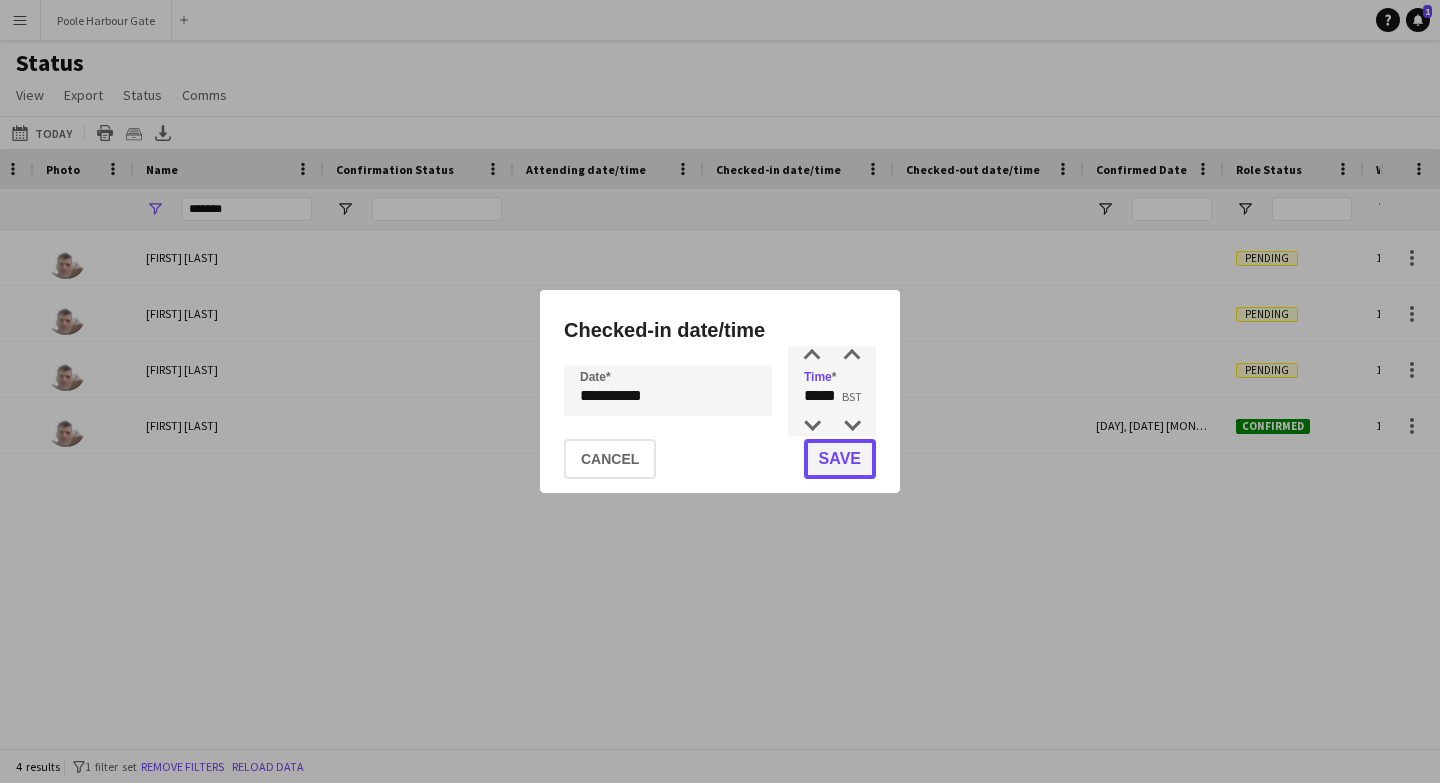 click on "Save" 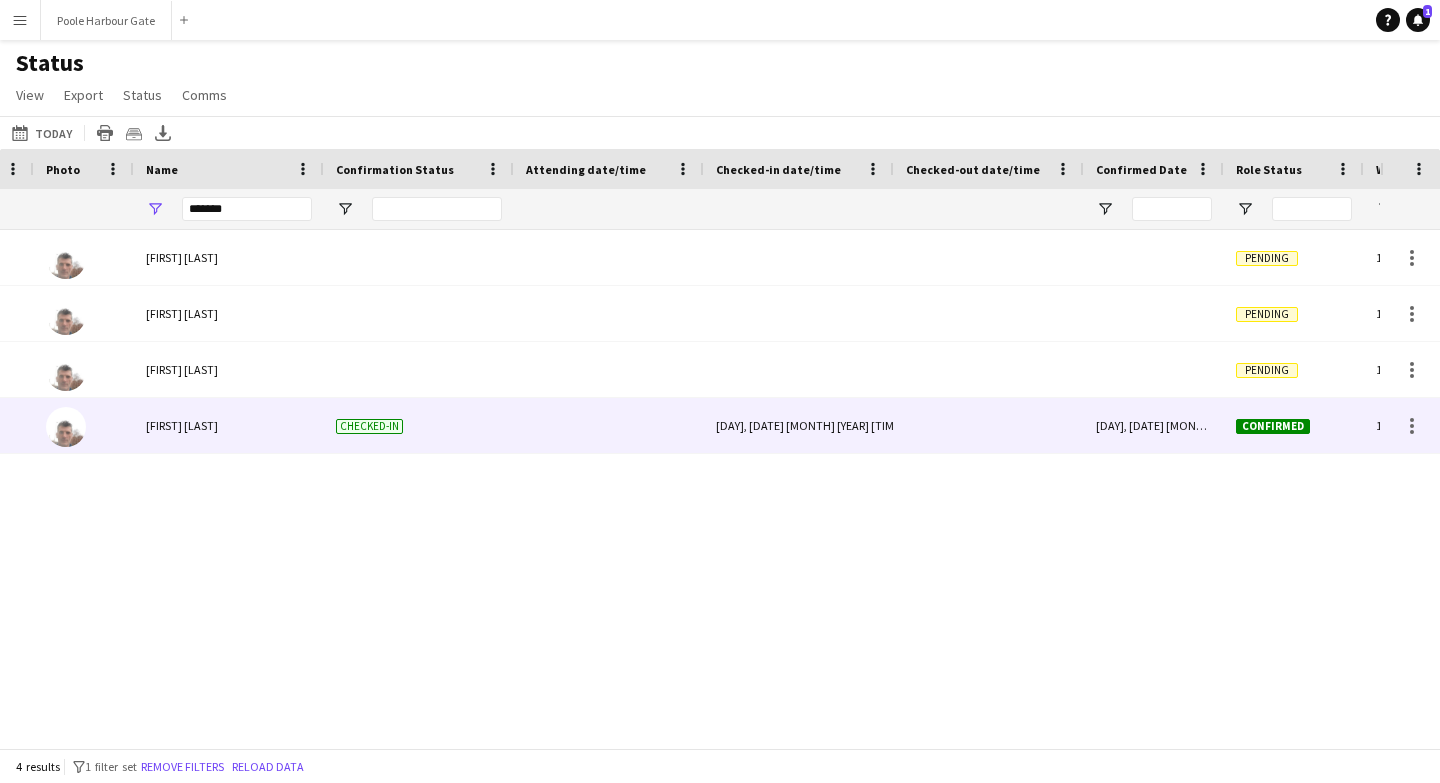 click at bounding box center [989, 425] 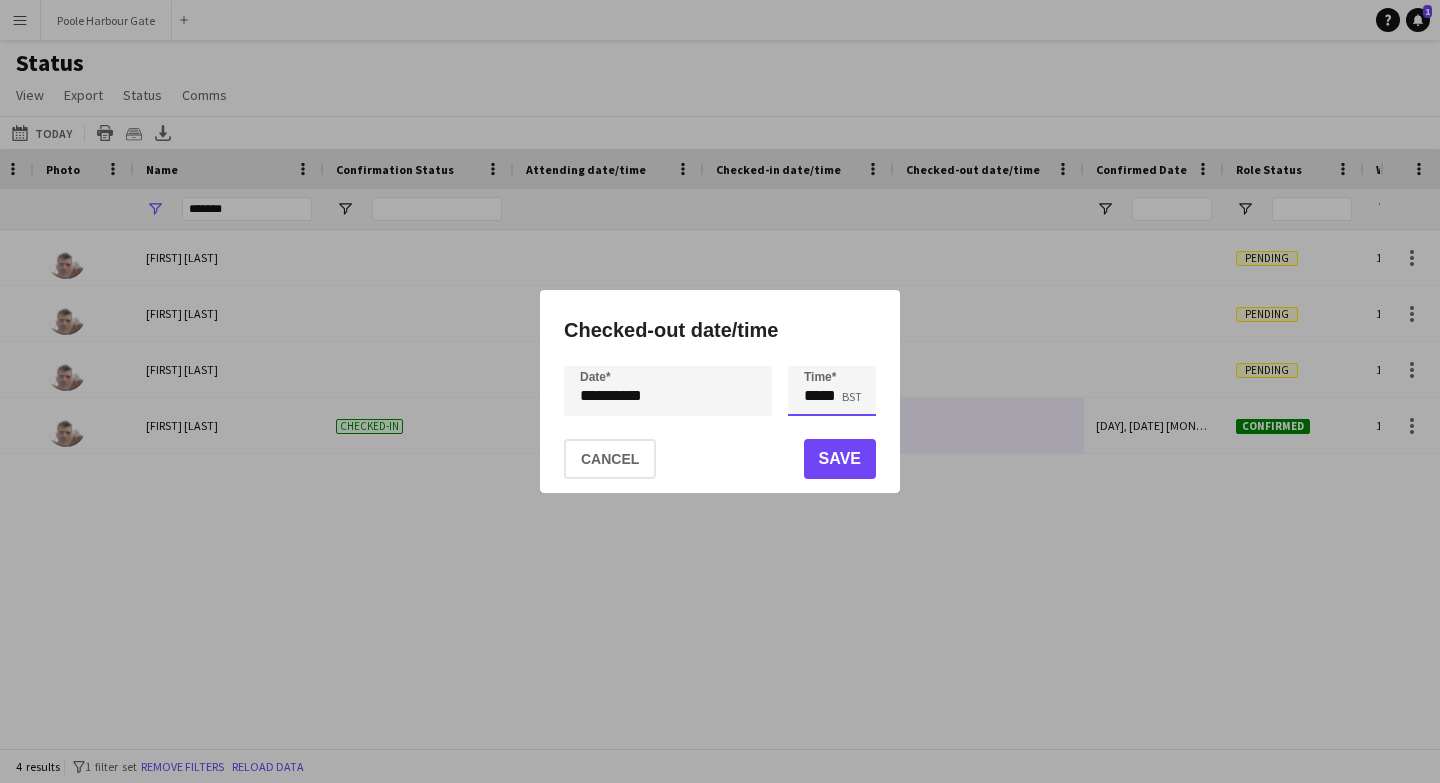 click on "*****" at bounding box center [832, 391] 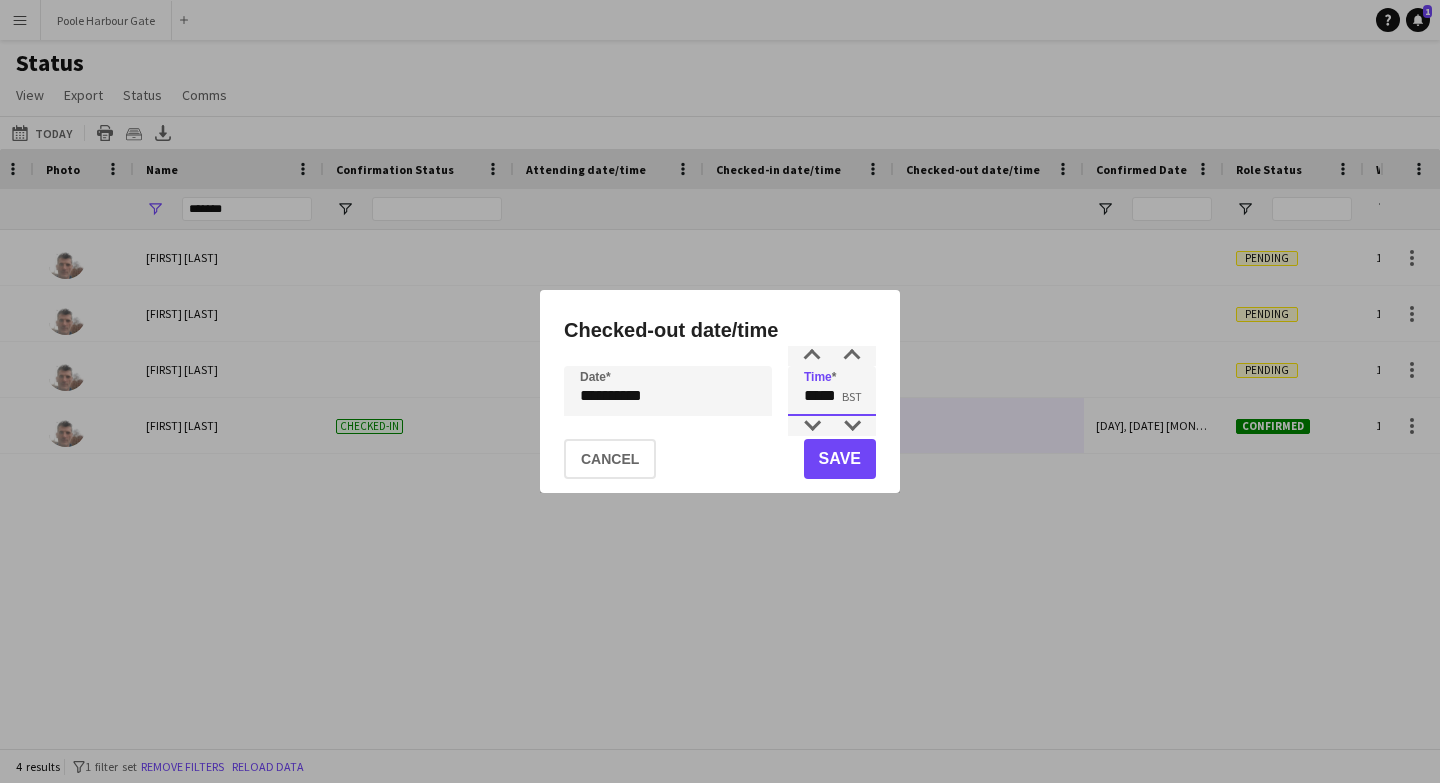 type on "*****" 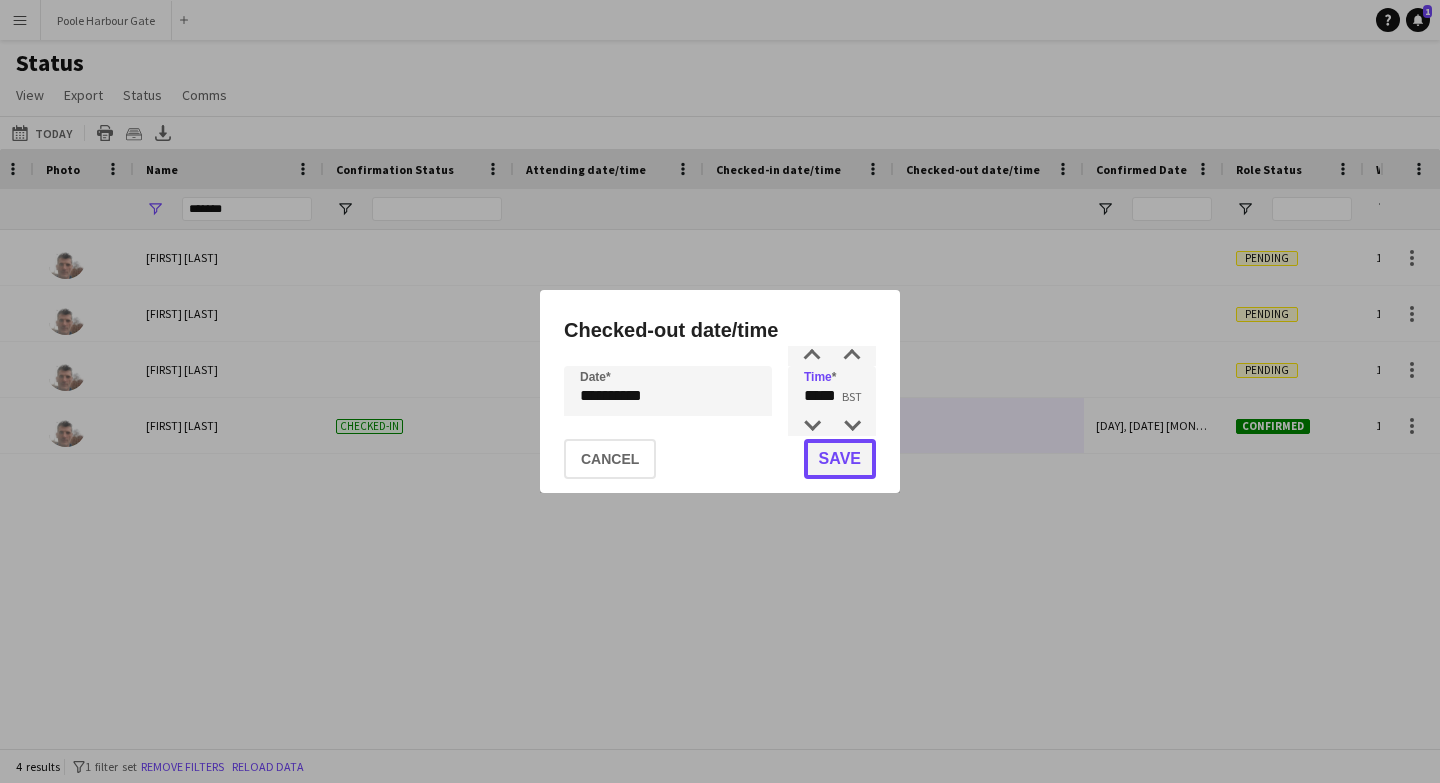 click on "Save" 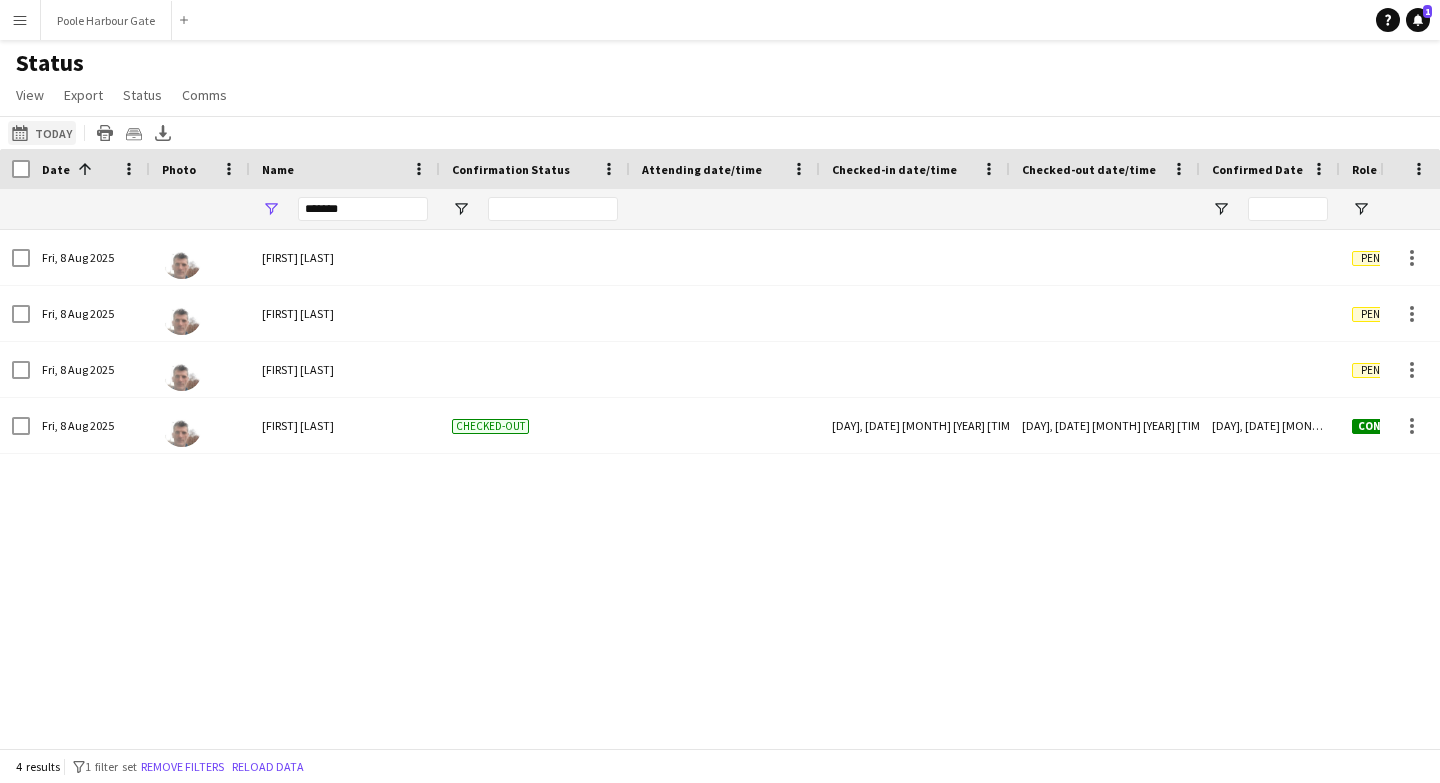 click on "Today
Today" 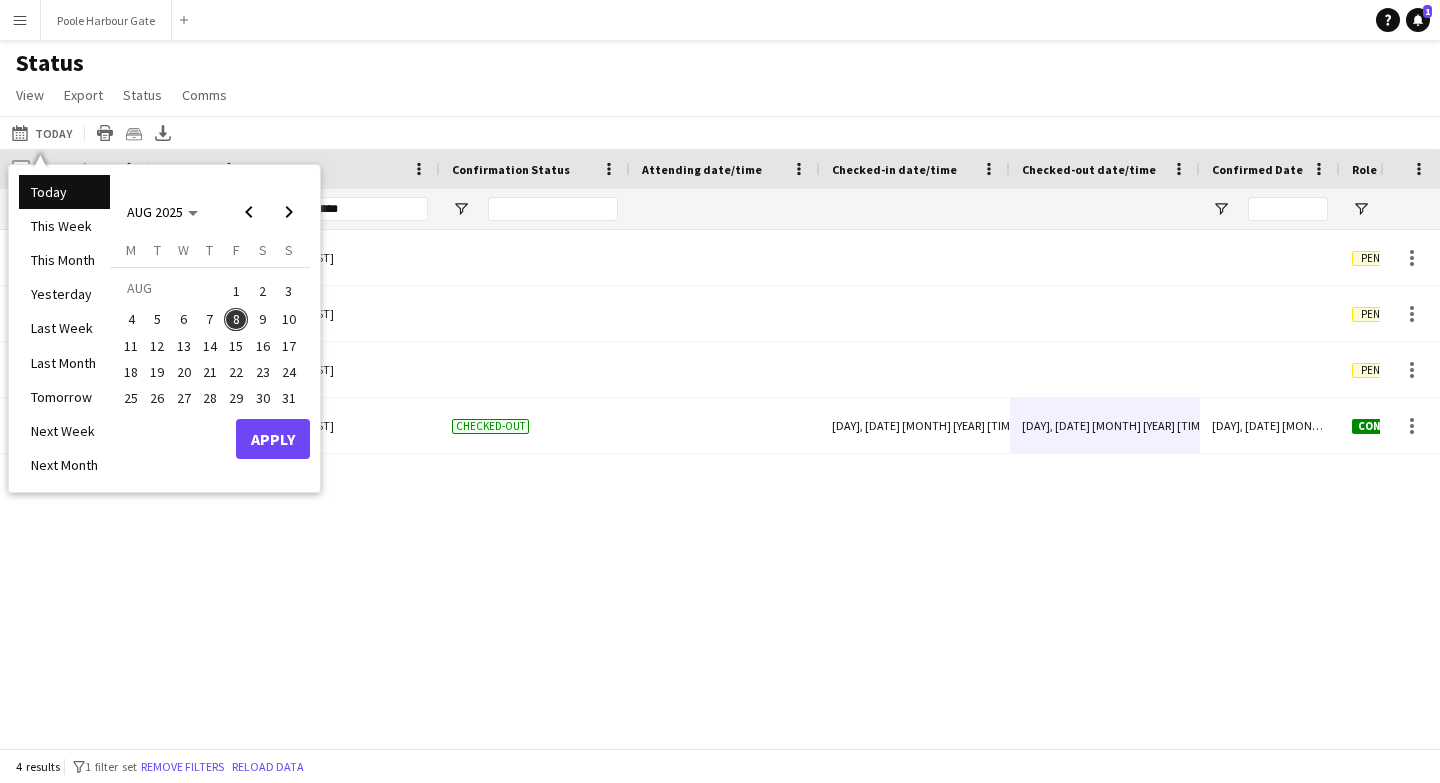click on "9" at bounding box center (263, 320) 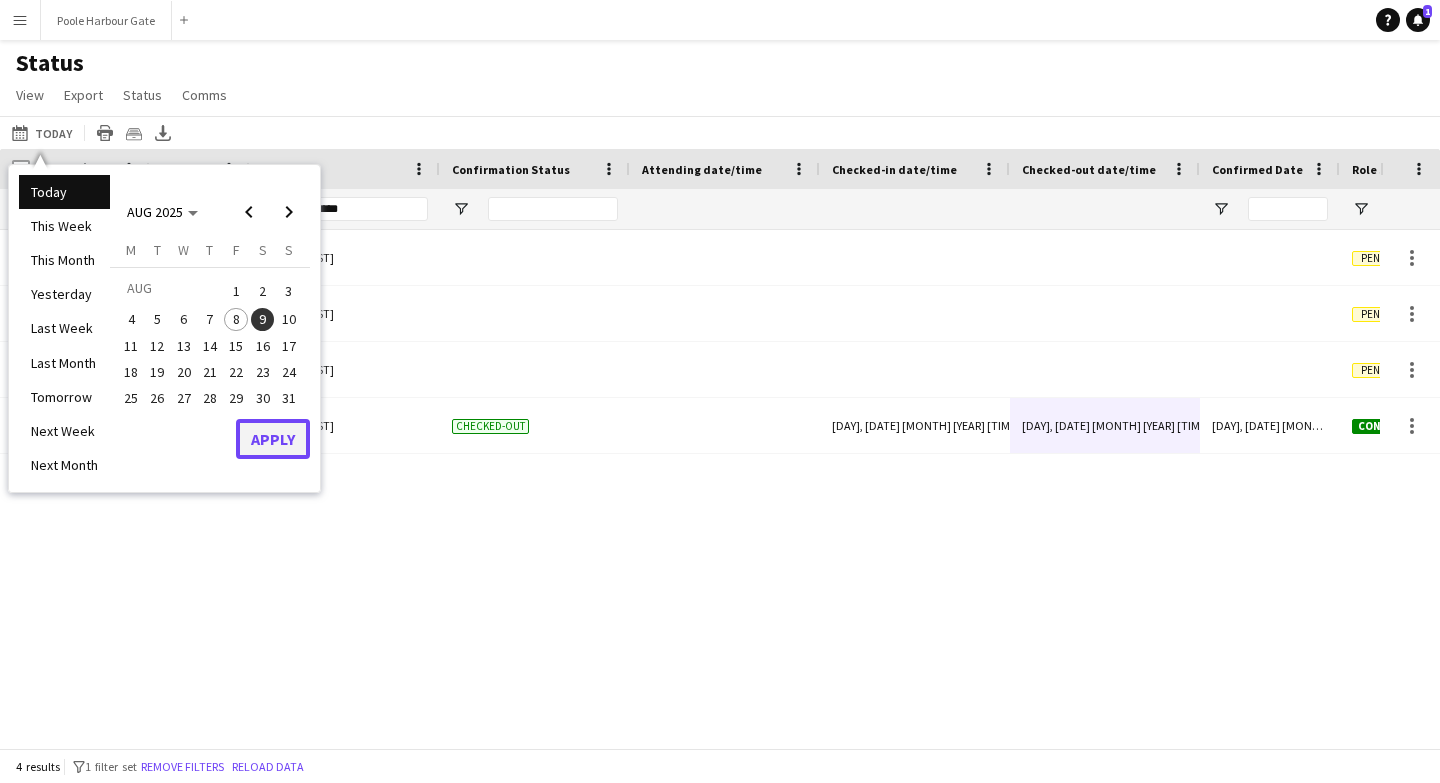 click on "Apply" at bounding box center [273, 439] 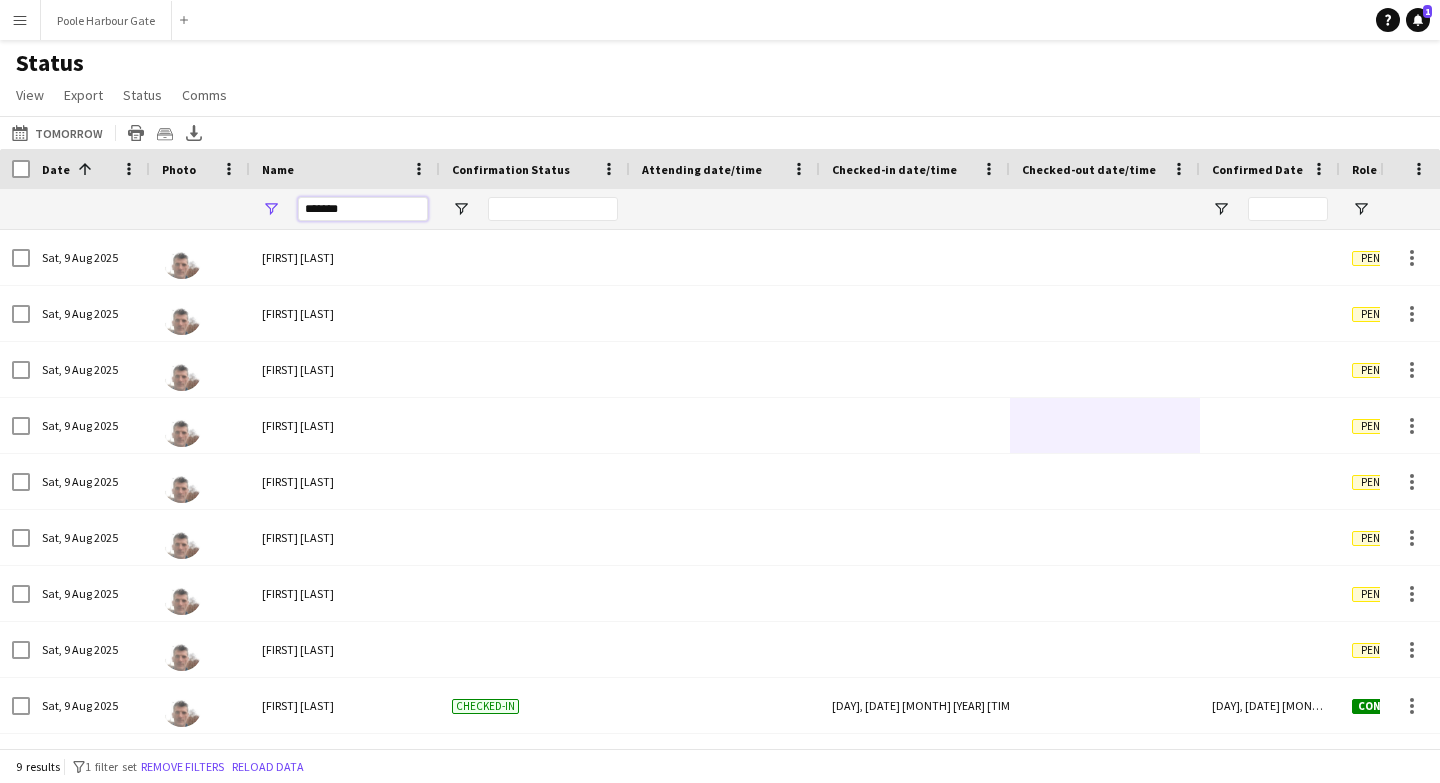click on "******" at bounding box center (363, 209) 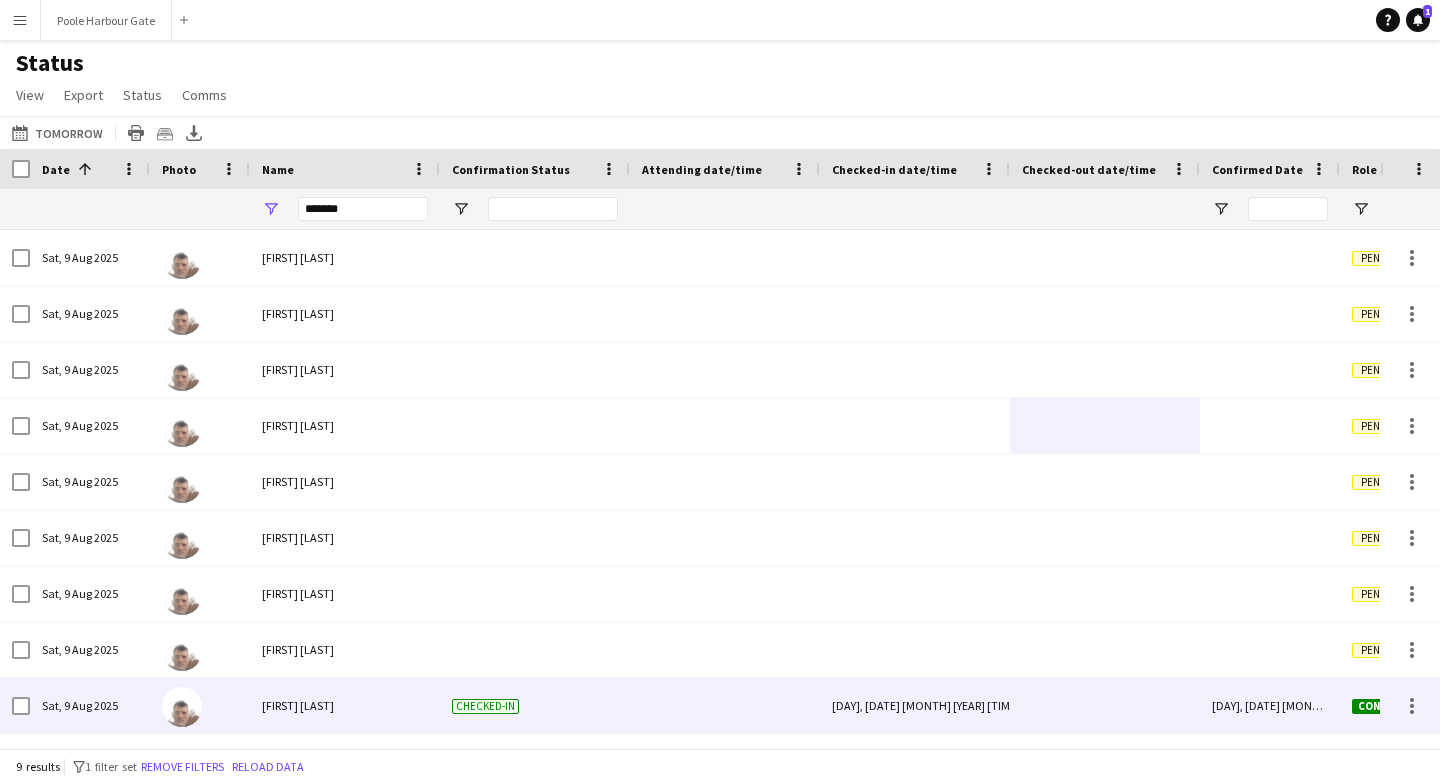 click at bounding box center [1105, 705] 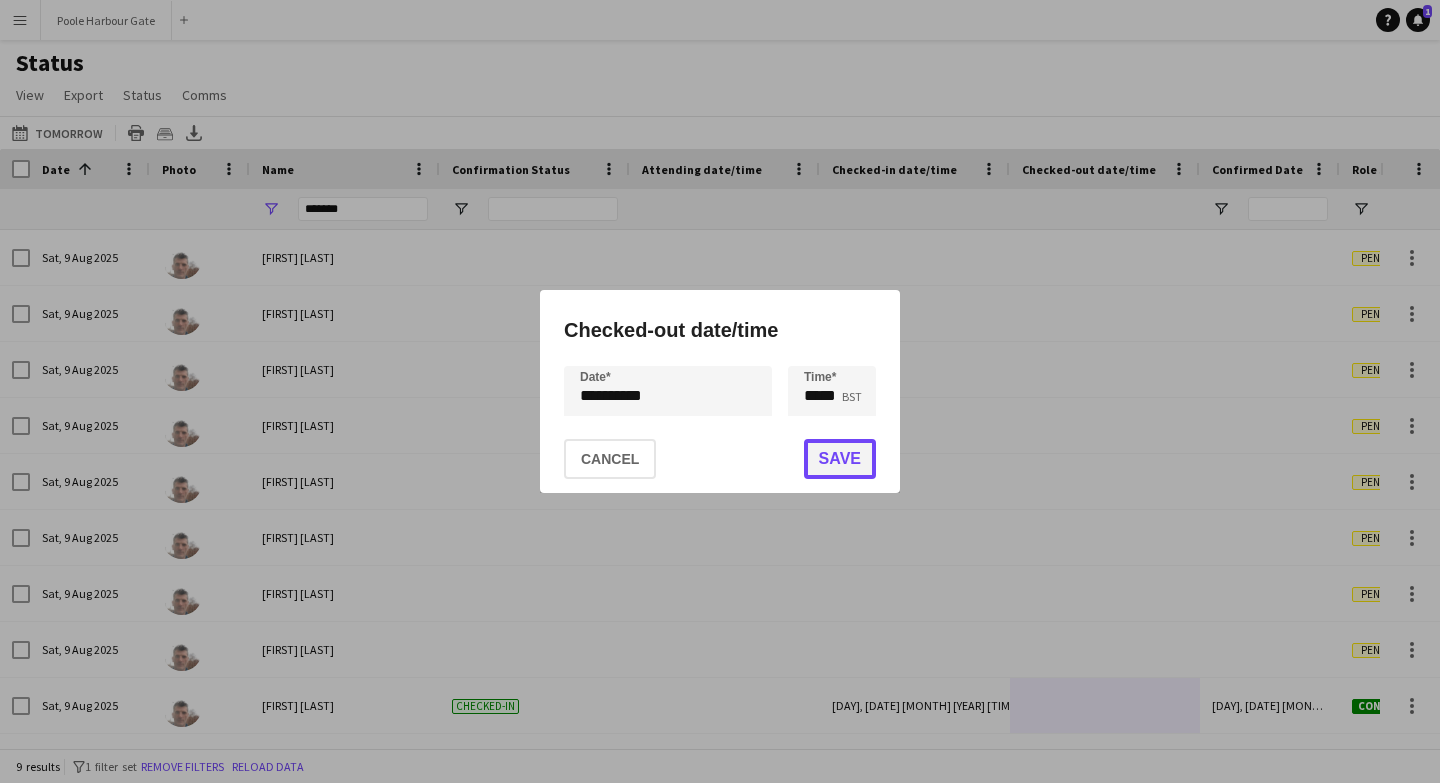 click on "Save" 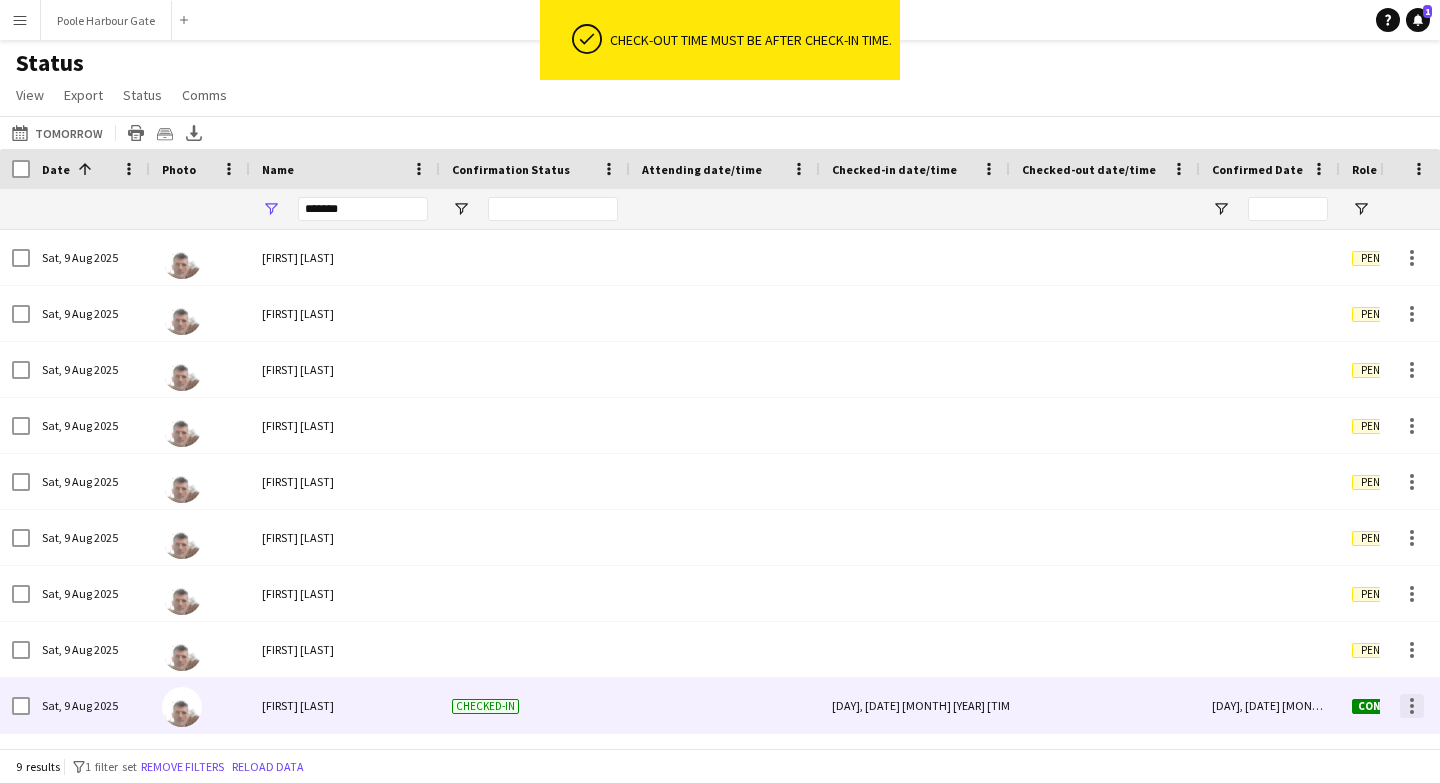 click at bounding box center [1412, 706] 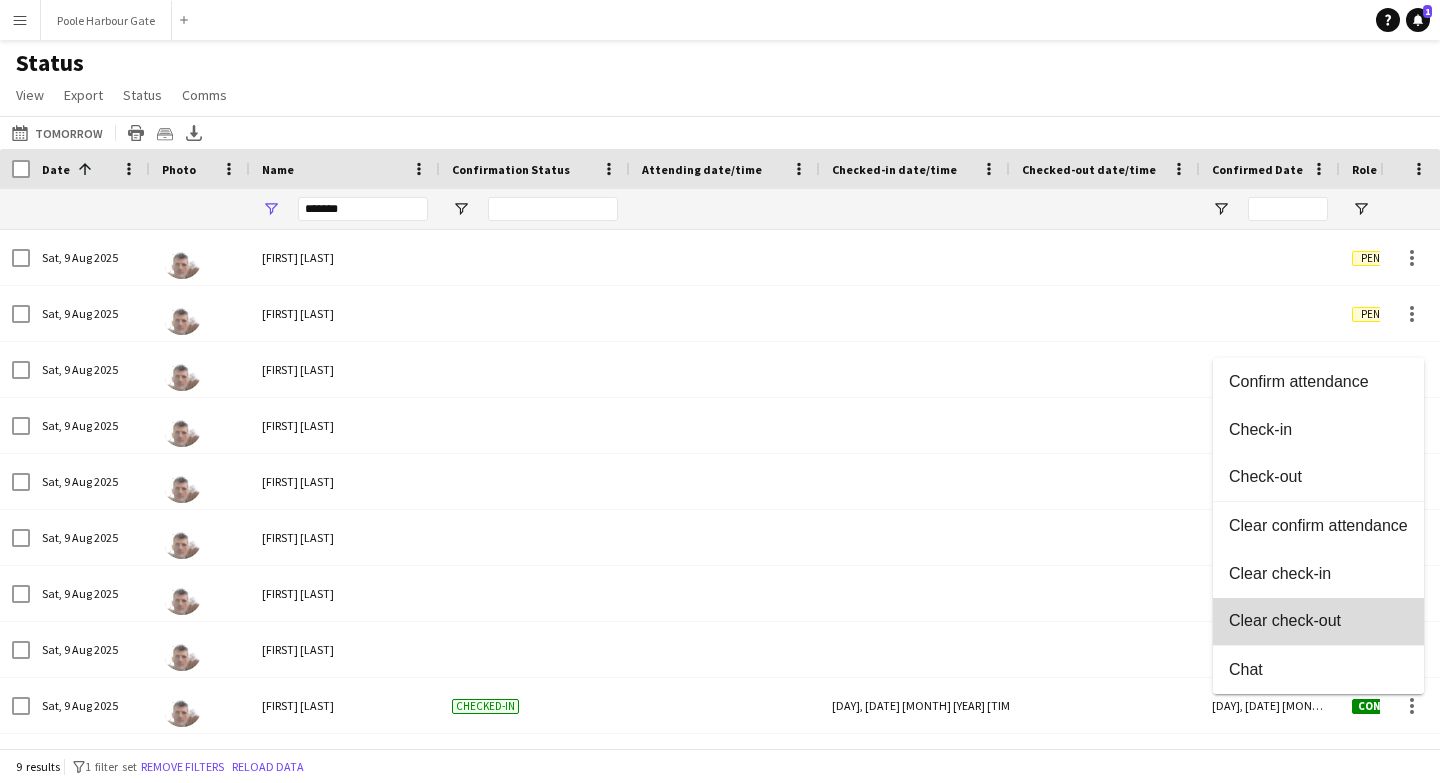 click on "Clear check-out" at bounding box center [1318, 621] 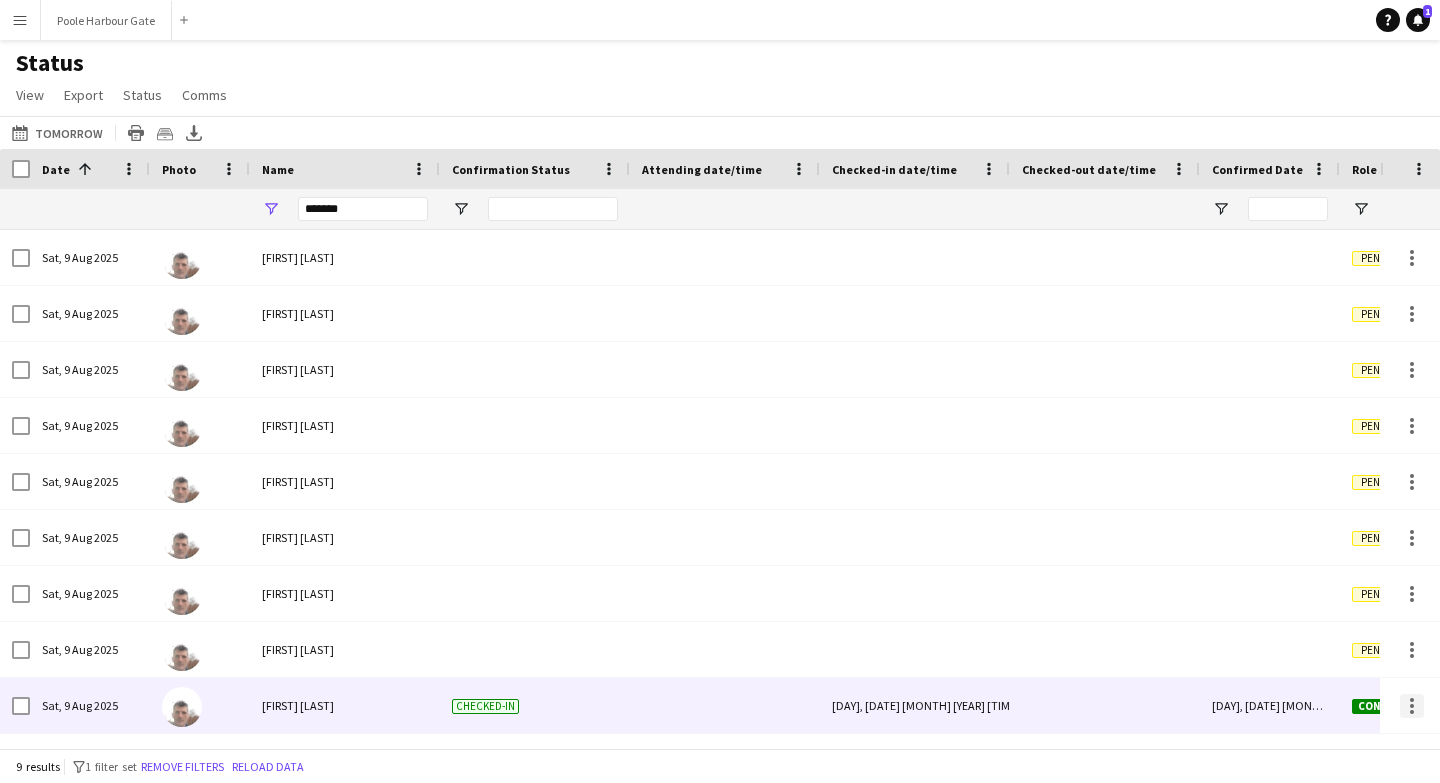 click at bounding box center [1412, 706] 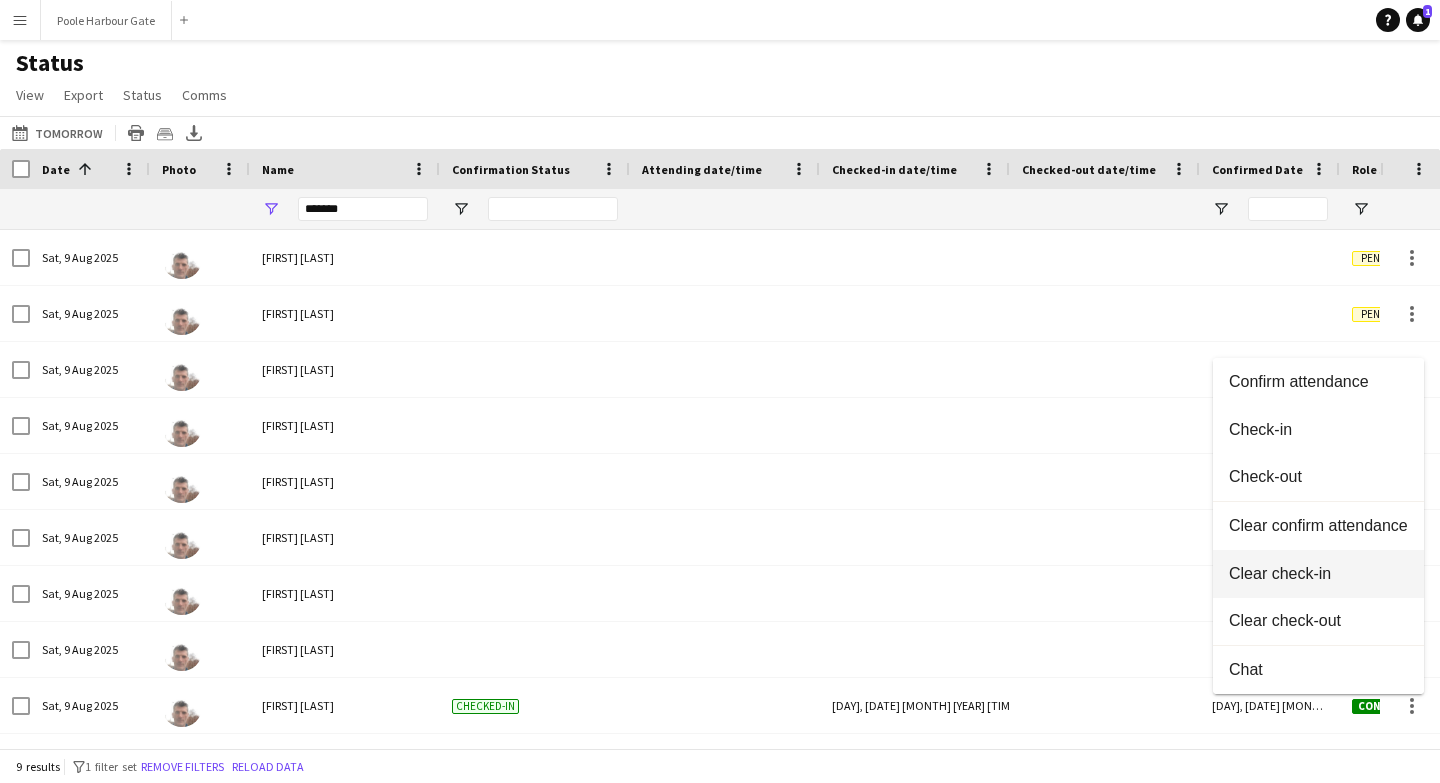 click on "Clear check-in" at bounding box center (1318, 574) 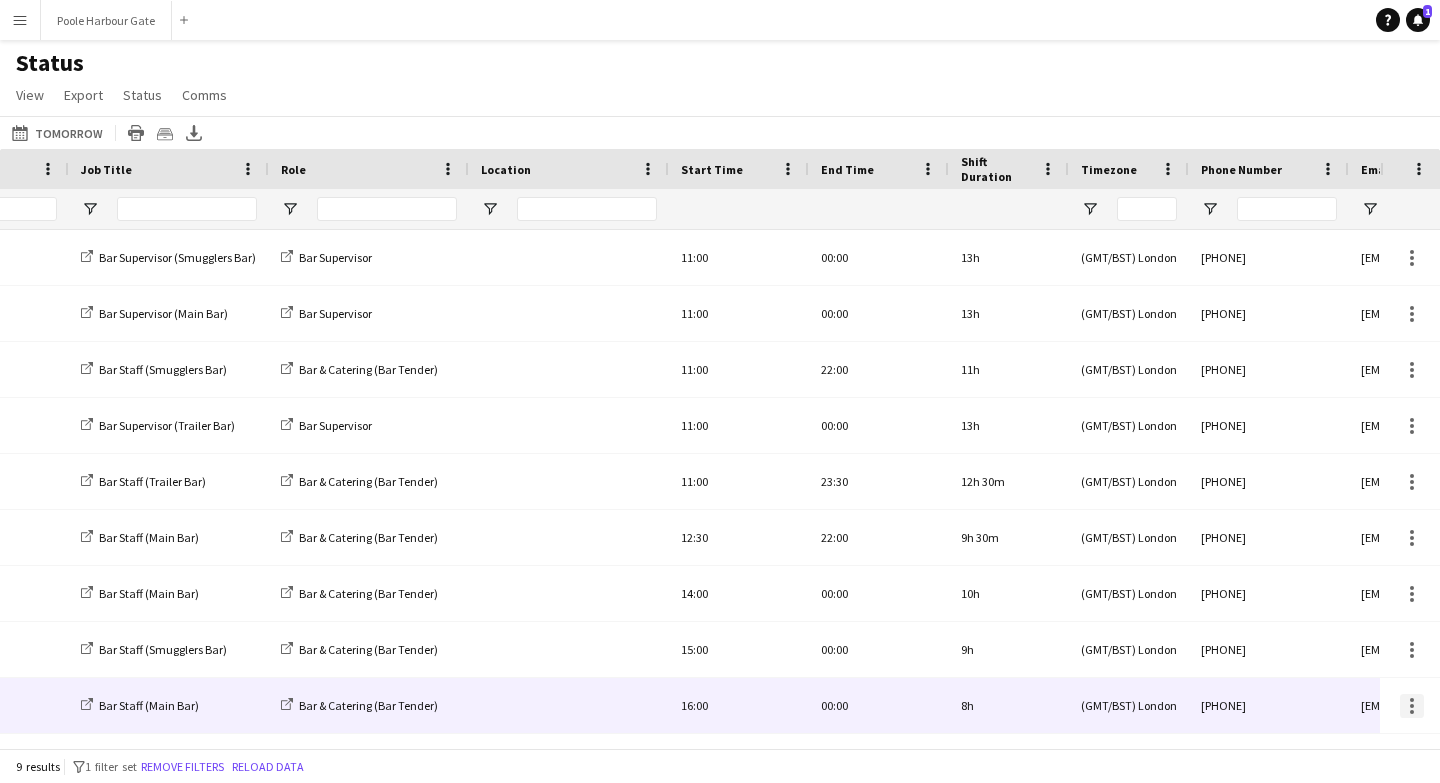 click at bounding box center [1412, 706] 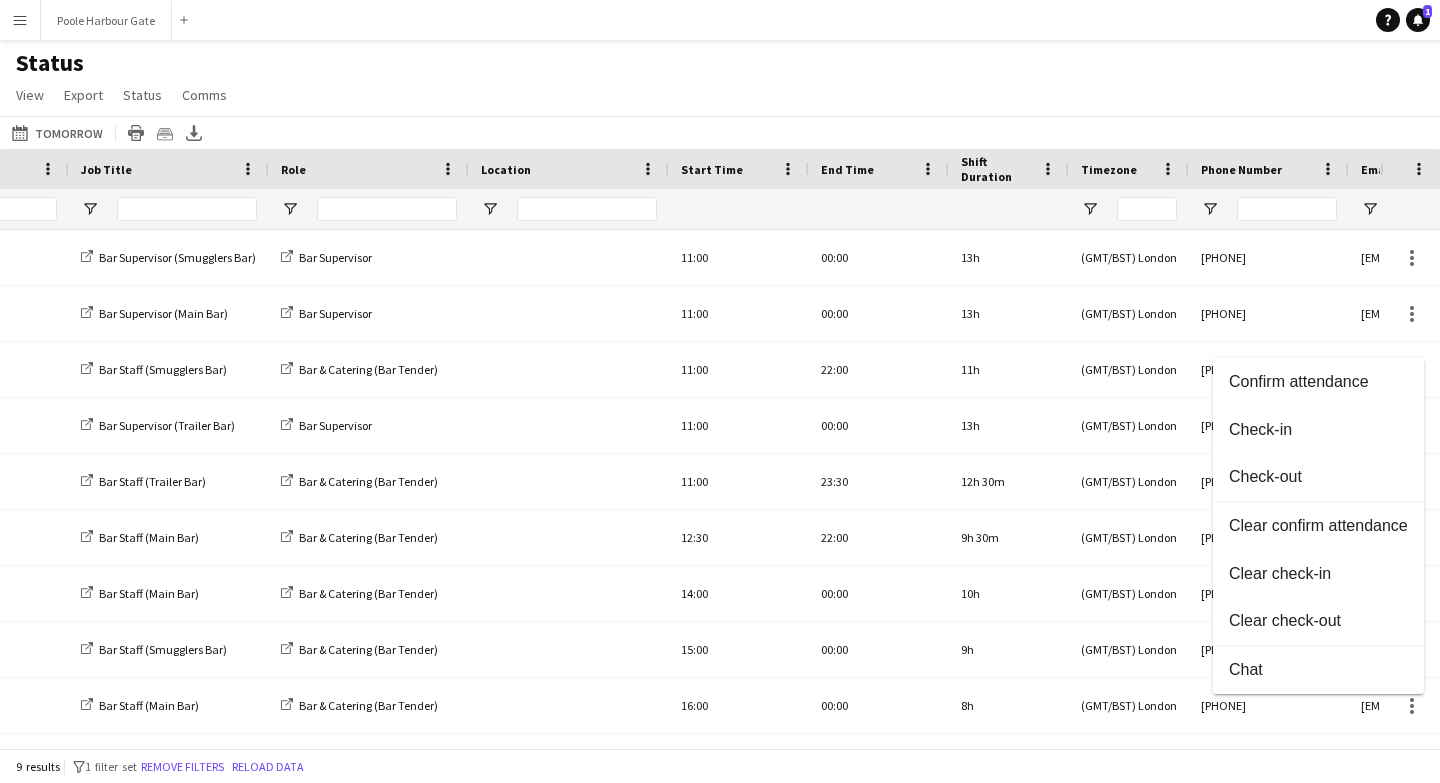 click at bounding box center (720, 391) 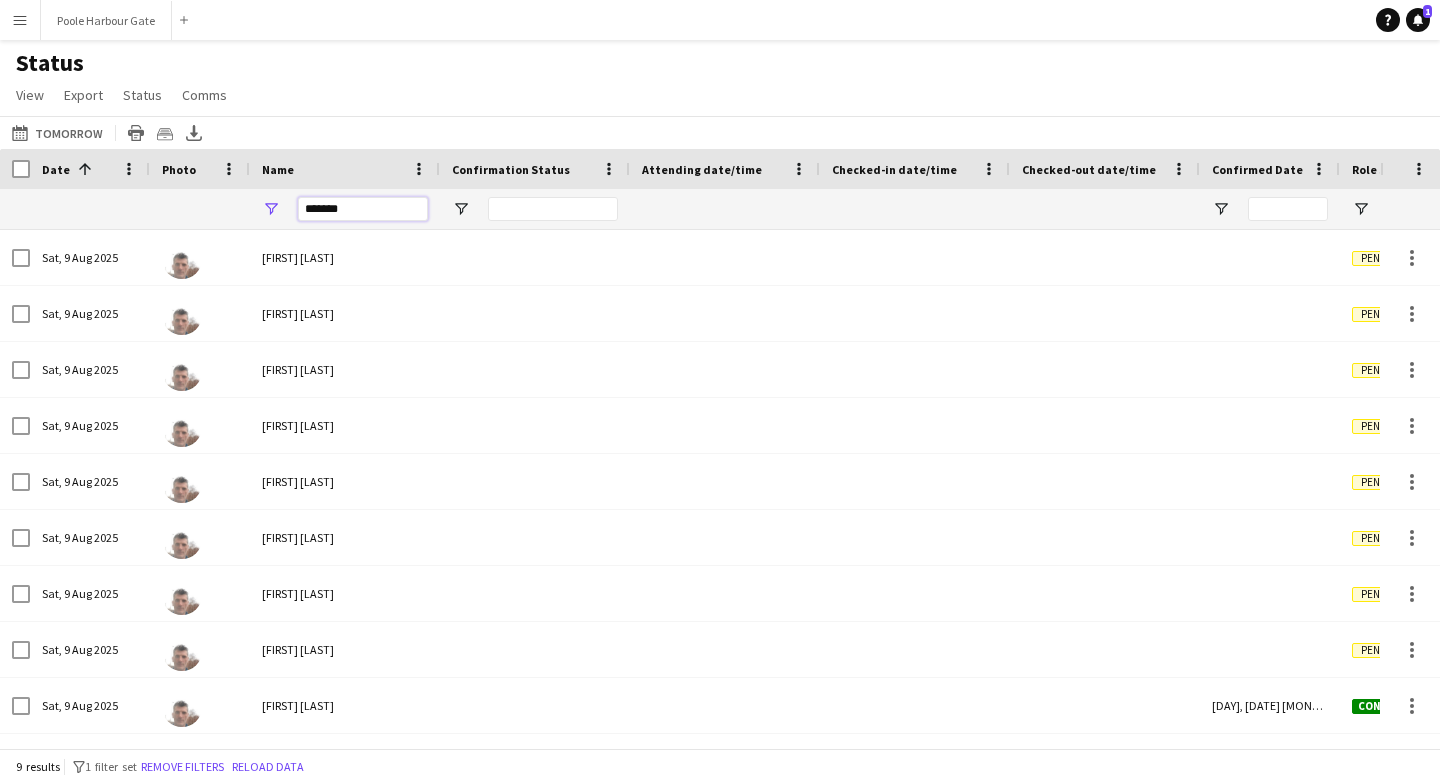 drag, startPoint x: 363, startPoint y: 210, endPoint x: 244, endPoint y: 210, distance: 119 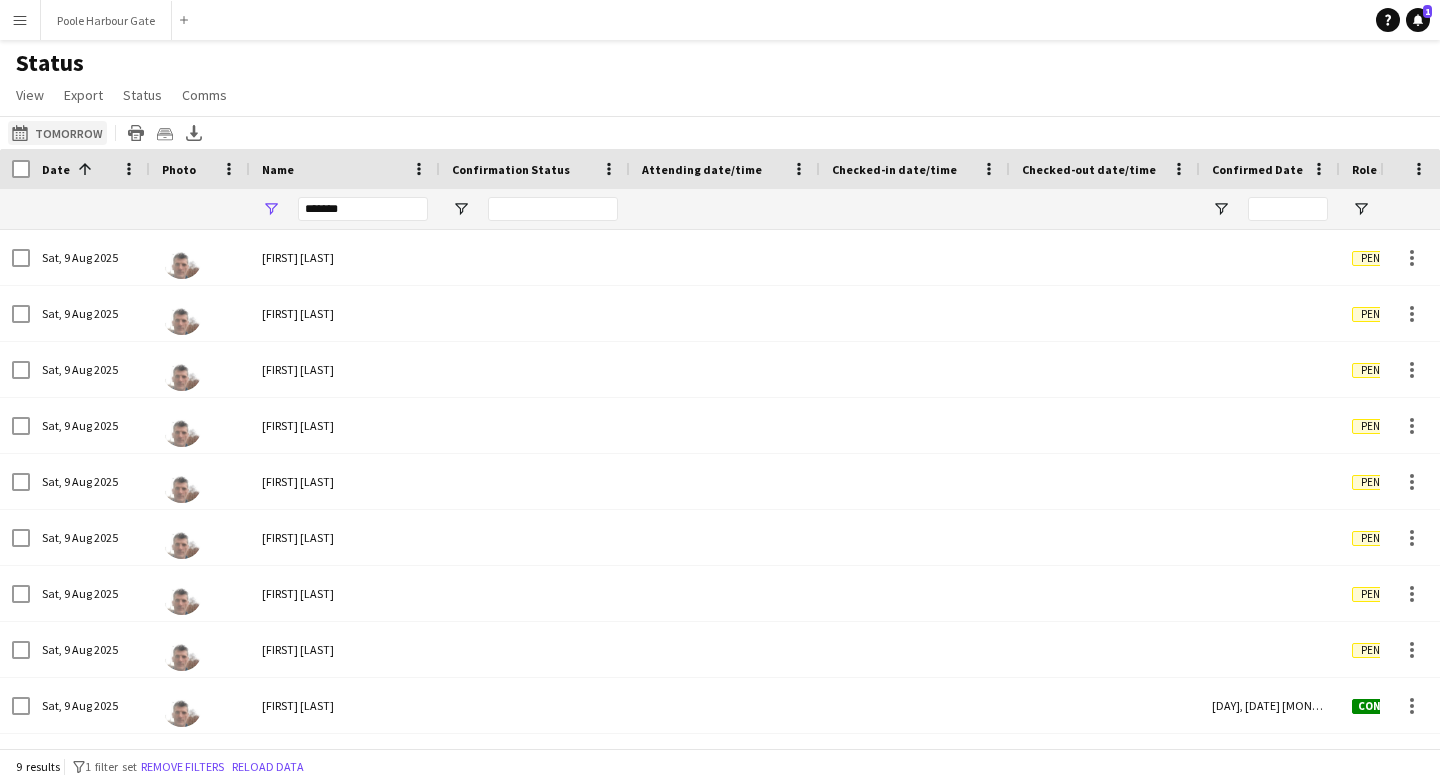 click on "[DATE]
[DATE]" 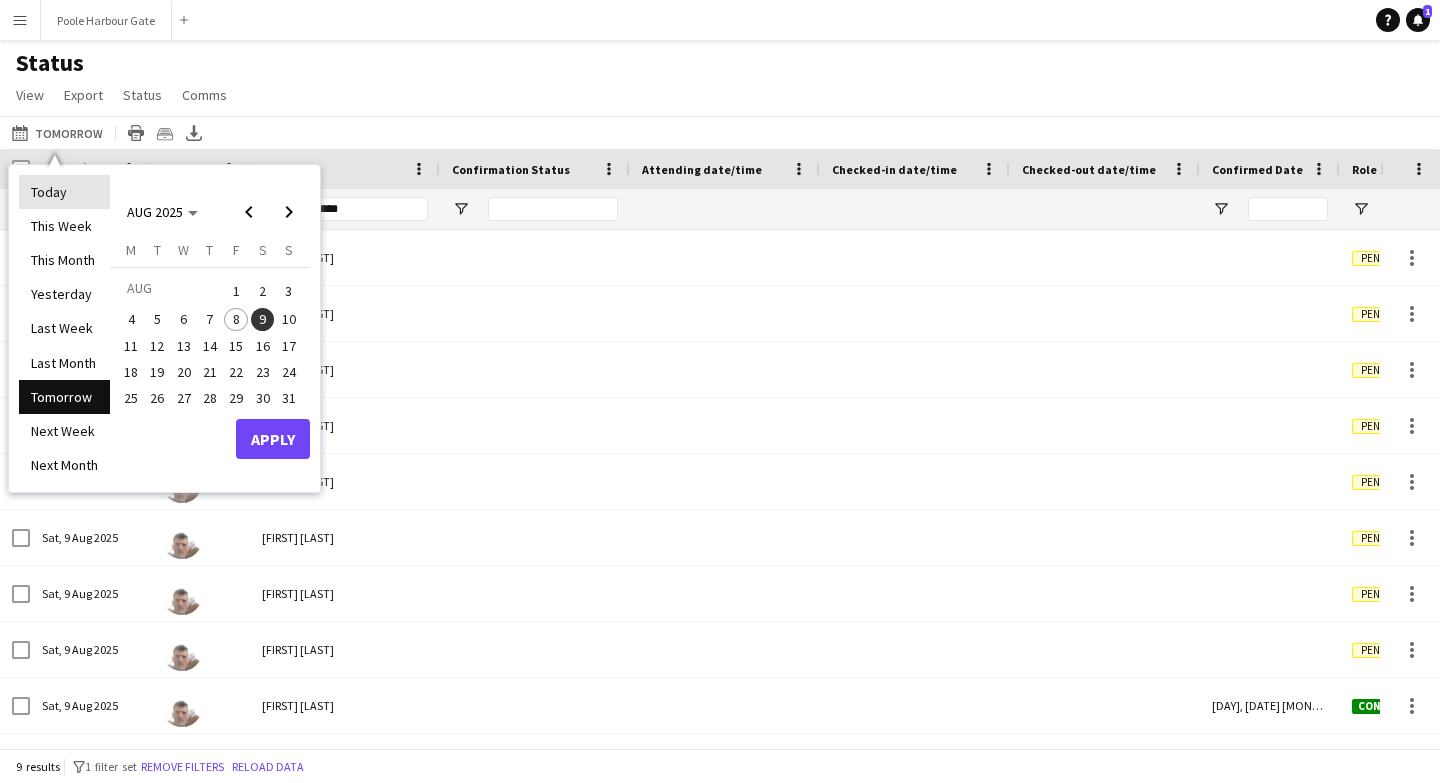 click on "Today" at bounding box center (64, 192) 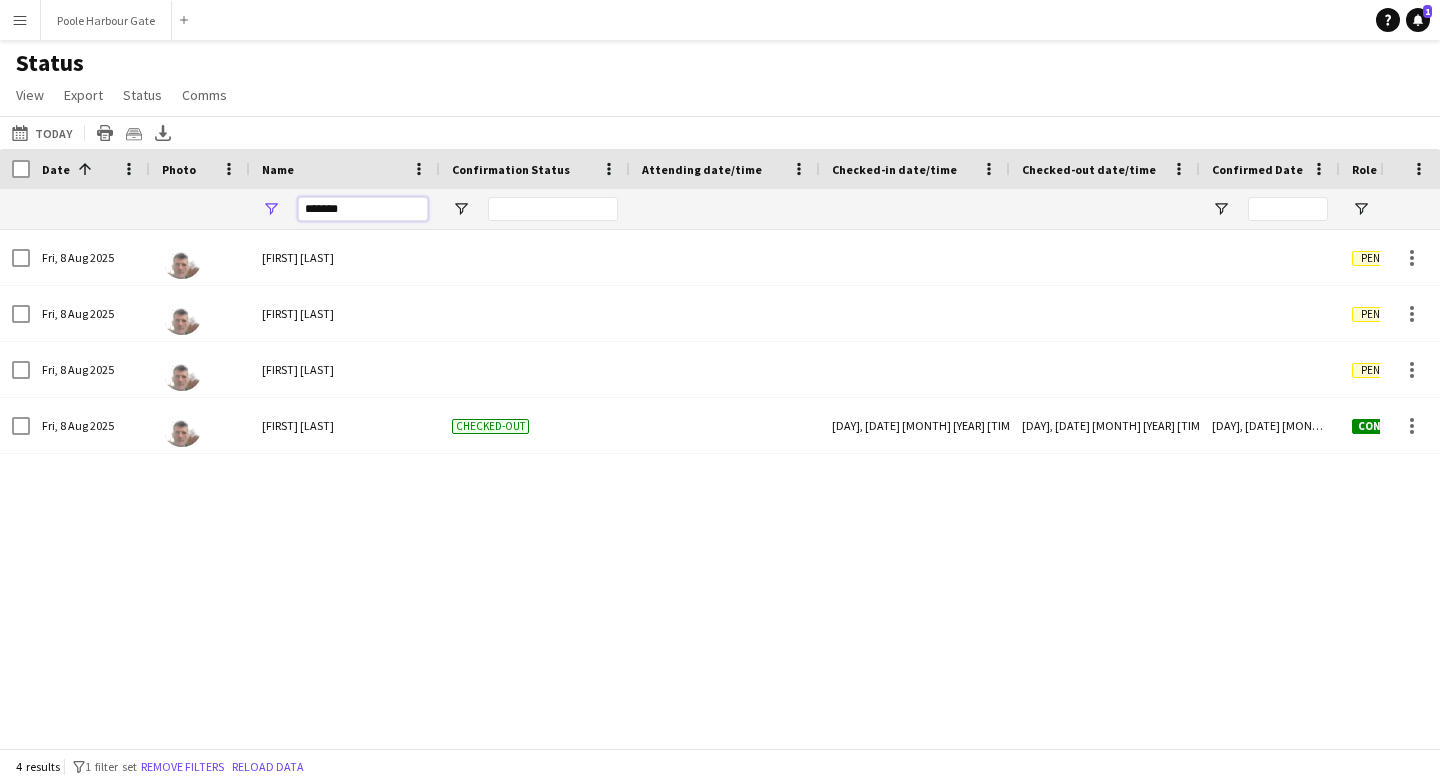 drag, startPoint x: 369, startPoint y: 210, endPoint x: 249, endPoint y: 210, distance: 120 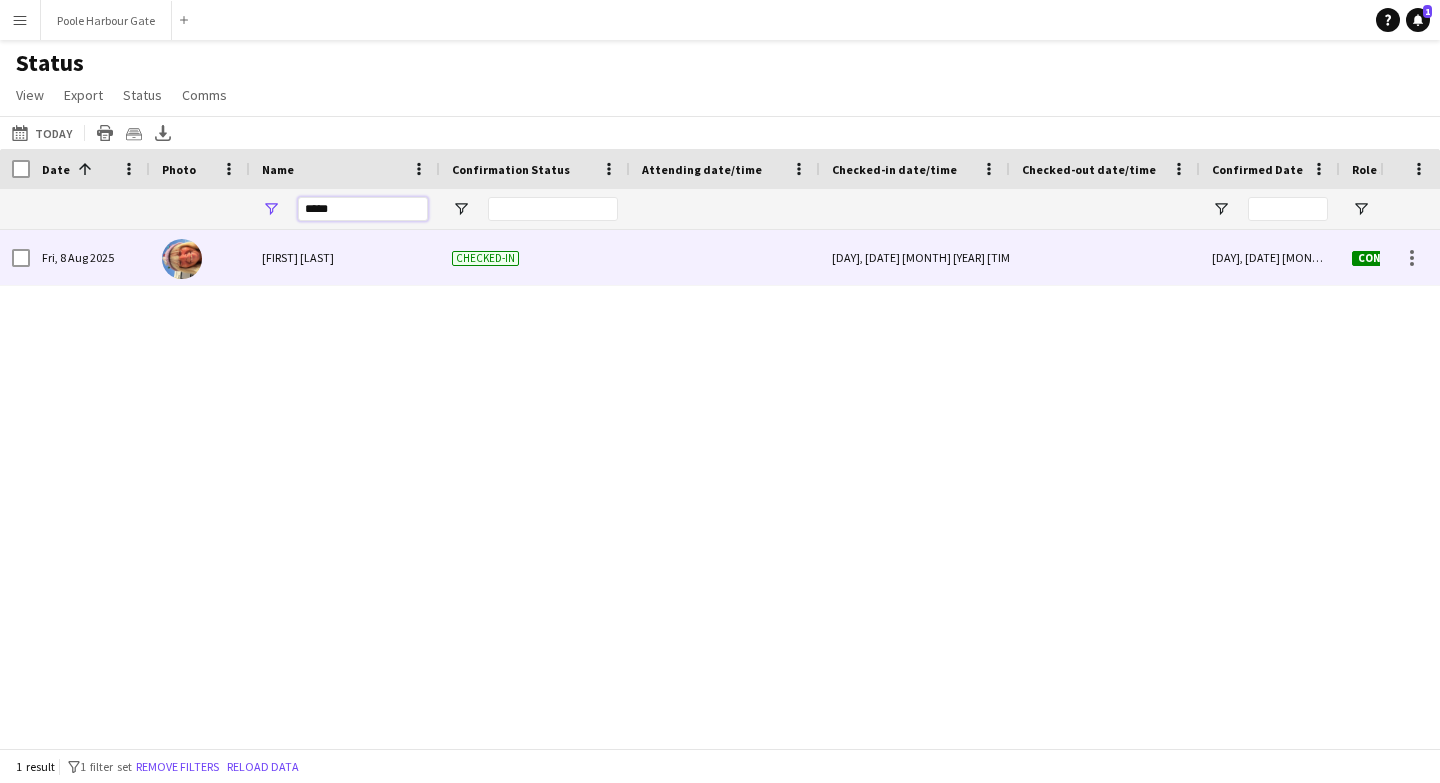 type on "*****" 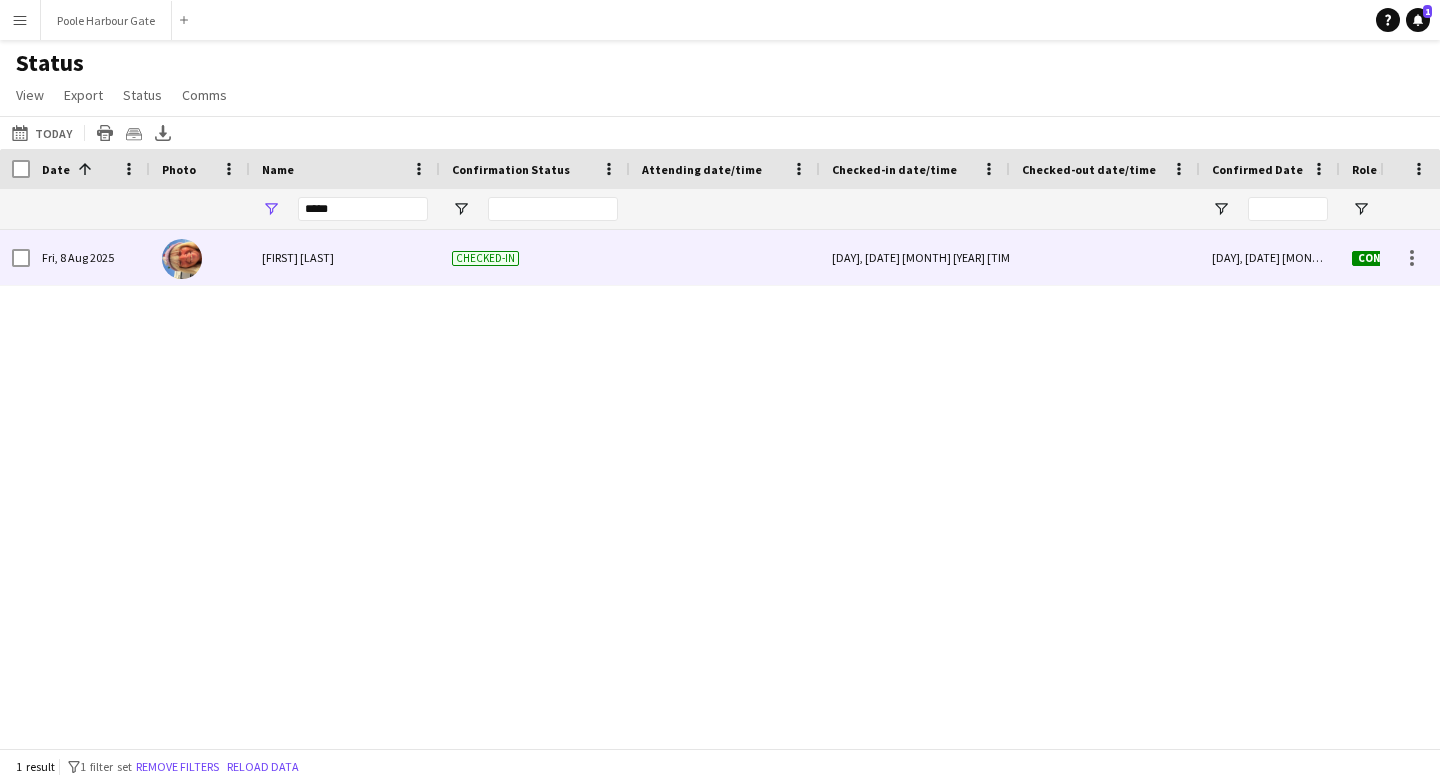 click at bounding box center (1105, 257) 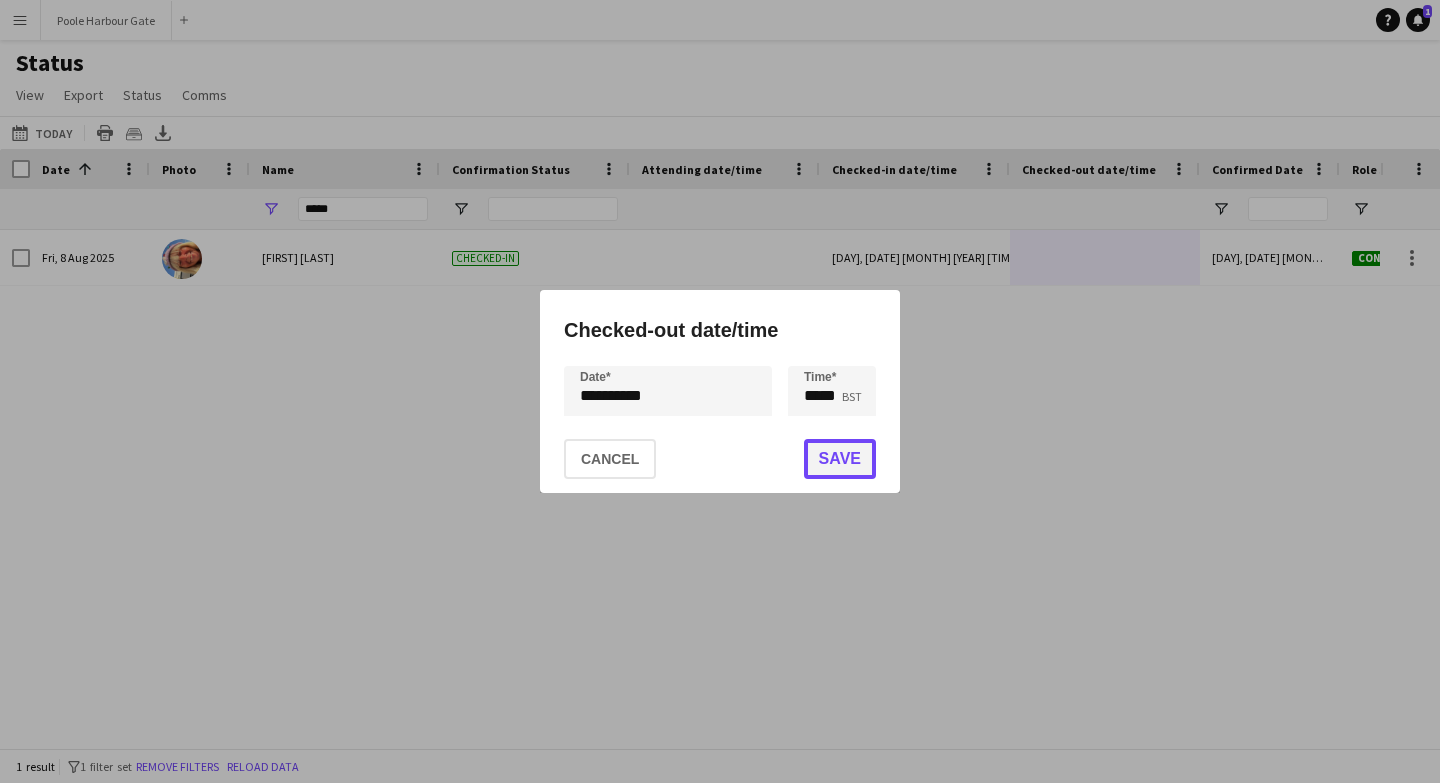 click on "Save" 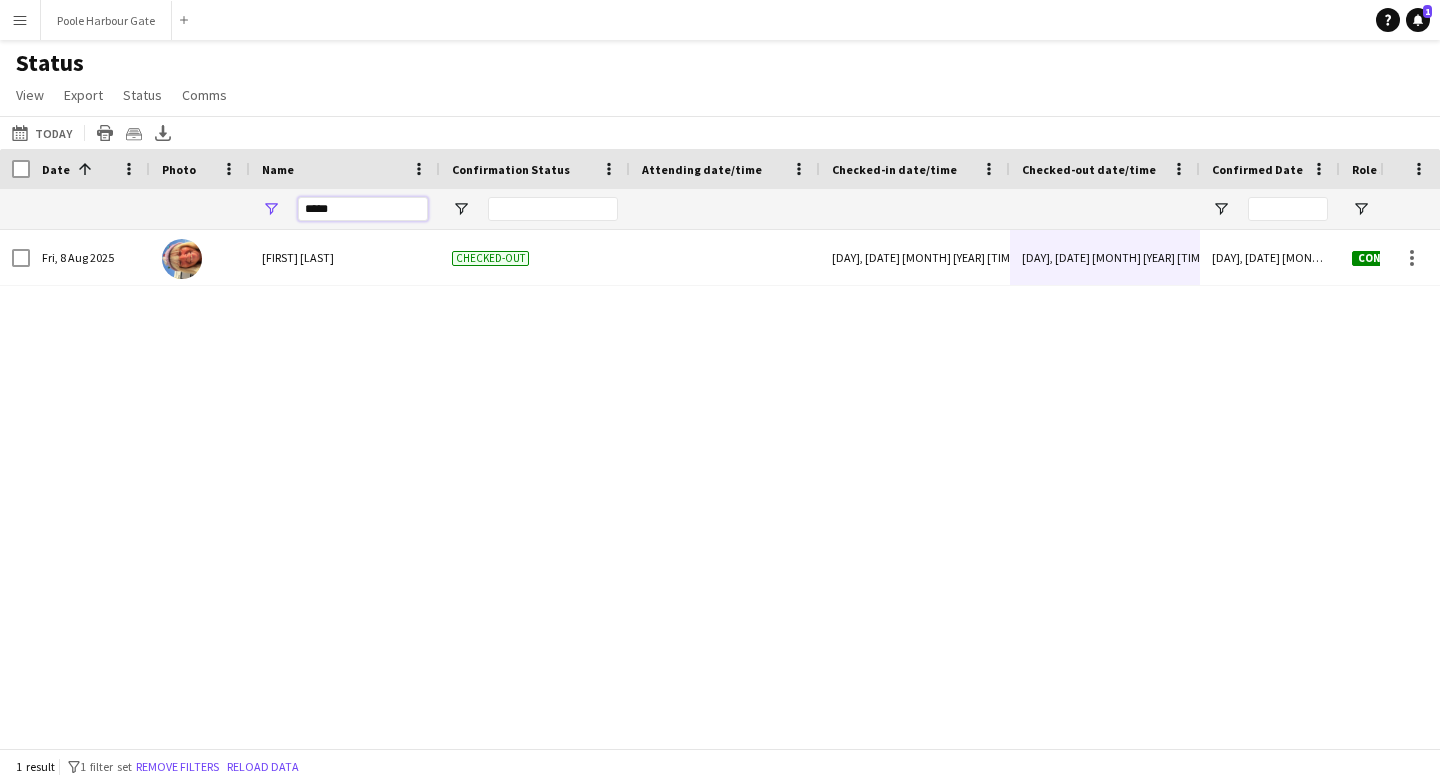 drag, startPoint x: 341, startPoint y: 209, endPoint x: 276, endPoint y: 203, distance: 65.27634 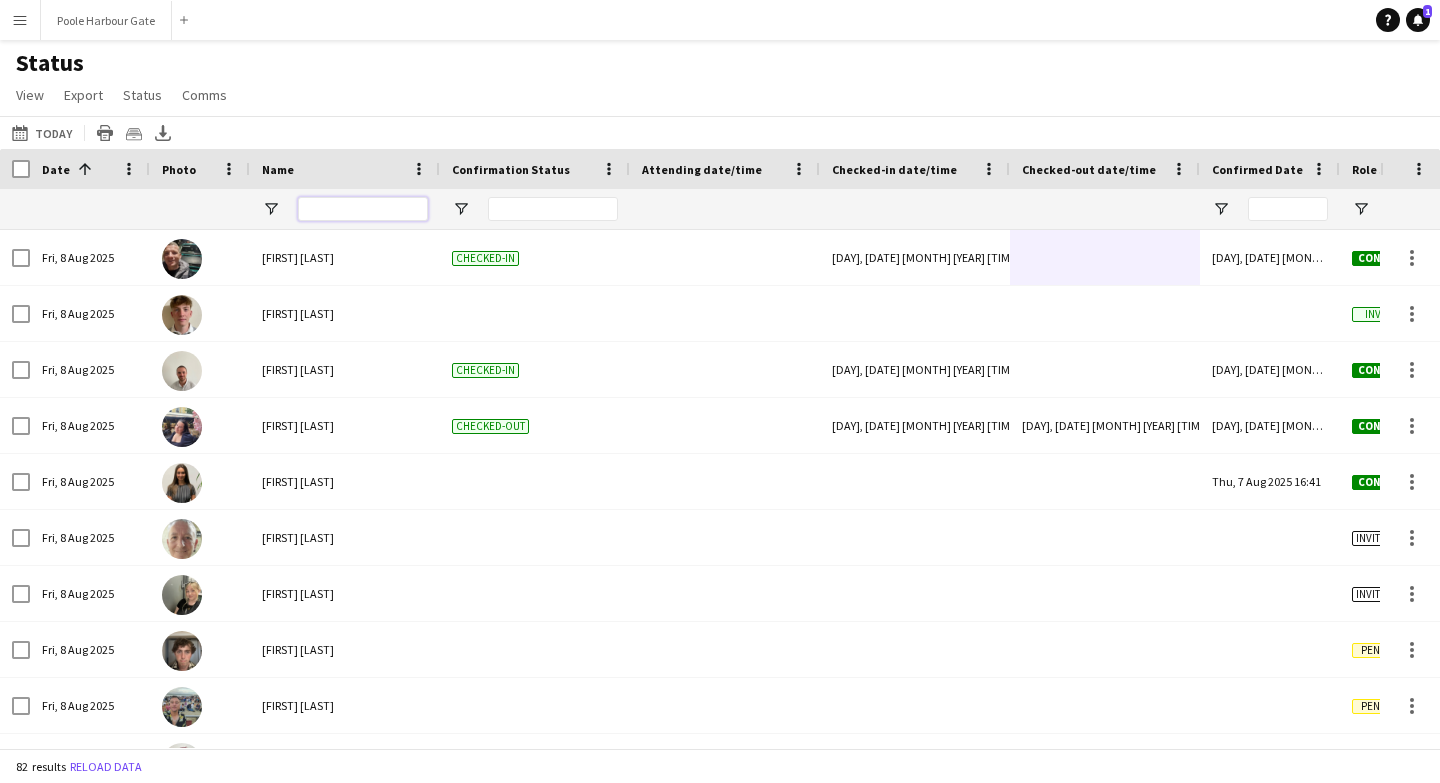 click at bounding box center (363, 209) 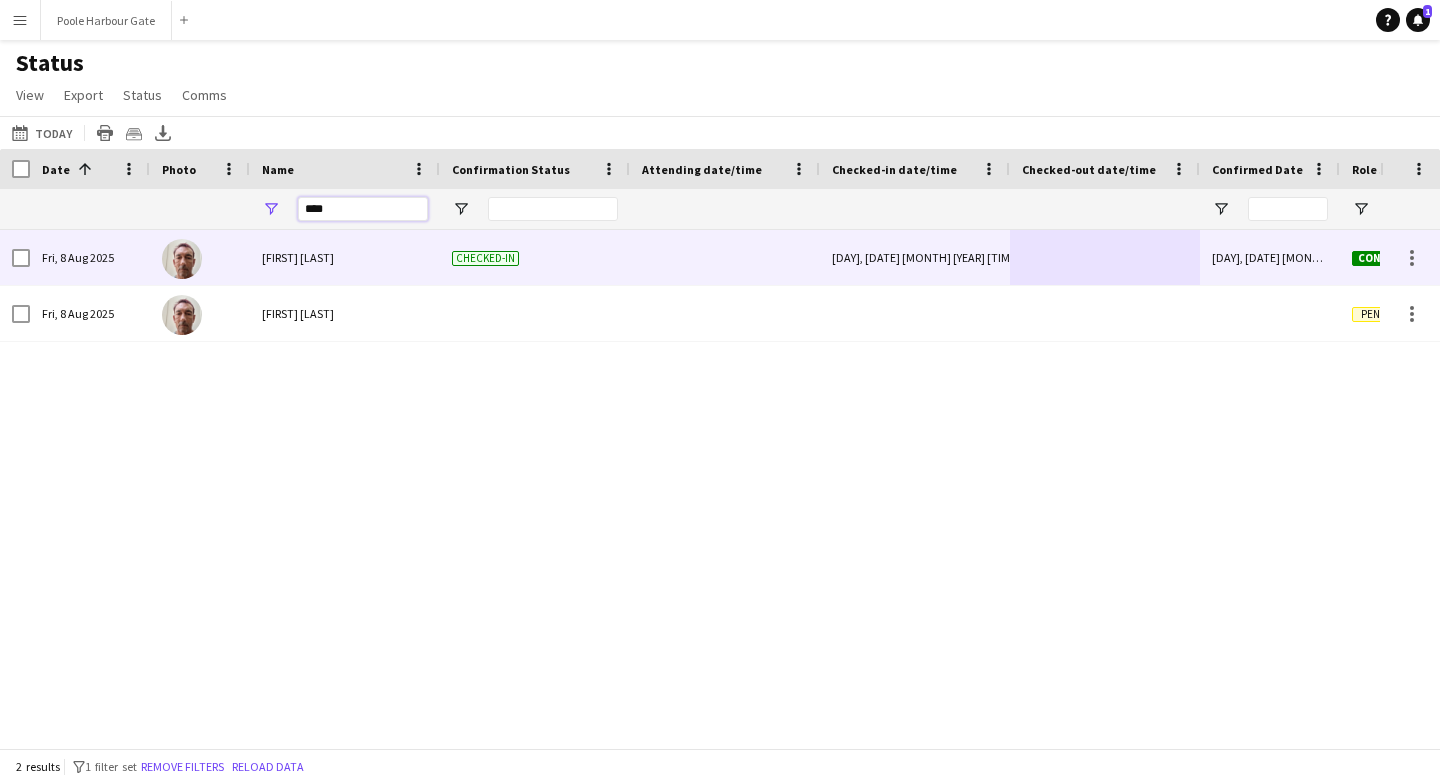type on "****" 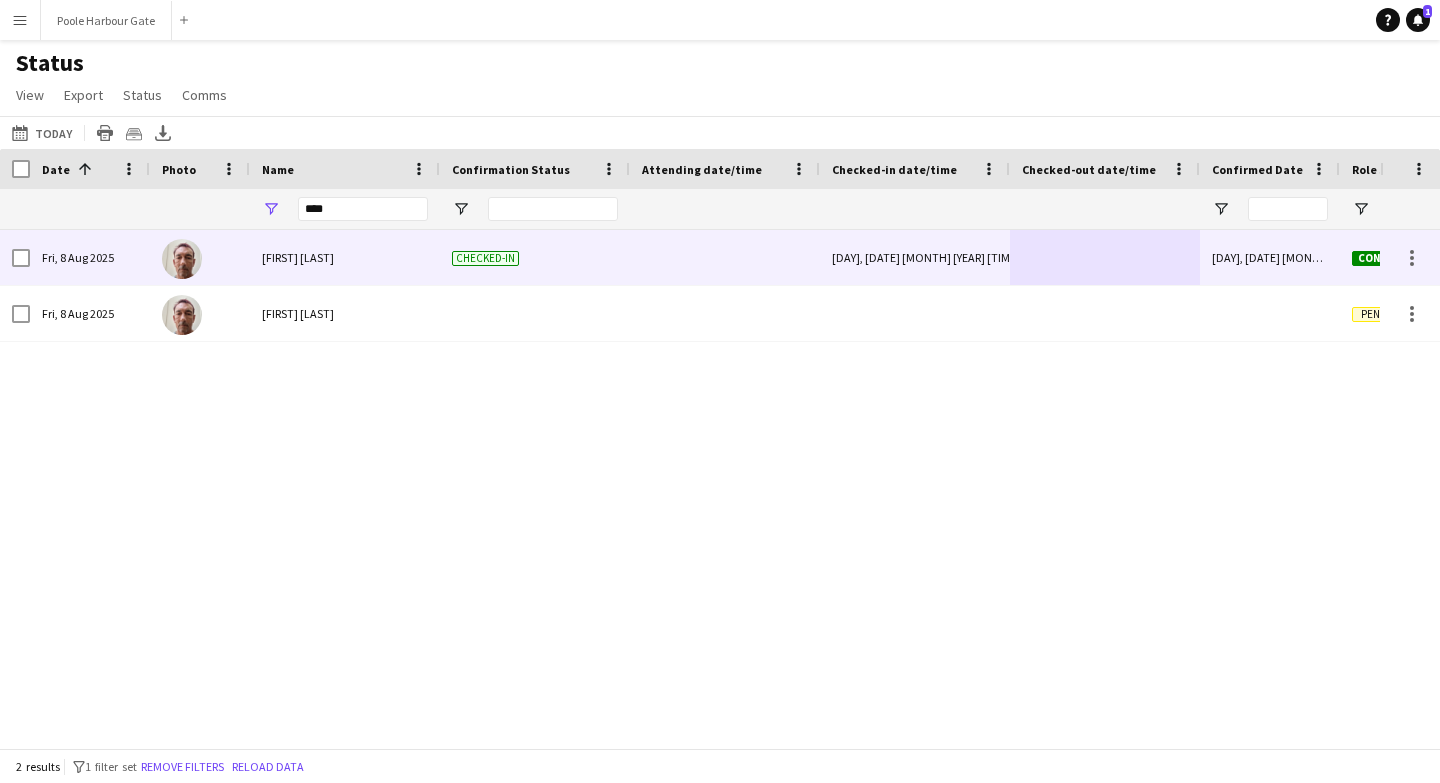 click at bounding box center [1105, 257] 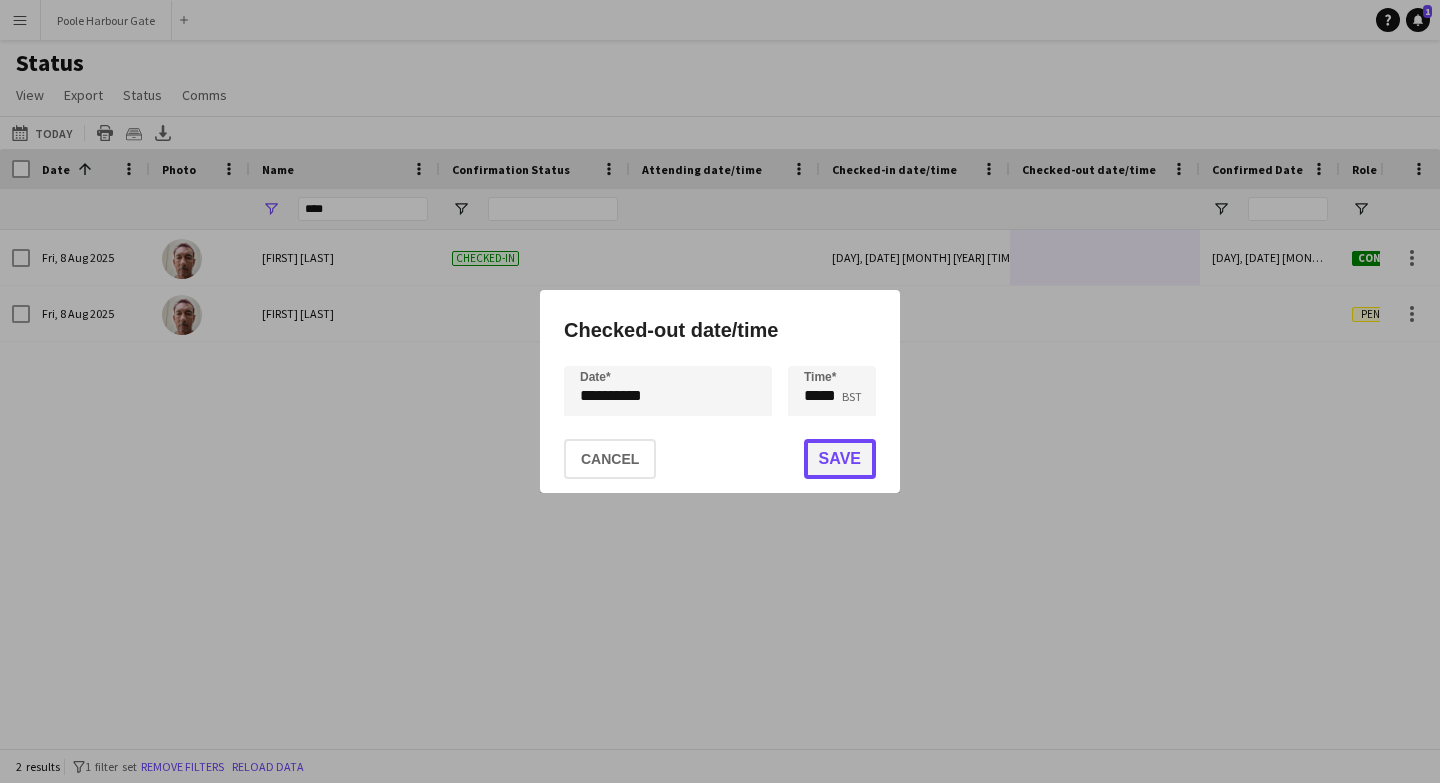 click on "Save" 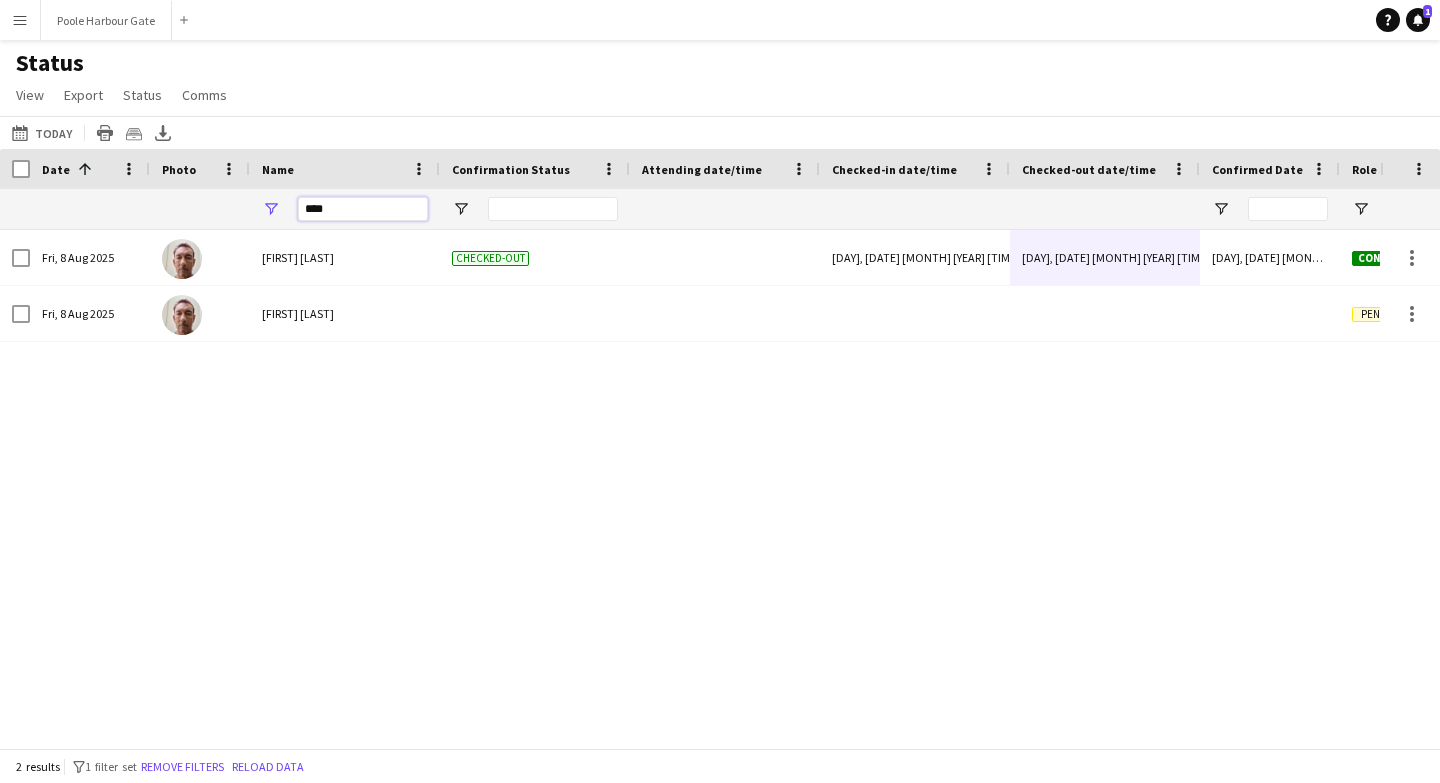 drag, startPoint x: 346, startPoint y: 202, endPoint x: 269, endPoint y: 202, distance: 77 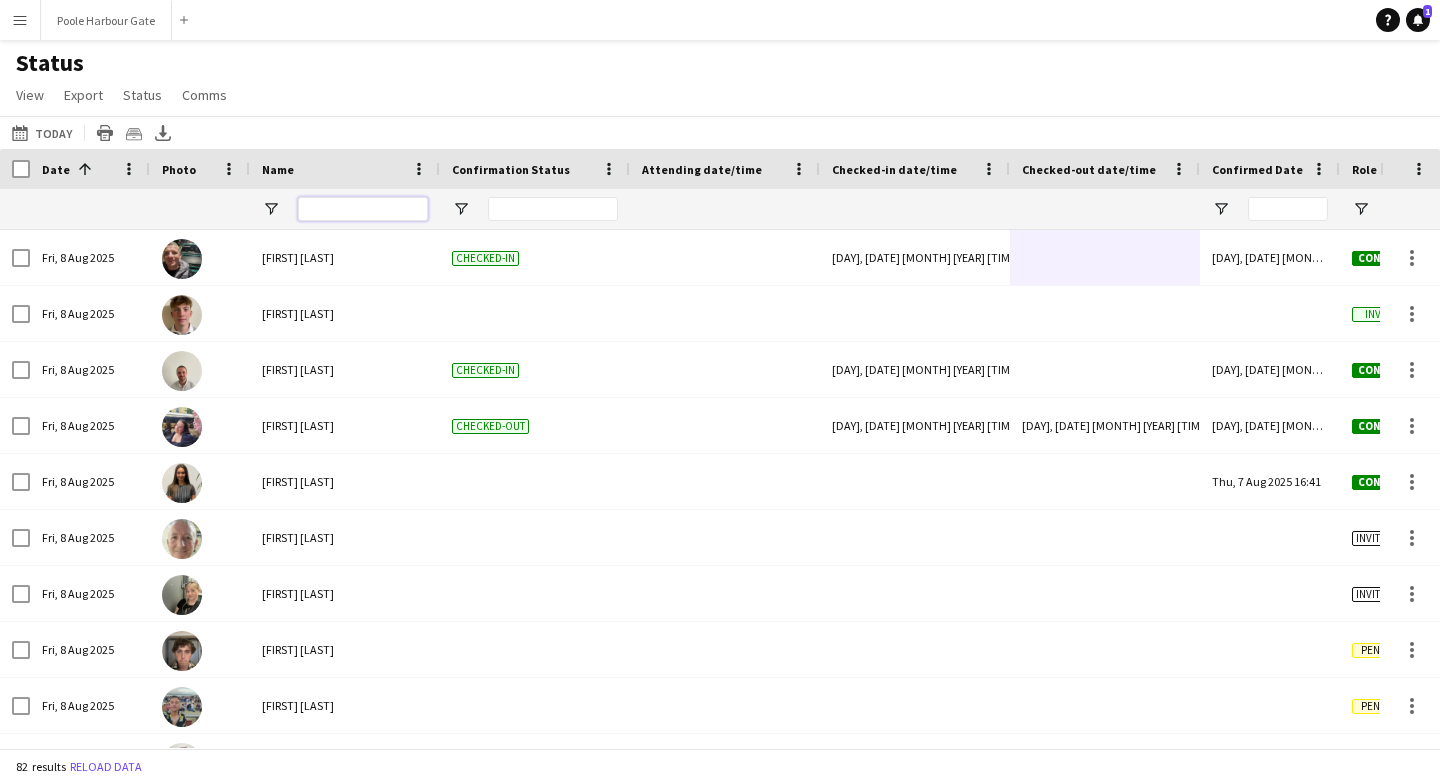click at bounding box center [363, 209] 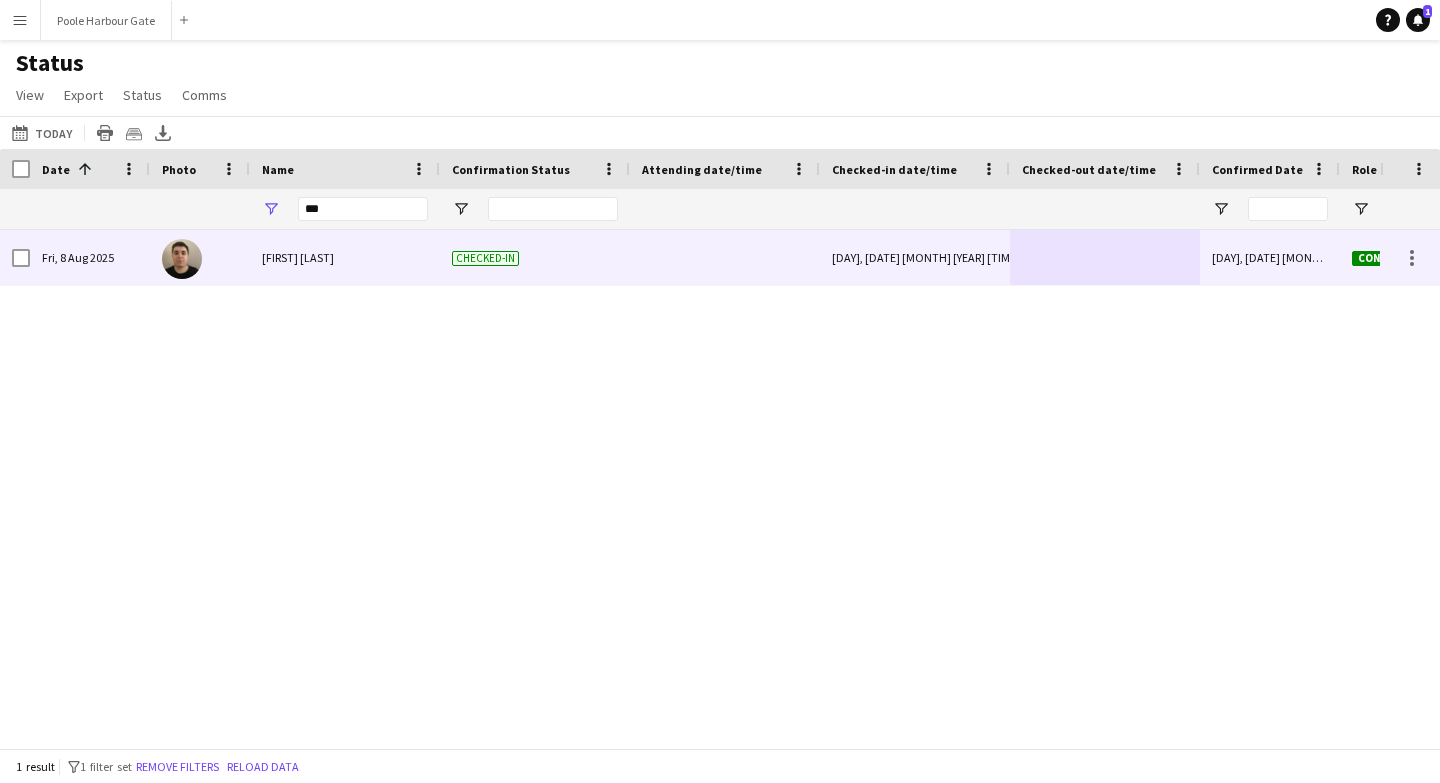 click at bounding box center (1105, 257) 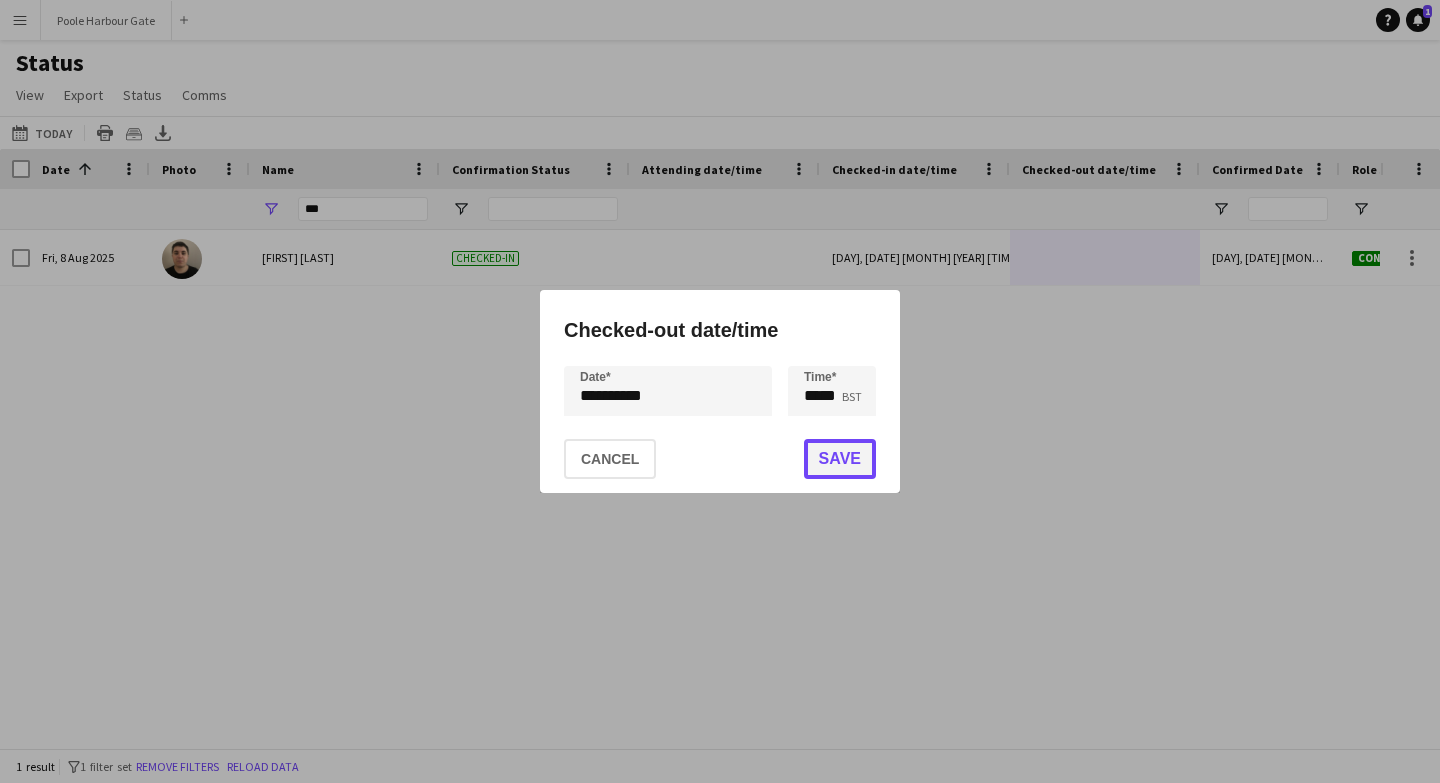 click on "Save" 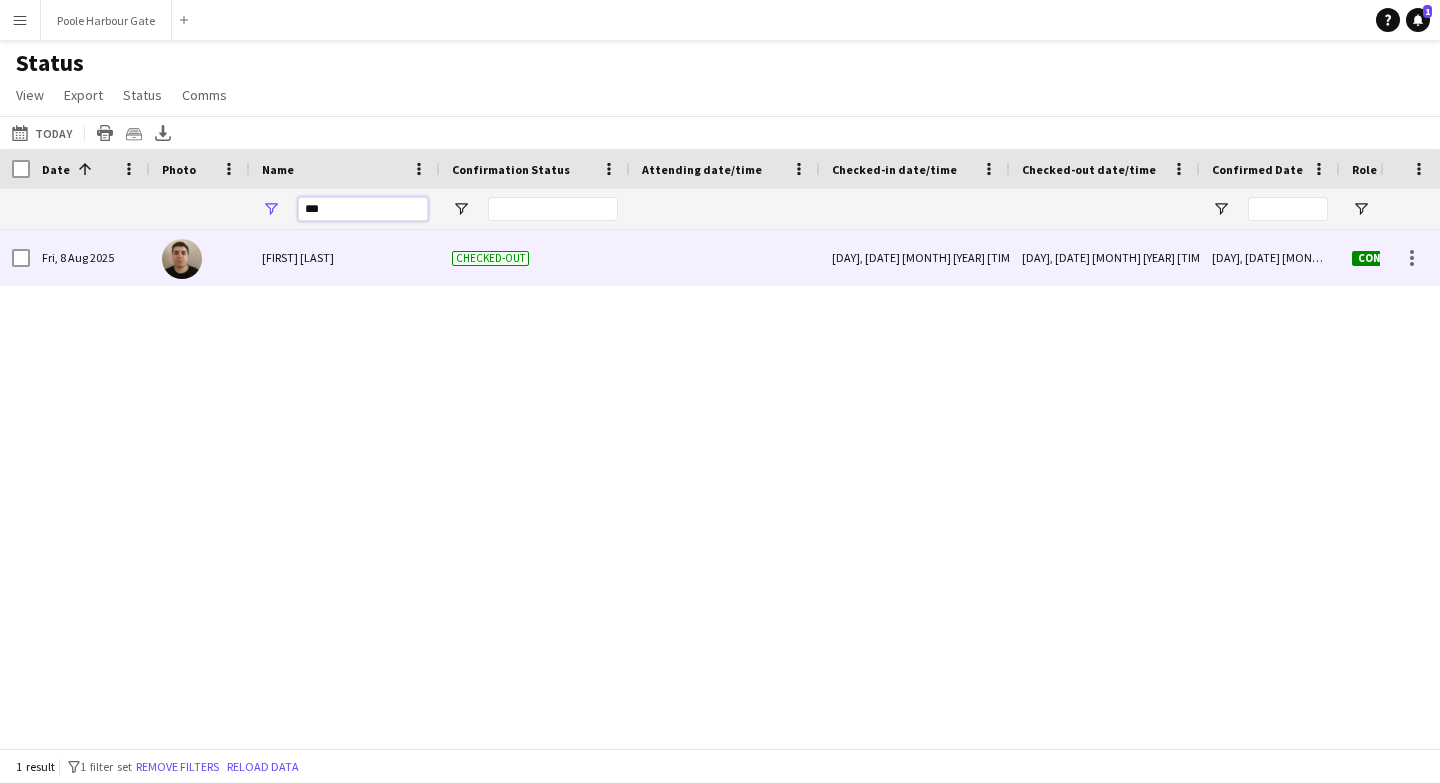 click on "***" at bounding box center [363, 209] 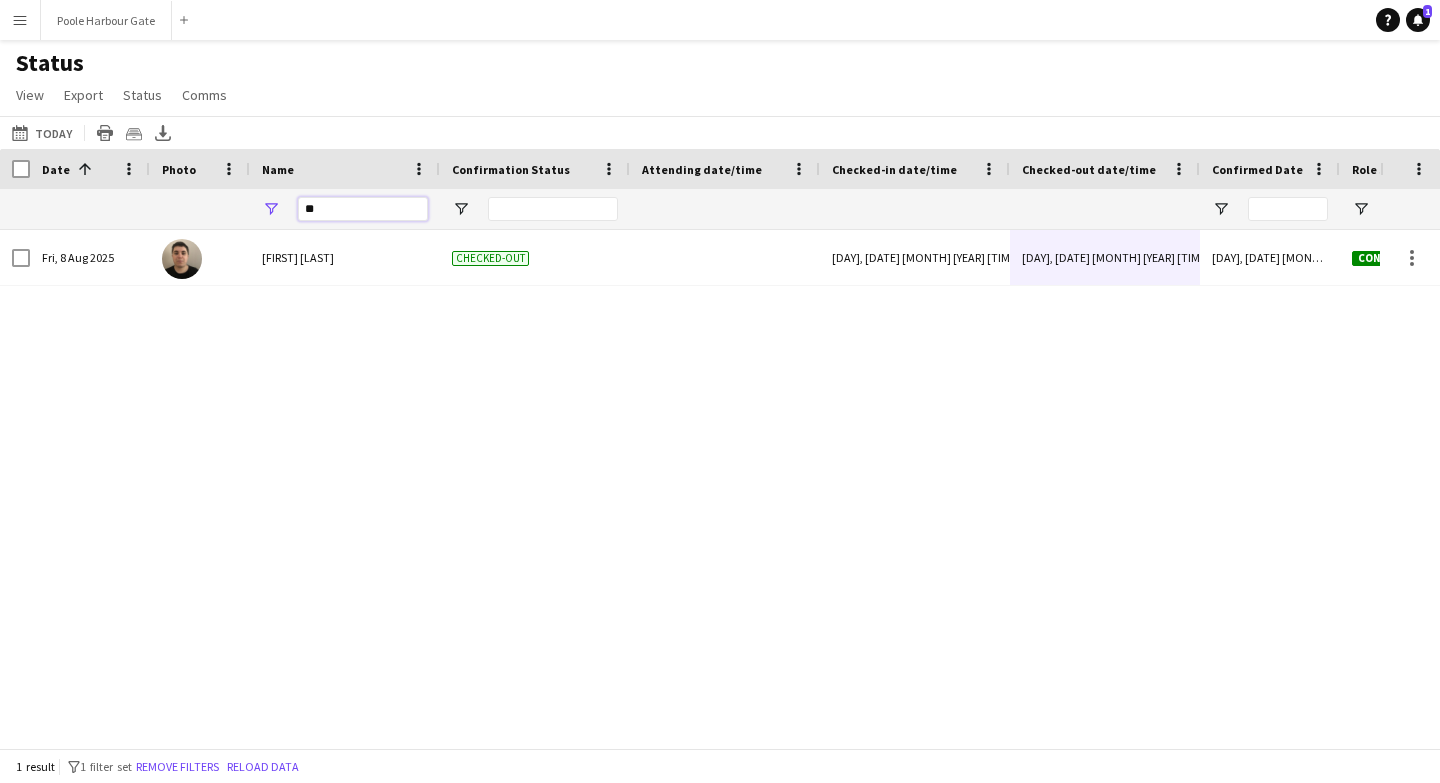type on "*" 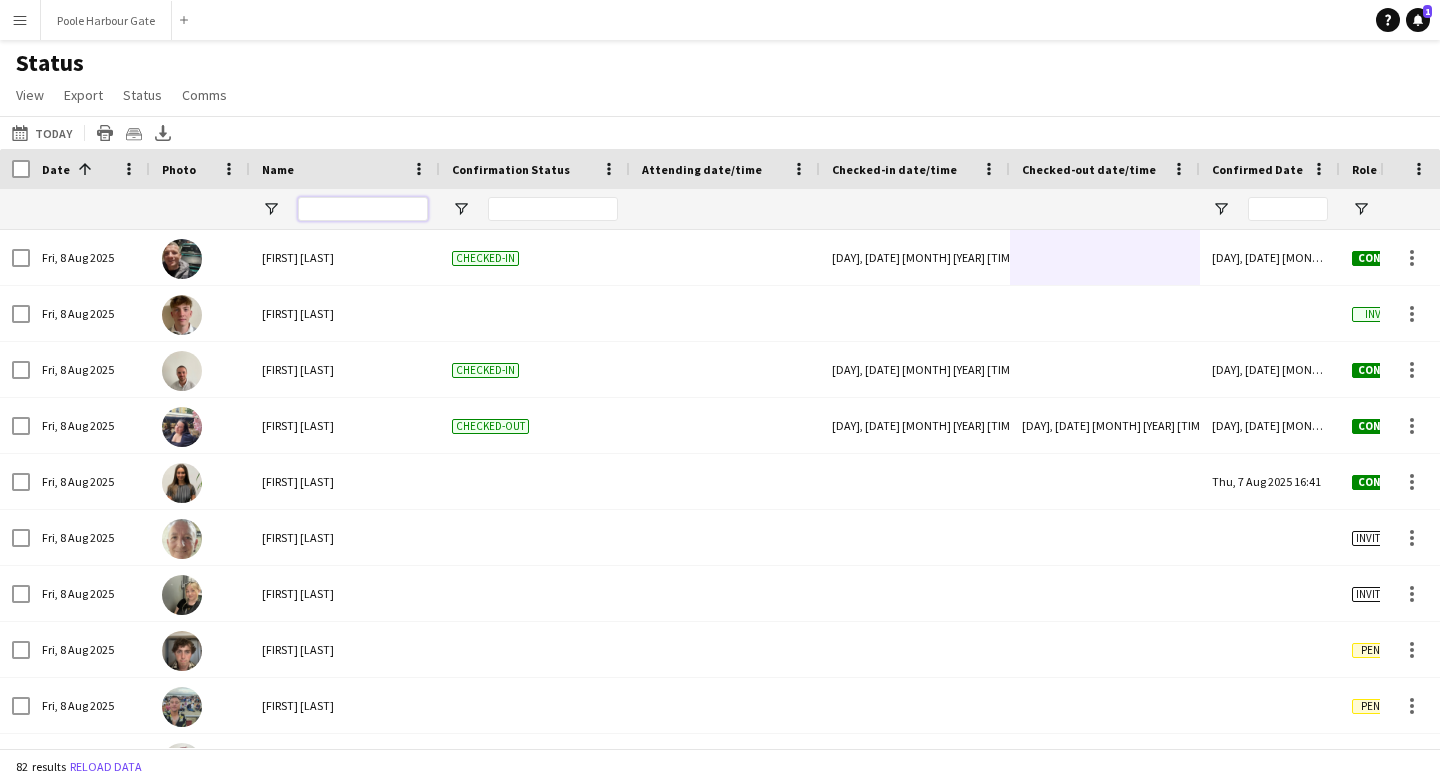 click at bounding box center (363, 209) 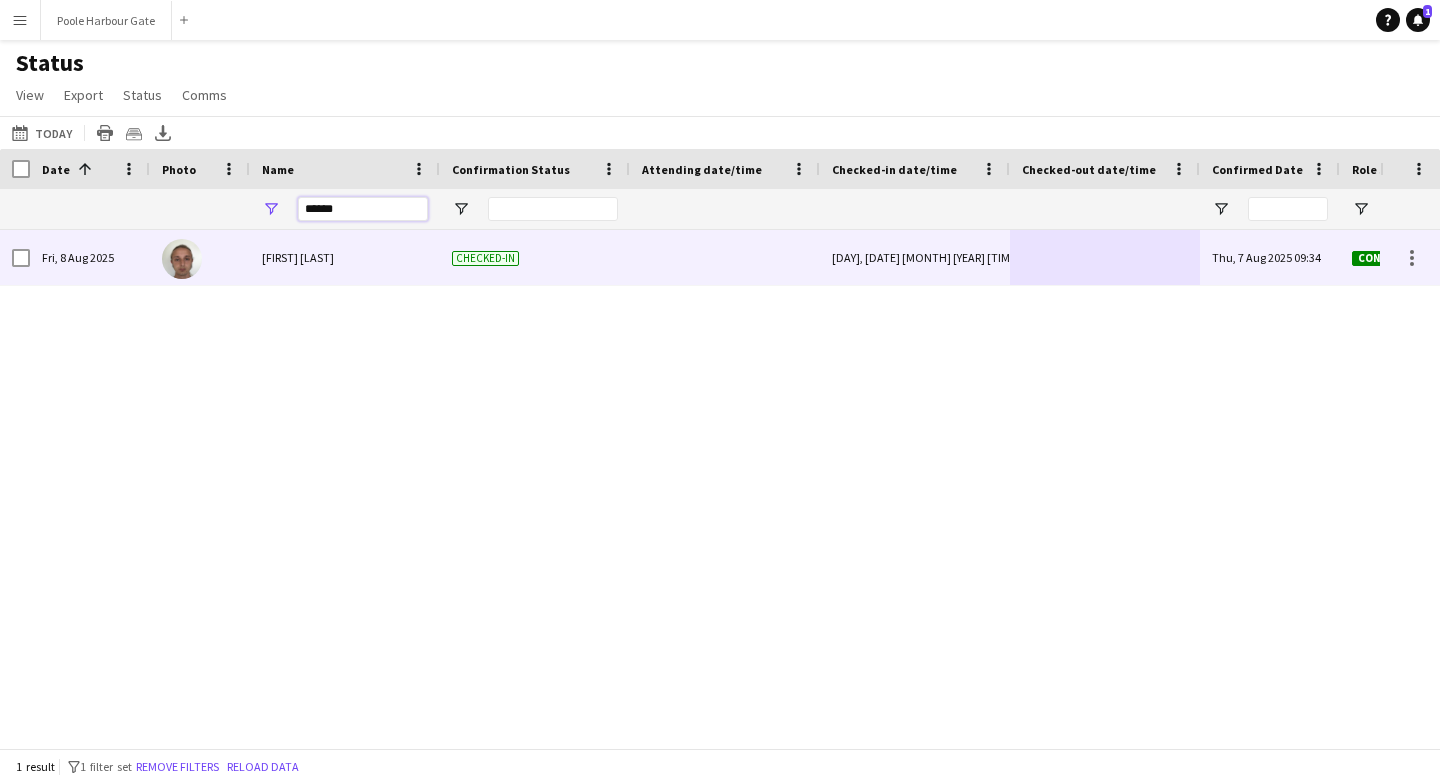 type on "******" 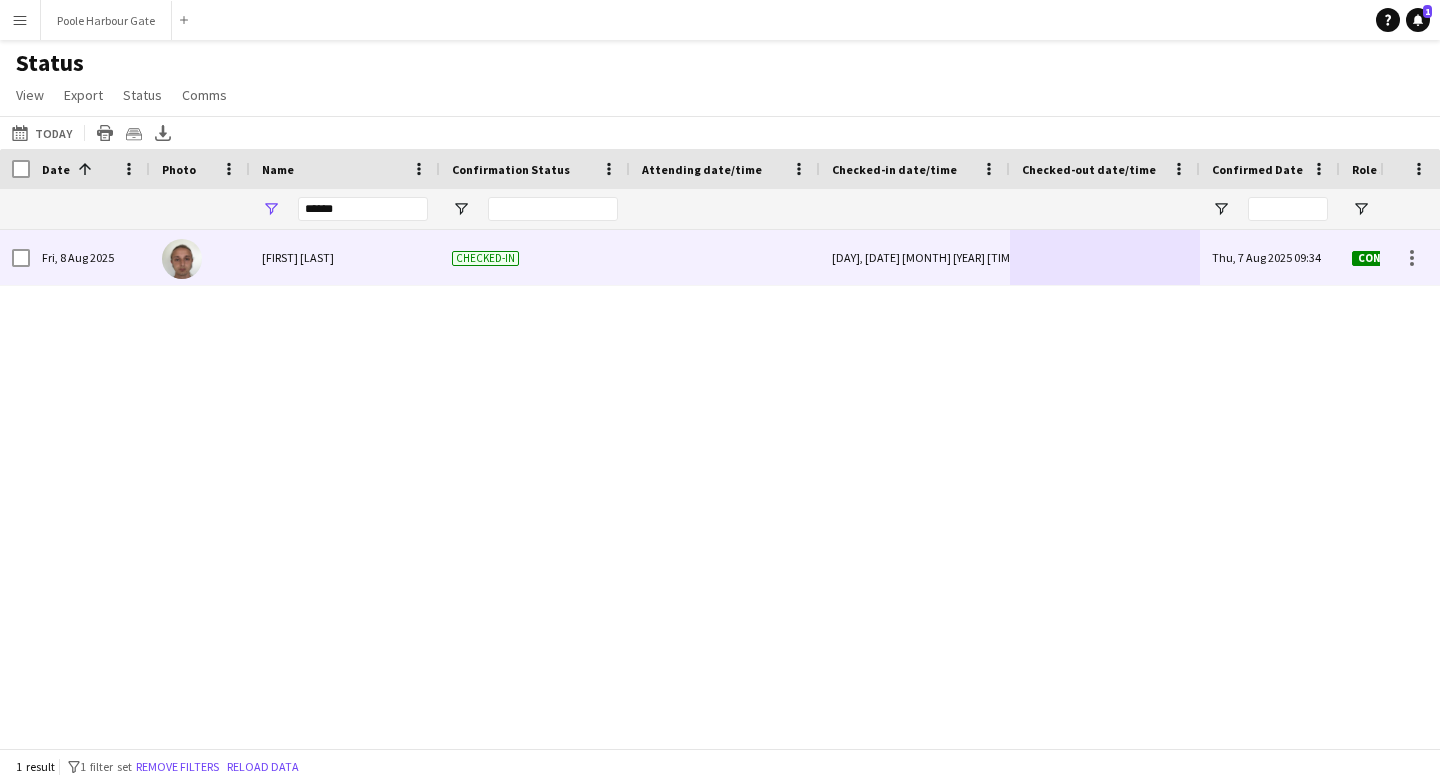 click at bounding box center [1105, 257] 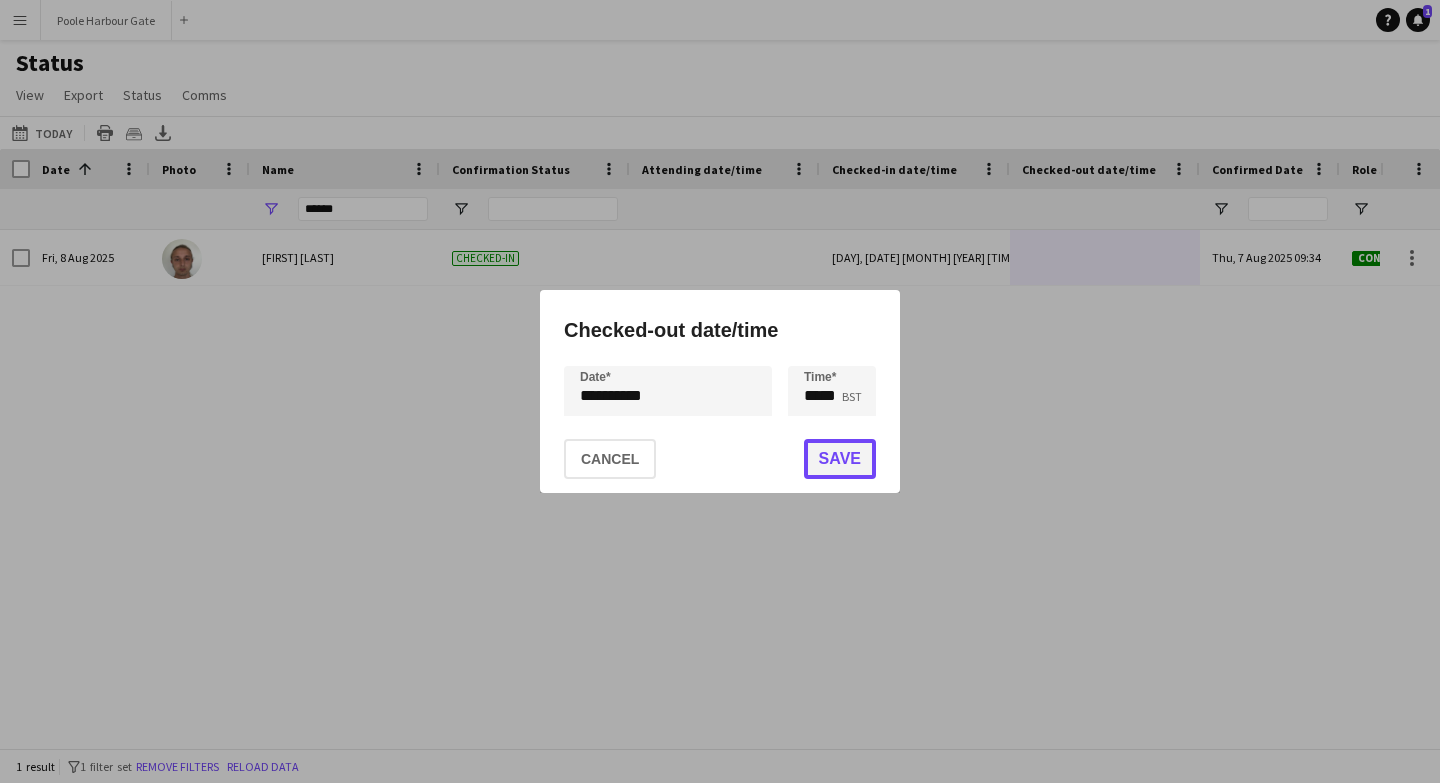 click on "Save" 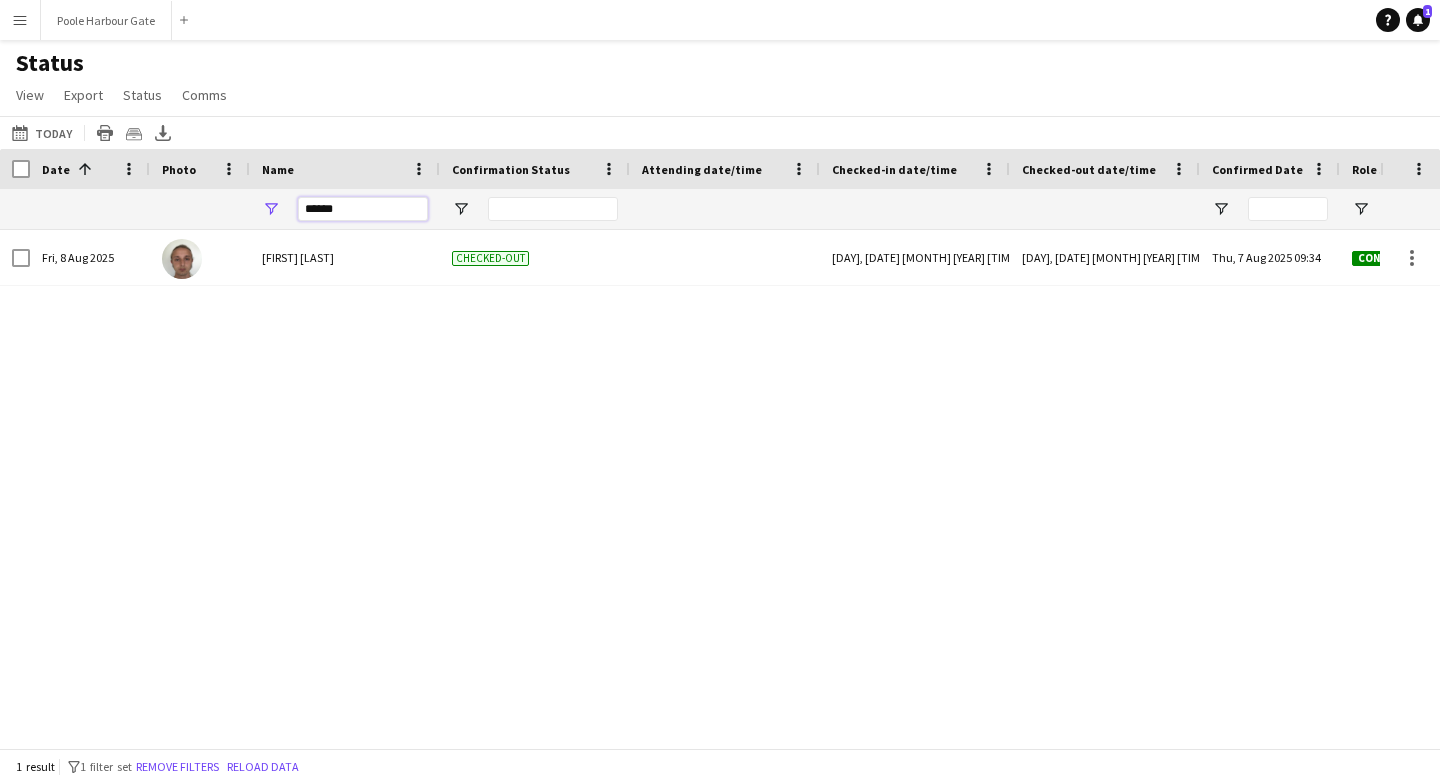 click on "******" at bounding box center [363, 209] 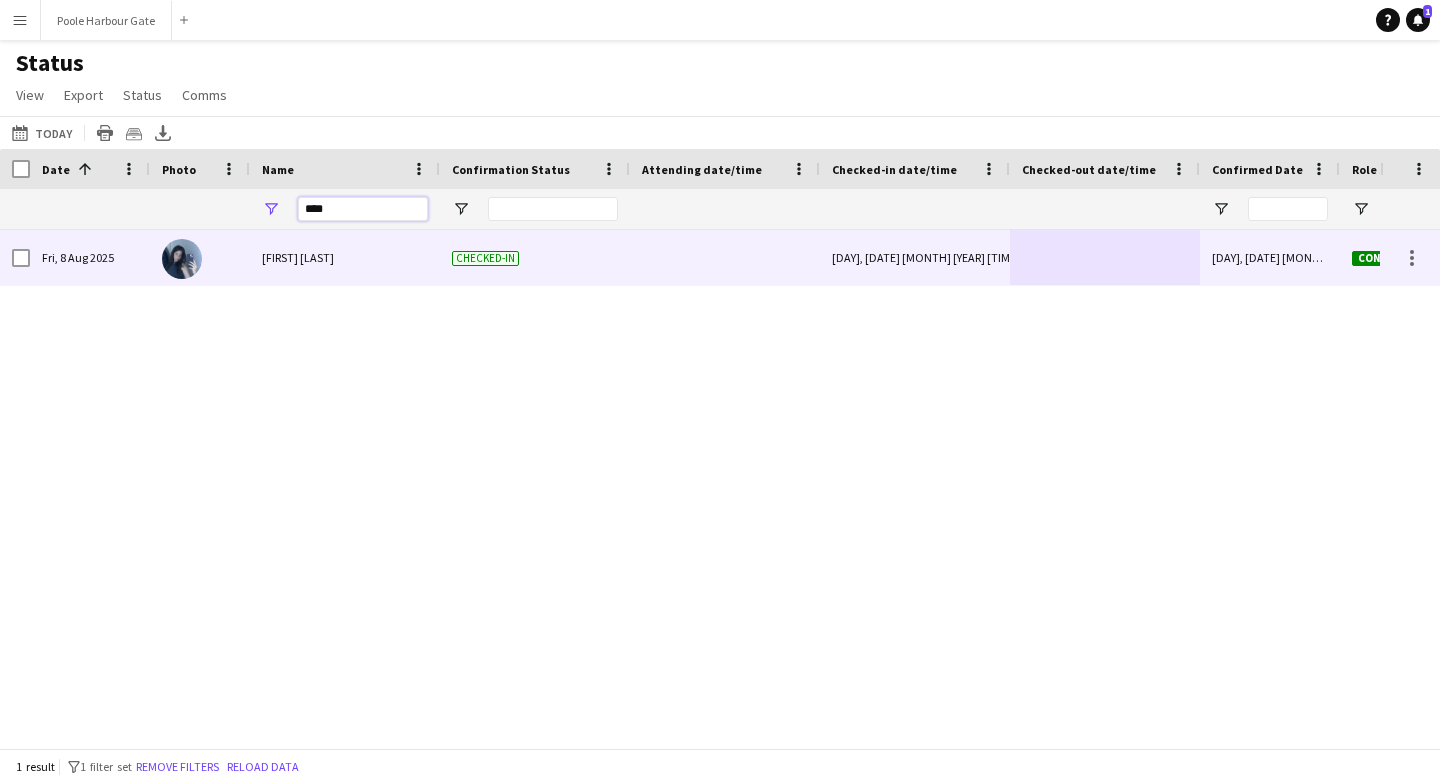 type on "****" 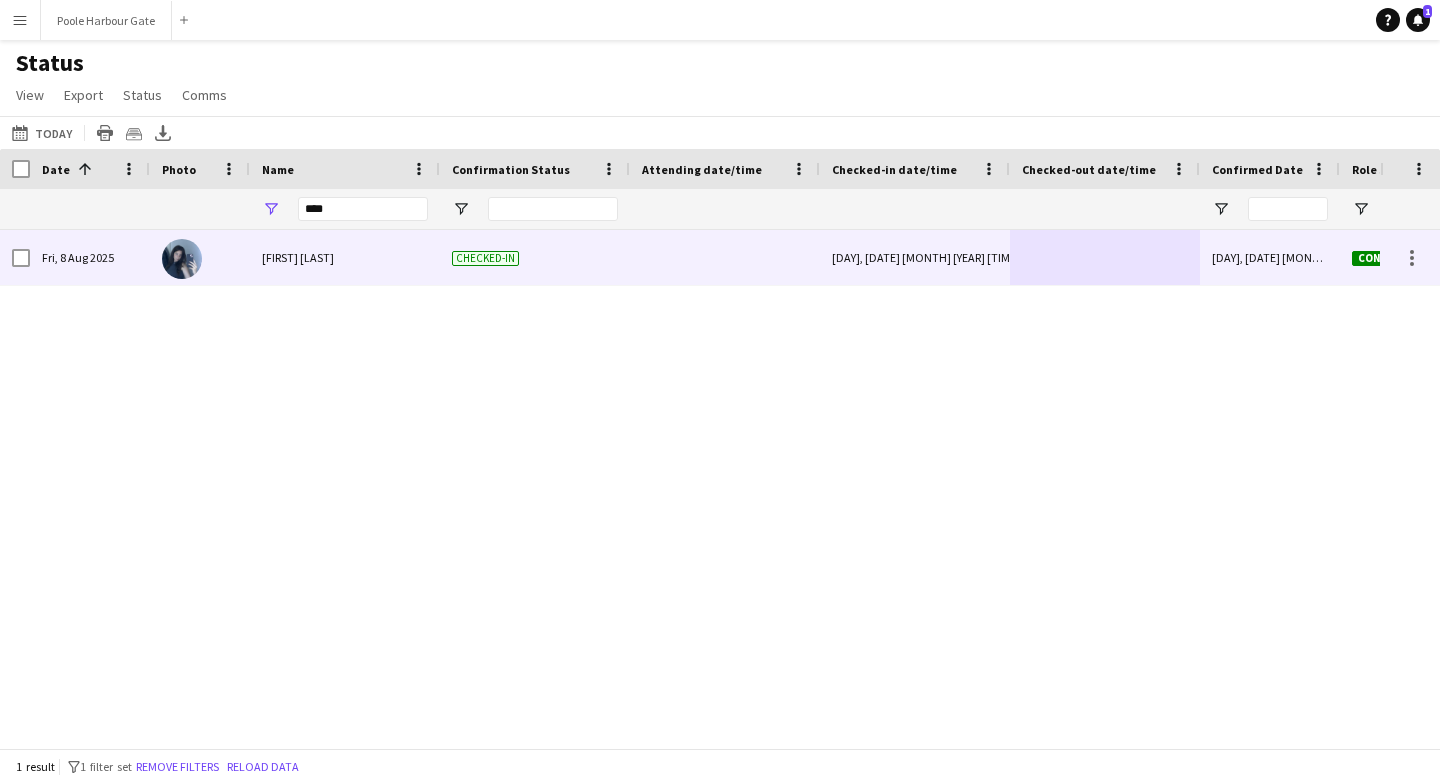 click at bounding box center (1105, 257) 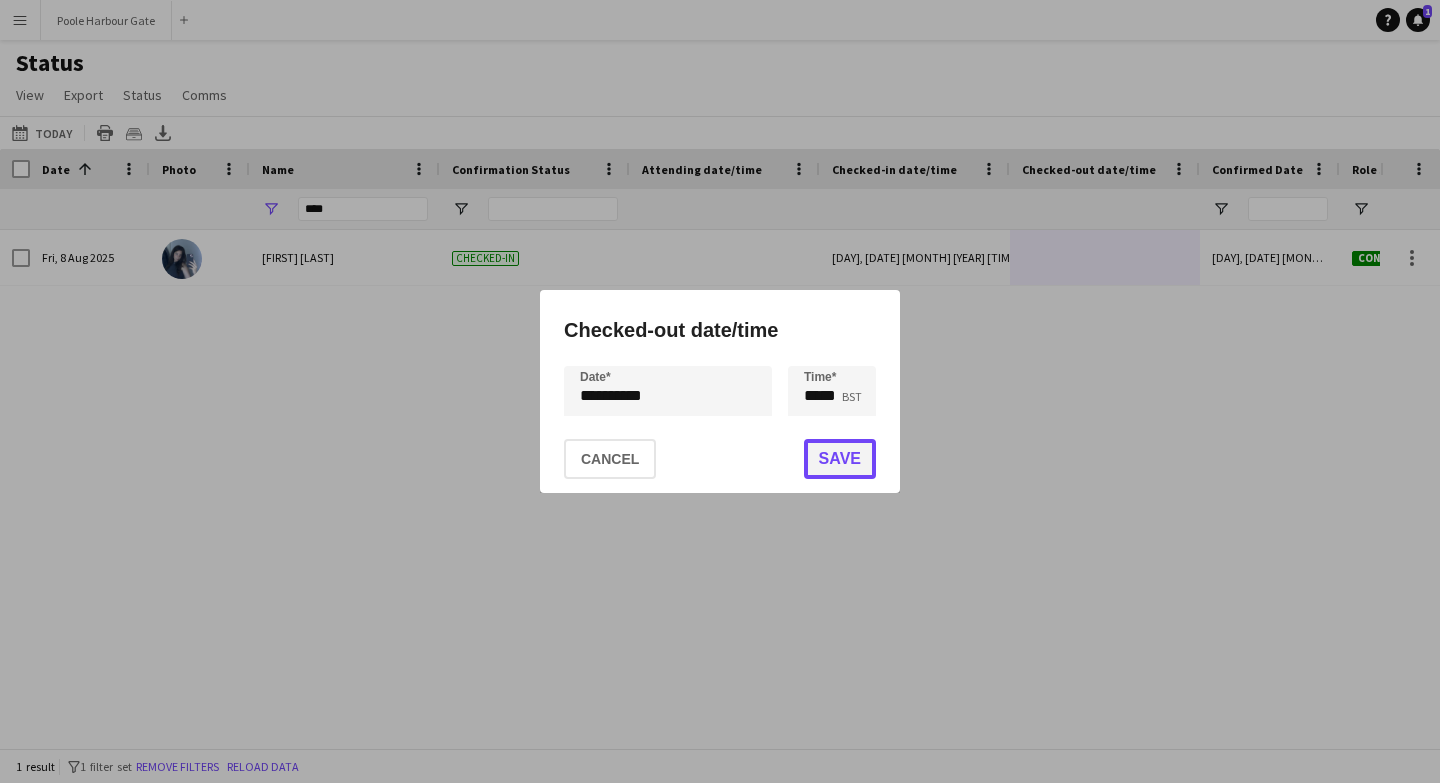click on "Save" 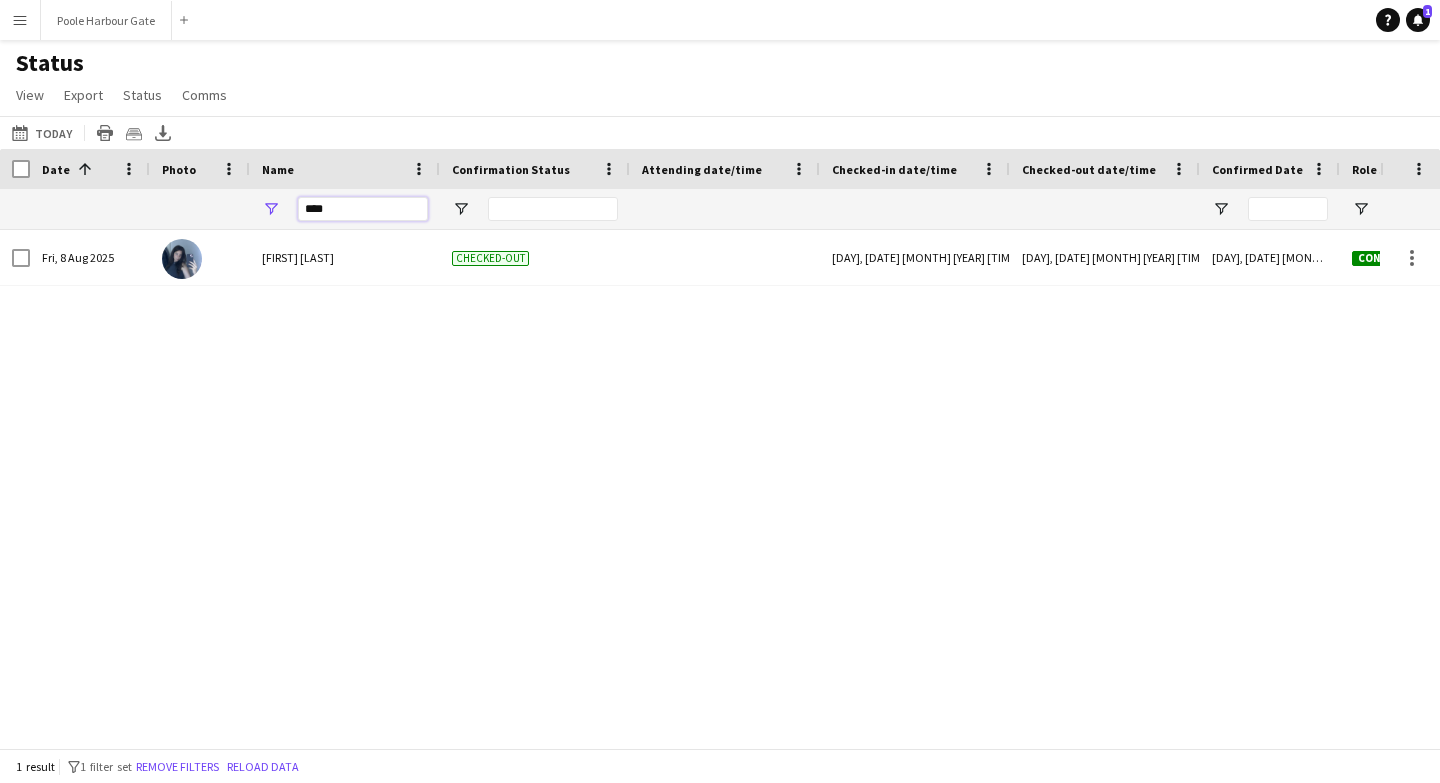 click on "****" at bounding box center [363, 209] 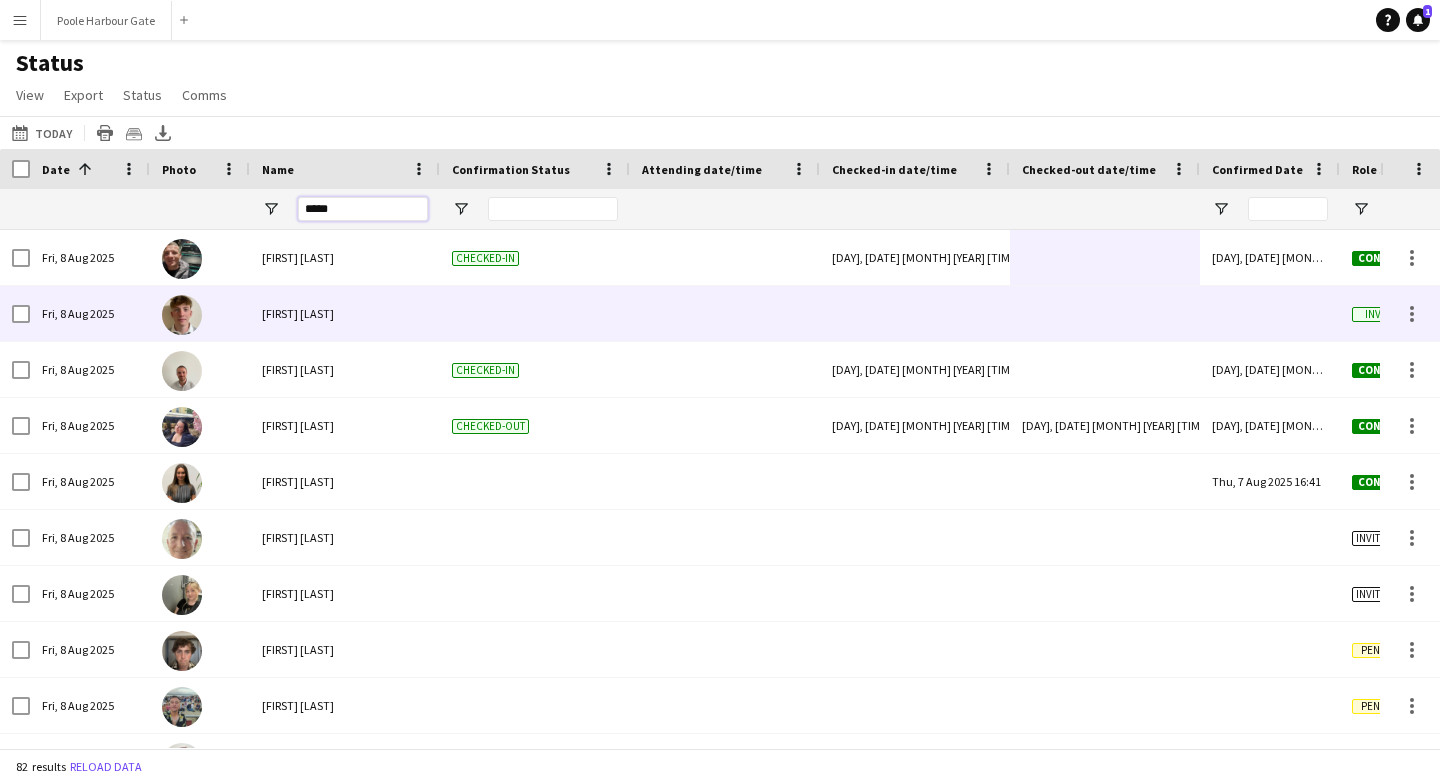 type on "******" 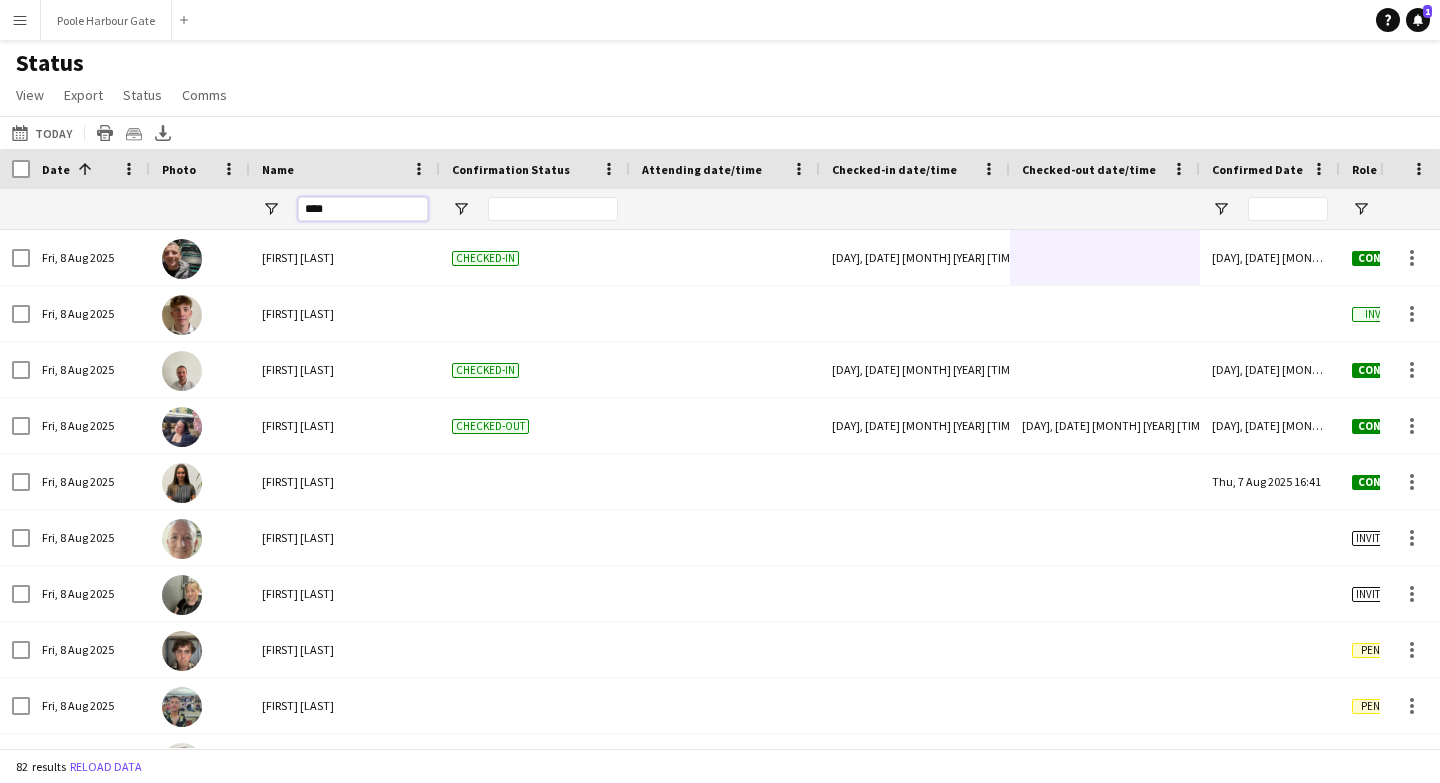 type on "*****" 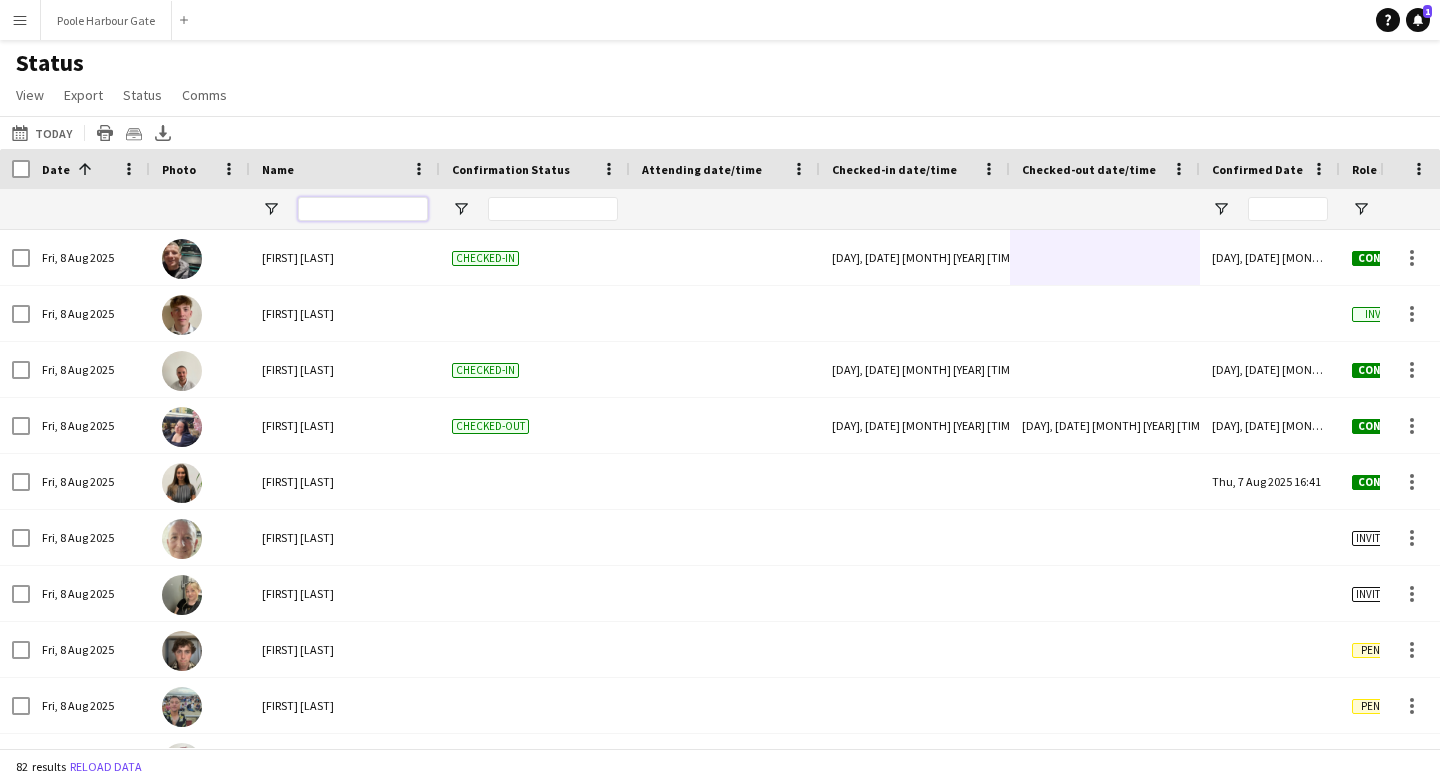 click at bounding box center [363, 209] 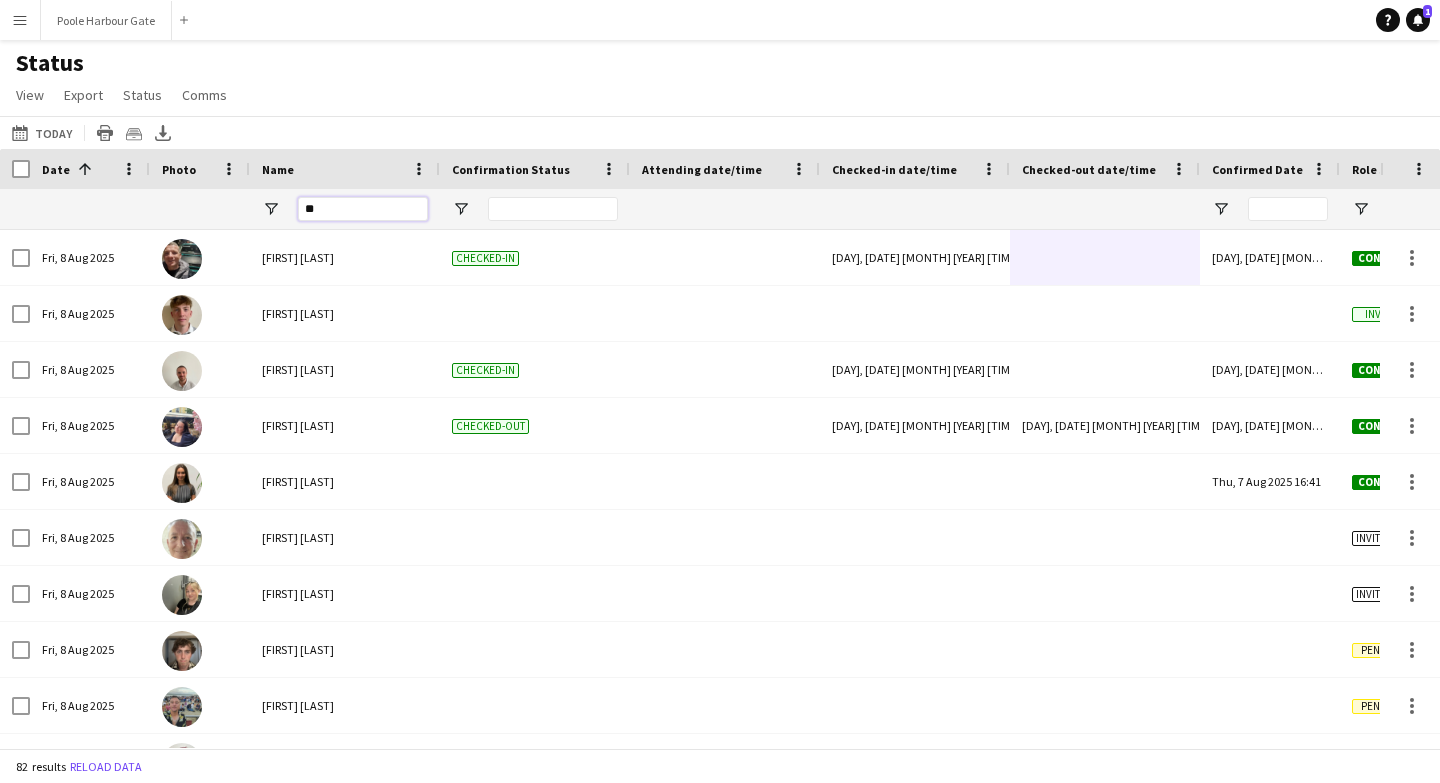 type on "*" 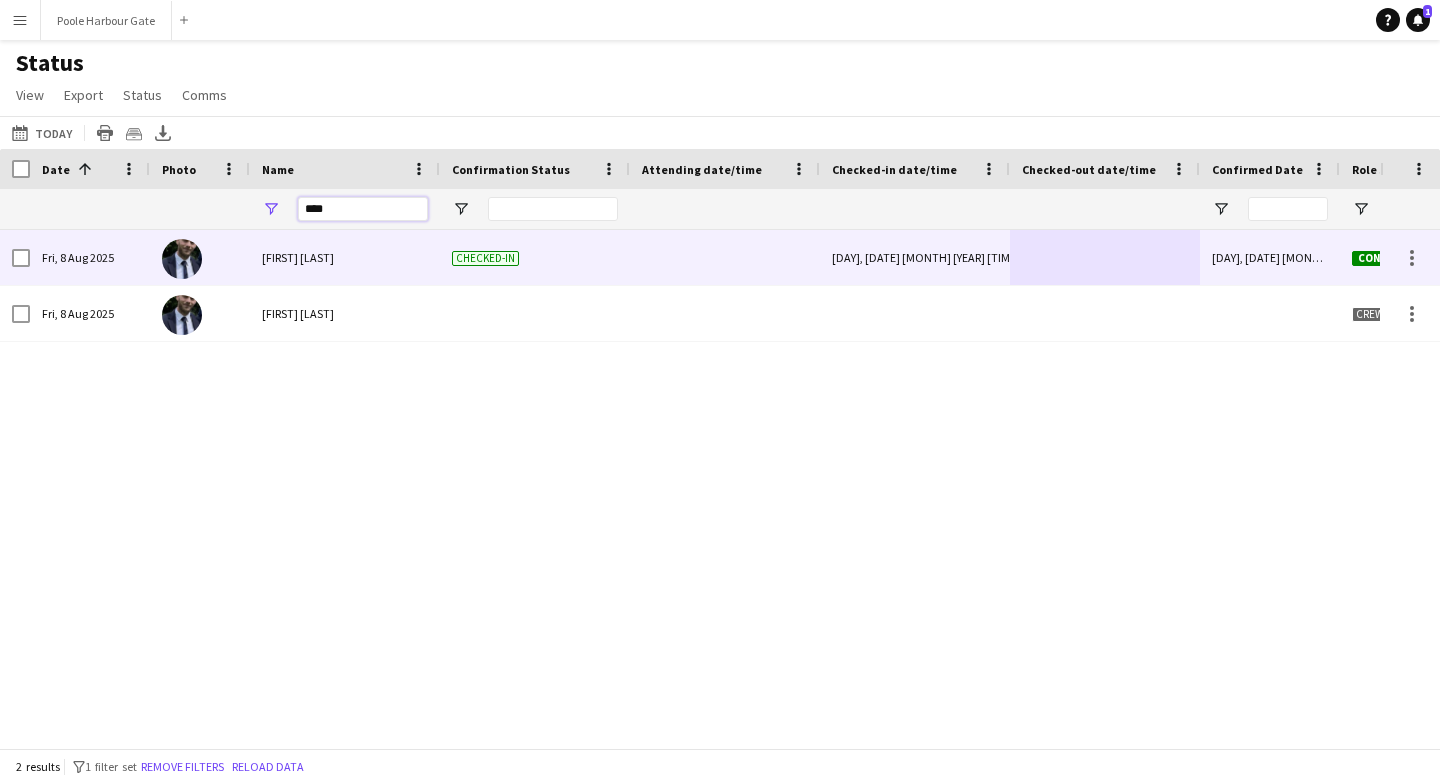 type on "****" 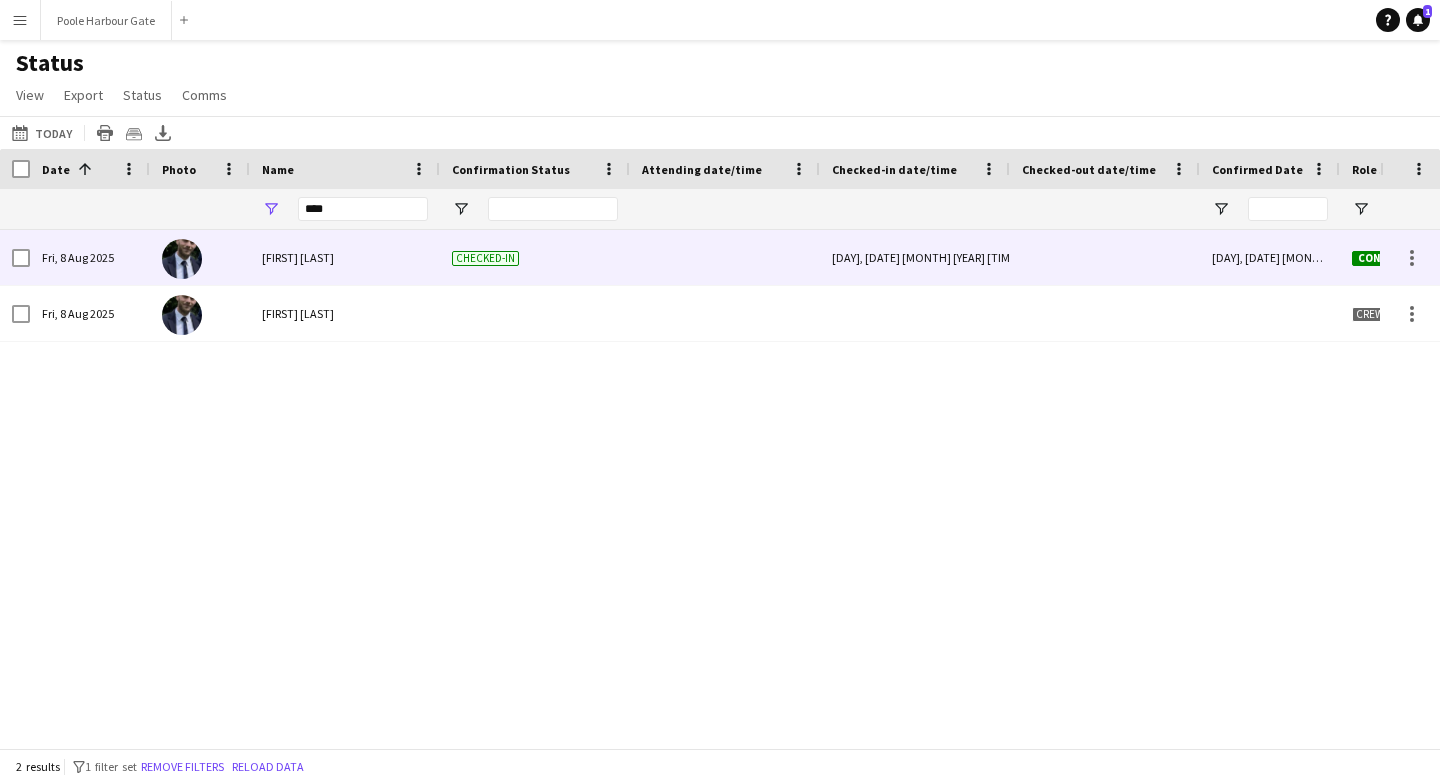 click at bounding box center (1105, 257) 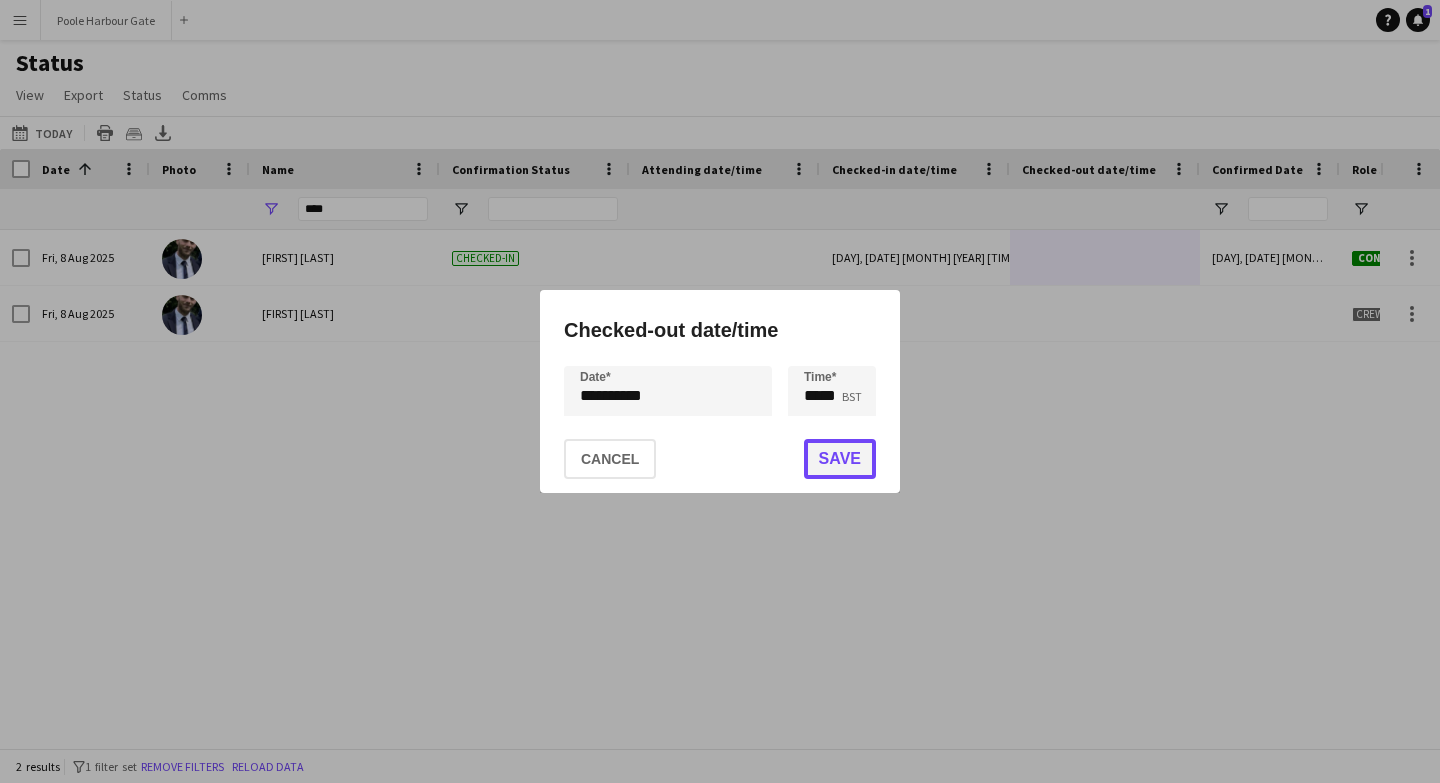 click on "Save" 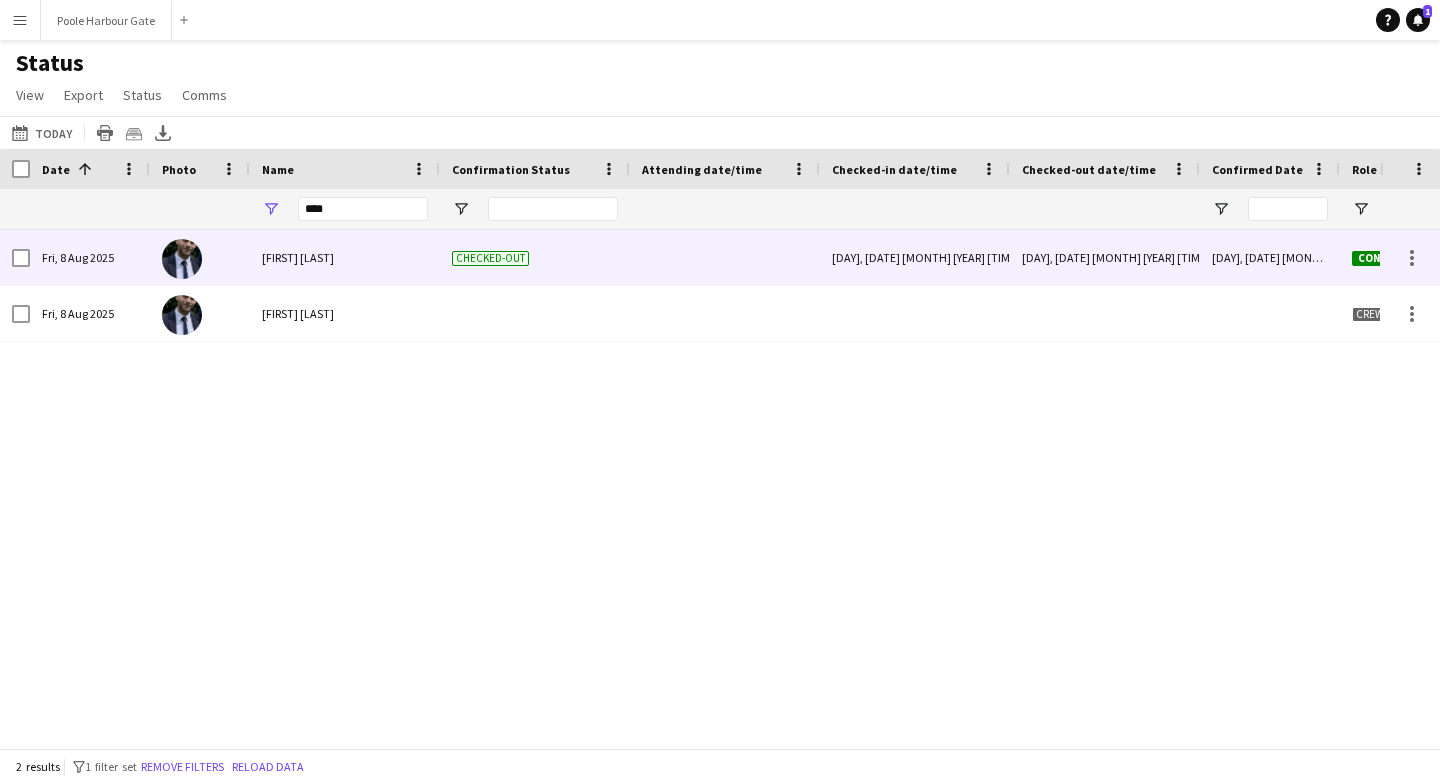 scroll, scrollTop: 0, scrollLeft: 193, axis: horizontal 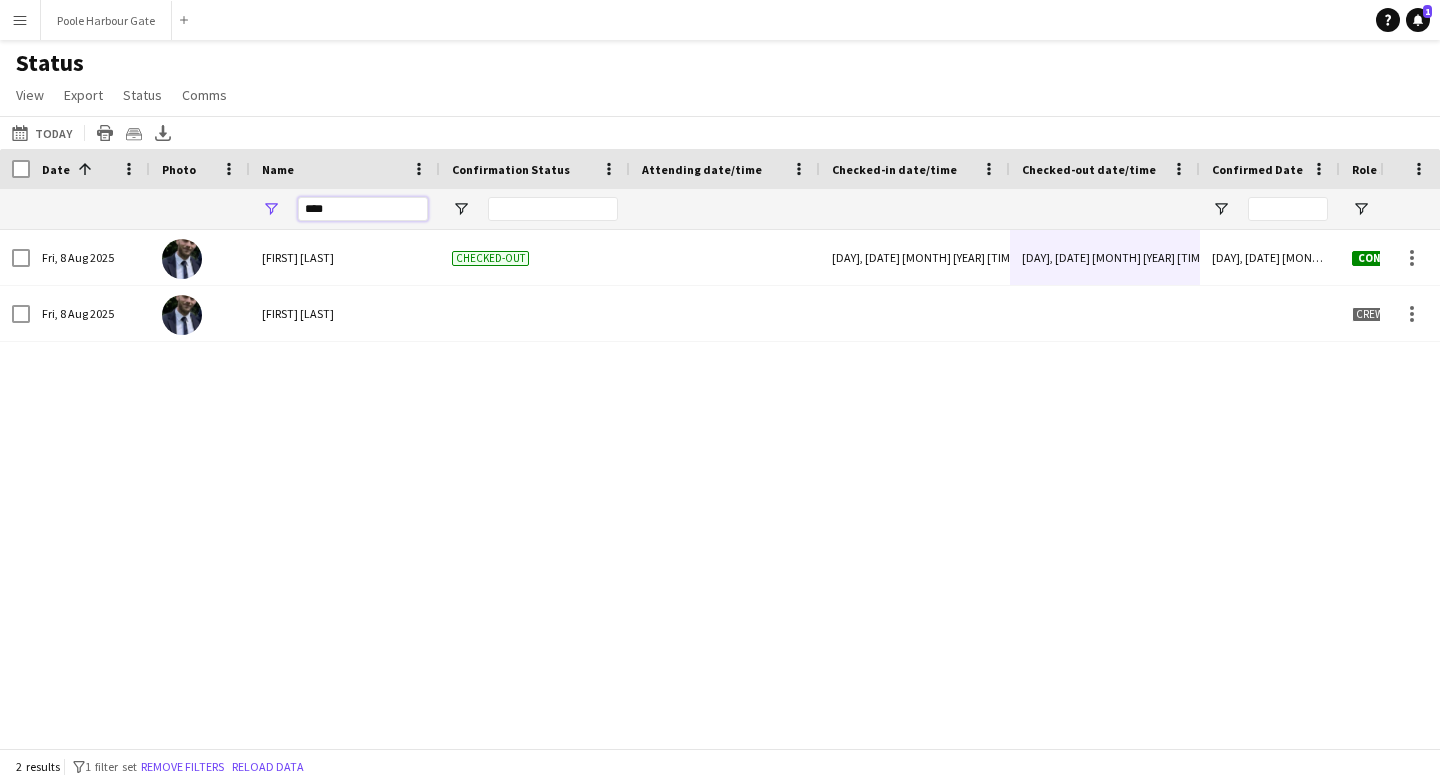 drag, startPoint x: 330, startPoint y: 210, endPoint x: 253, endPoint y: 210, distance: 77 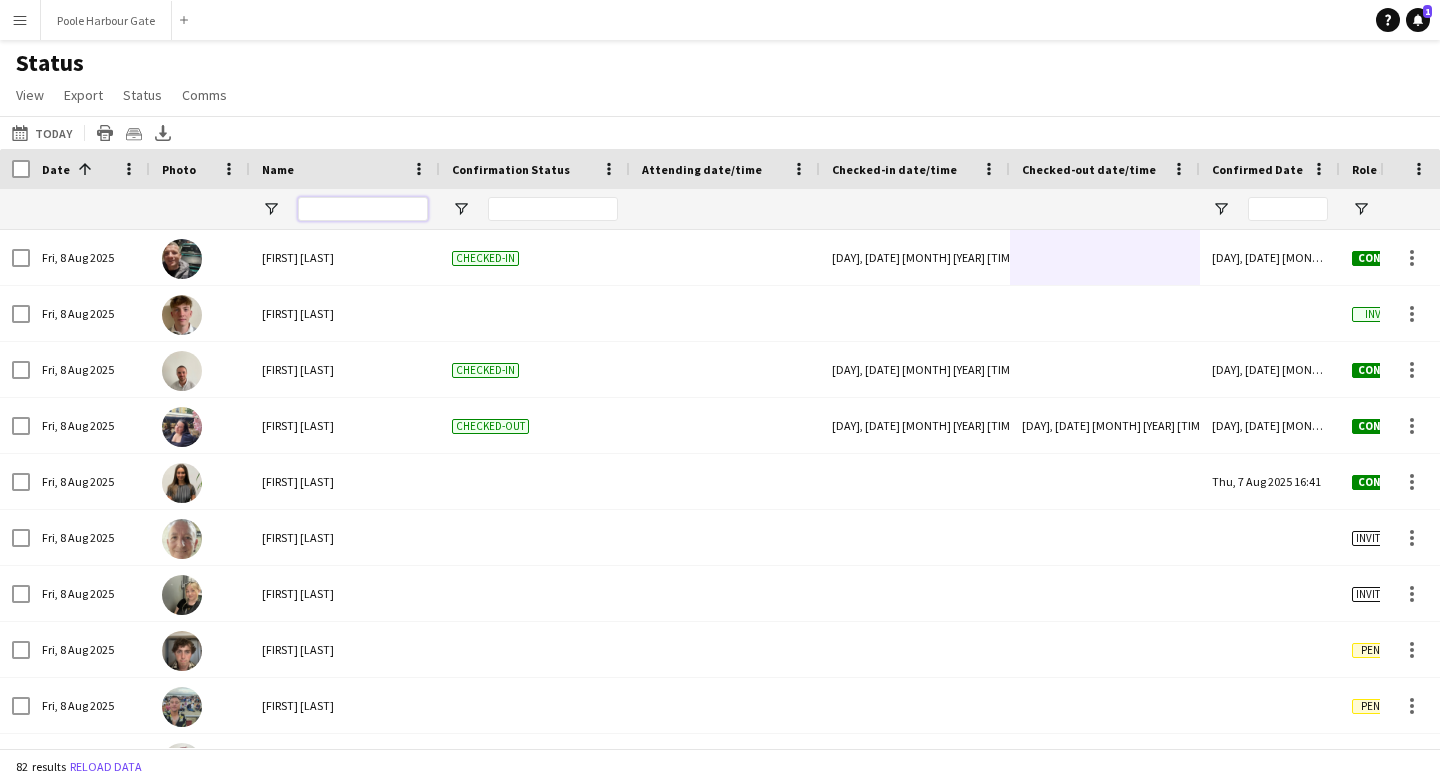click at bounding box center [363, 209] 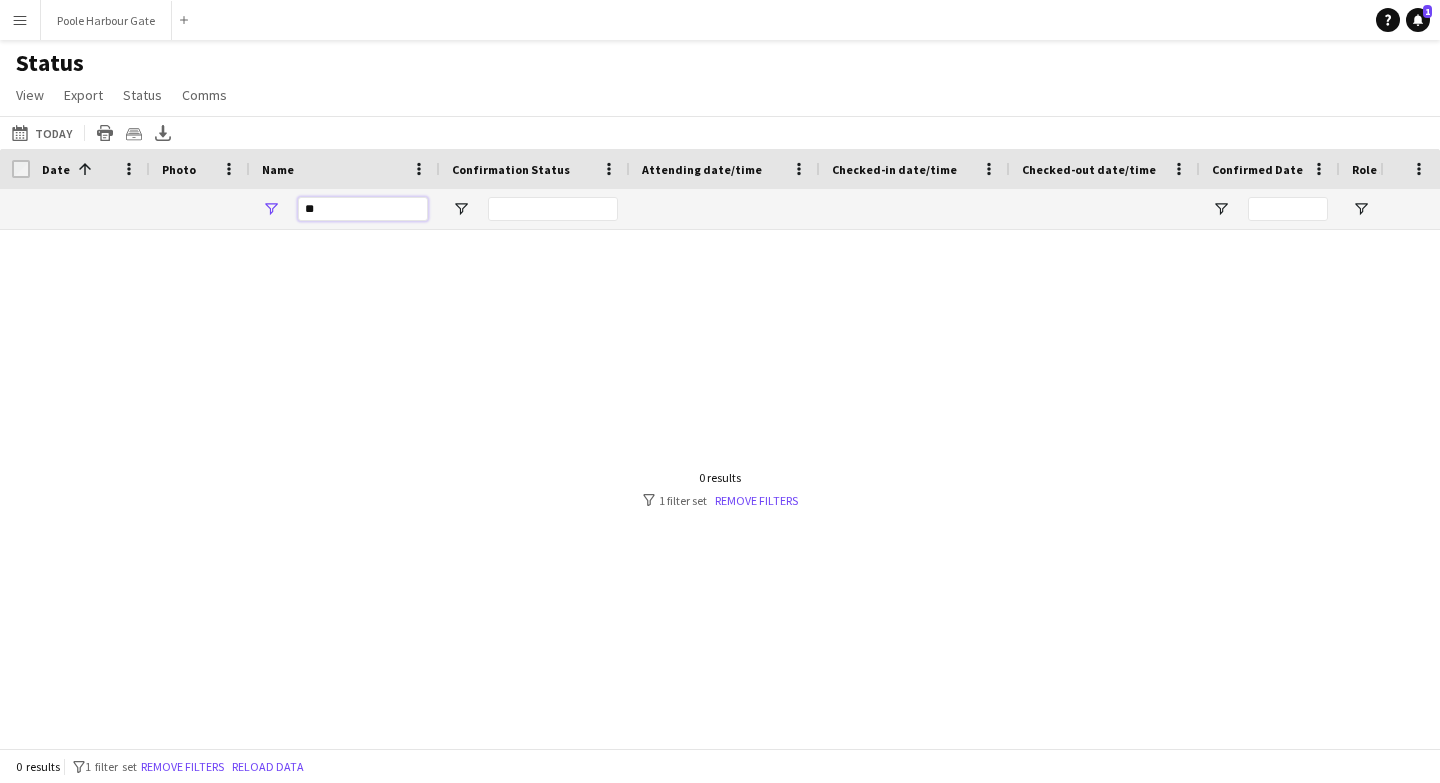 type on "*" 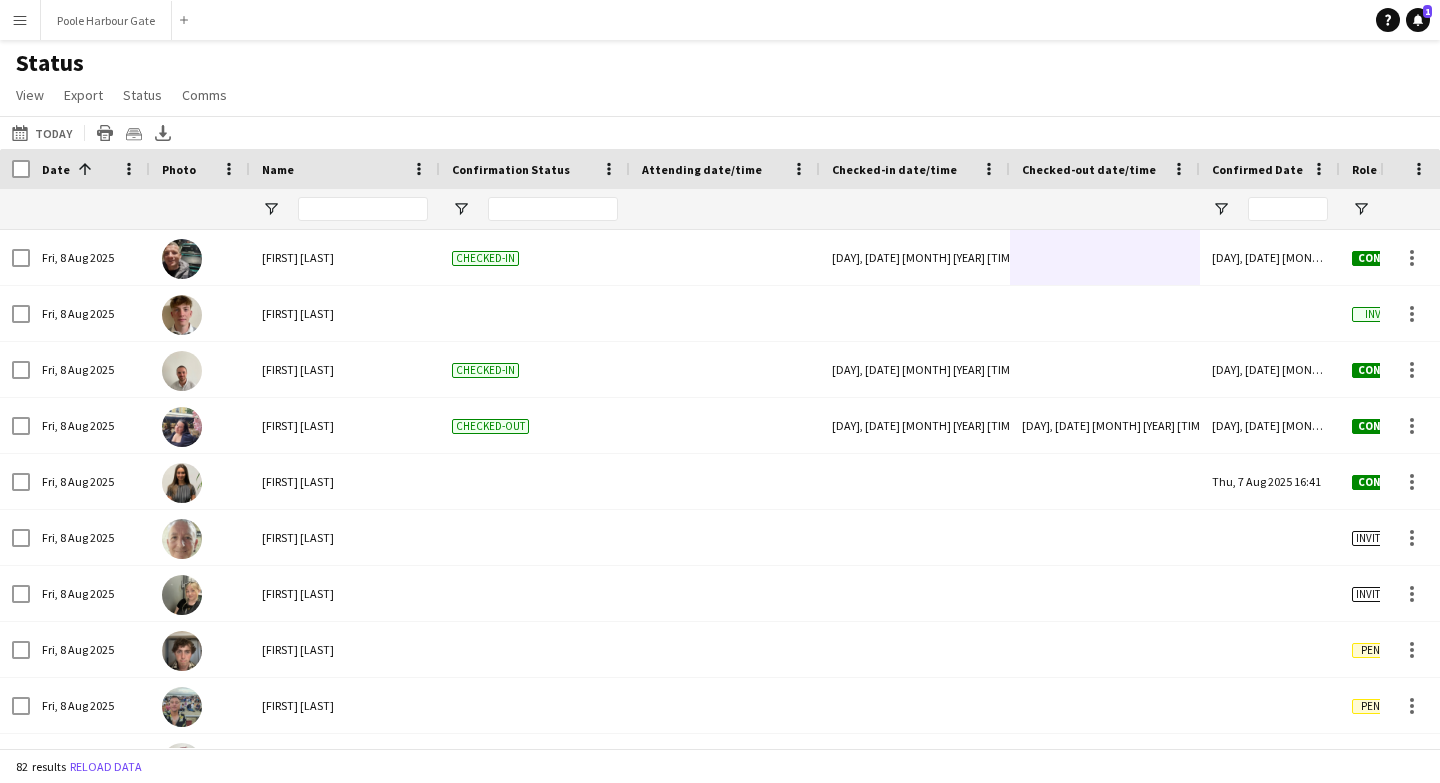click on "[DATE]
[DATE]
[DATE]   [DATE]   [DATE]   [DATE]   [DATE]   [DATE]   [DATE]   [DATE]   [DATE]  [MONTH] [YEAR][DATE] [DATE] [DATE] [DATE] [DATE] [DATE] [DATE] [DATE] [DATE] [DATE] [DATE] [DATE] [DATE] [DATE] [DATE] [DATE] [DATE] [DATE] [DATE] [DATE] [DATE] [DATE] [DATE] [DATE] [DATE] [DATE] [DATE] [DATE] [DATE] [DATE]
[DATE]
[DATE]
[DATE]
[DATE]
[DATE]
[DATE]" 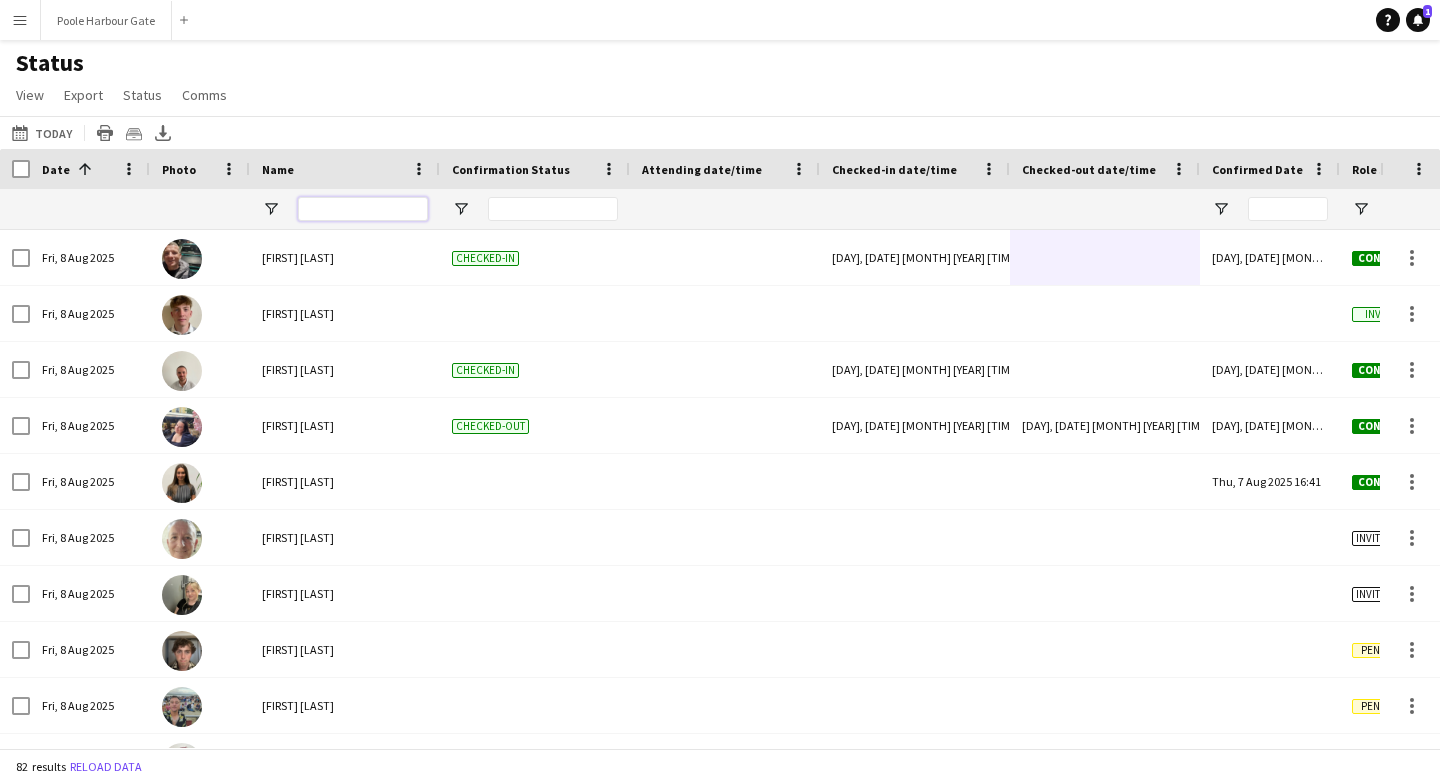 click at bounding box center [363, 209] 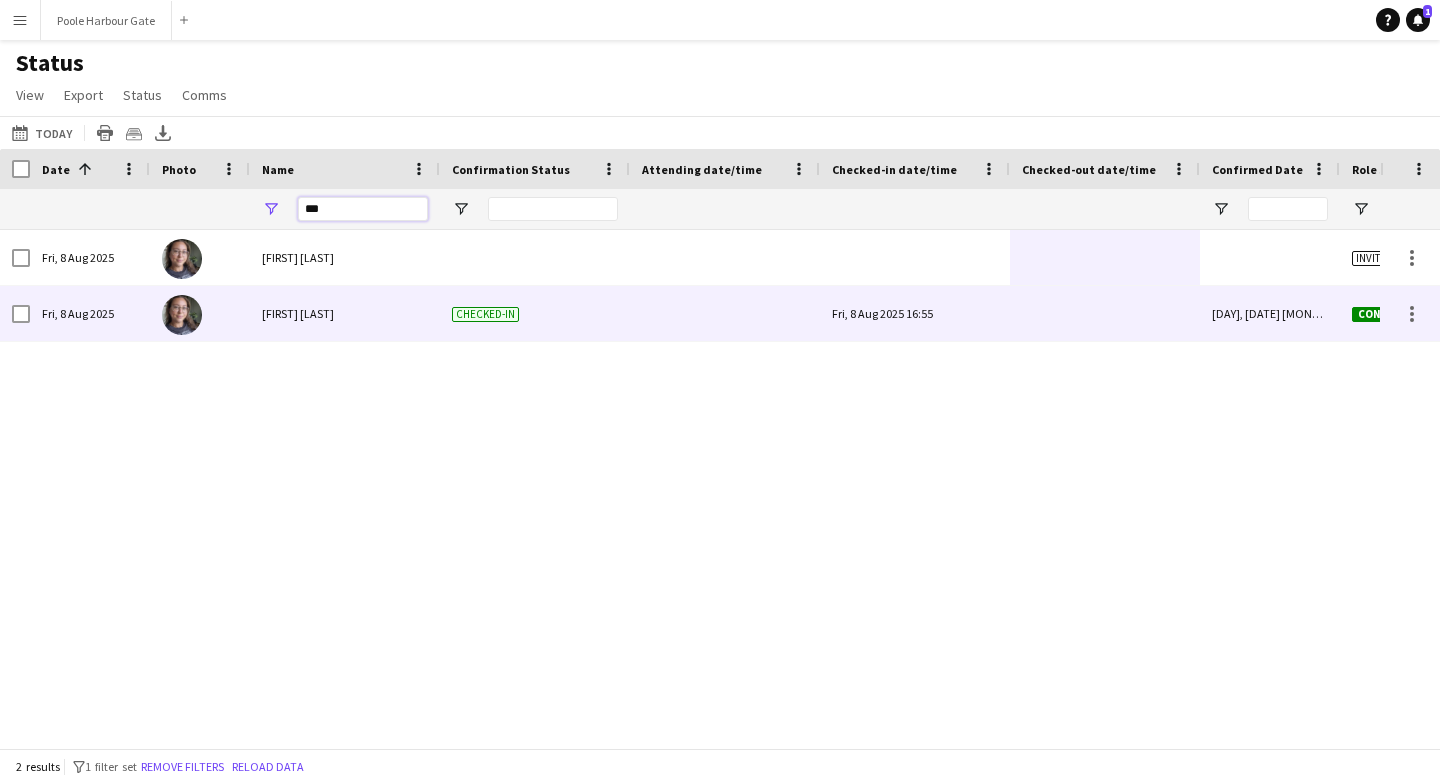 type on "***" 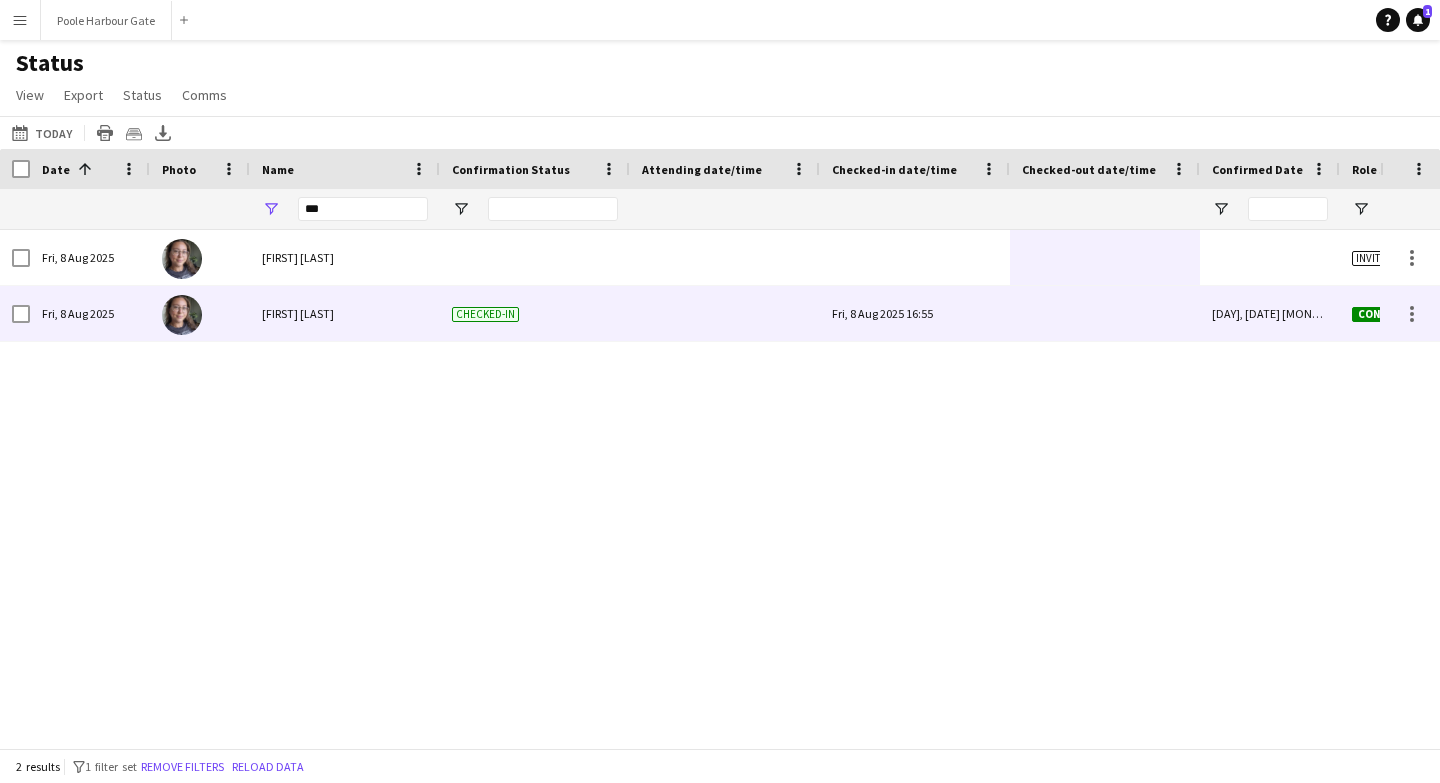 click at bounding box center [1105, 313] 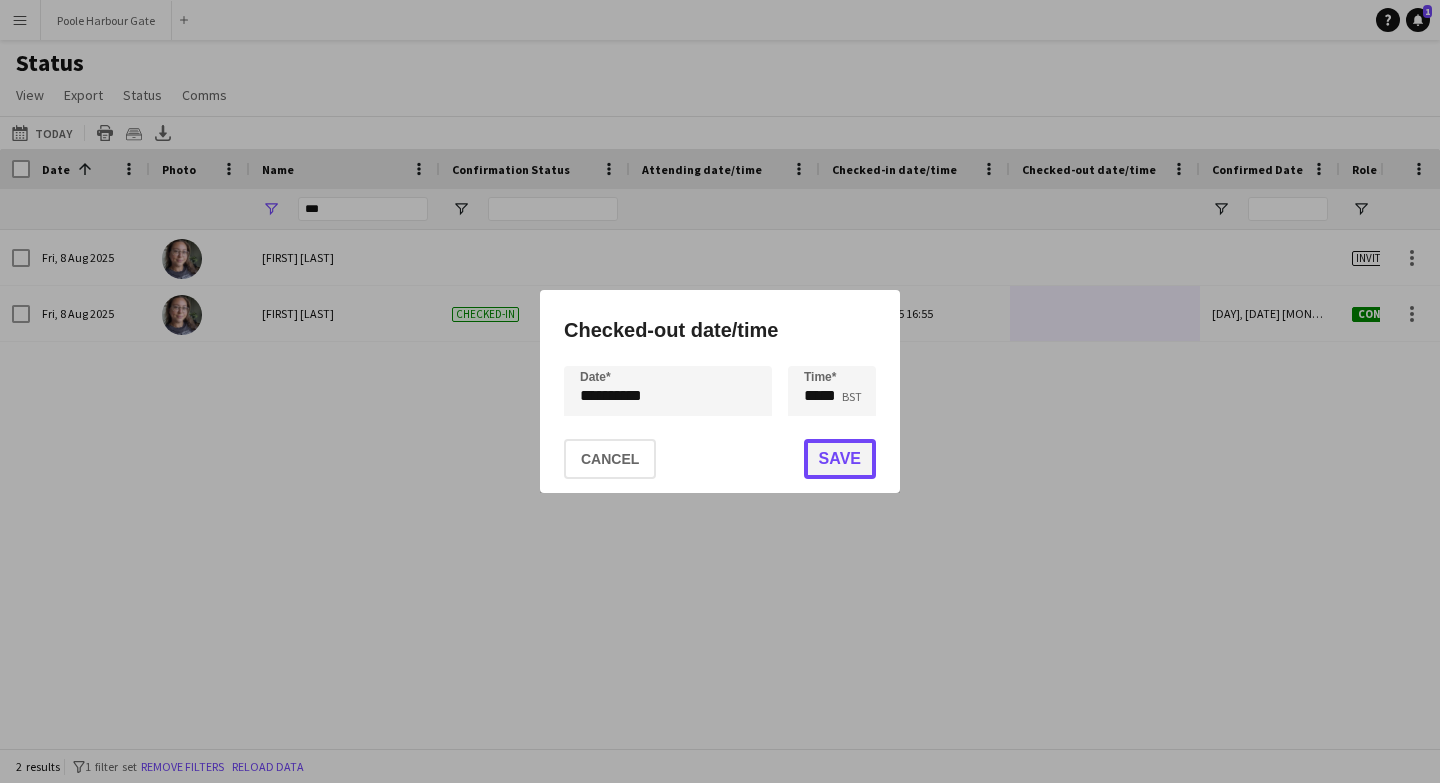 click on "Save" 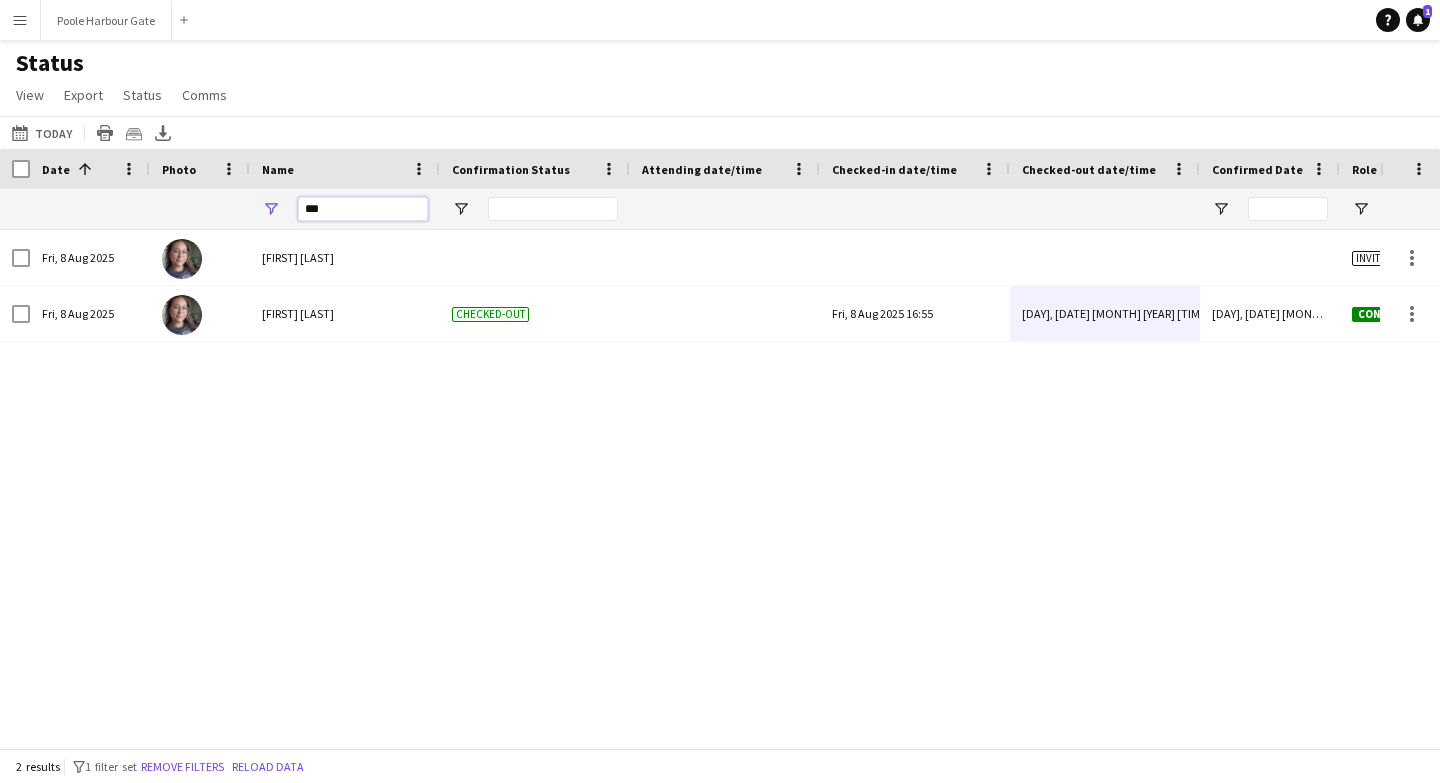 click on "***" at bounding box center [363, 209] 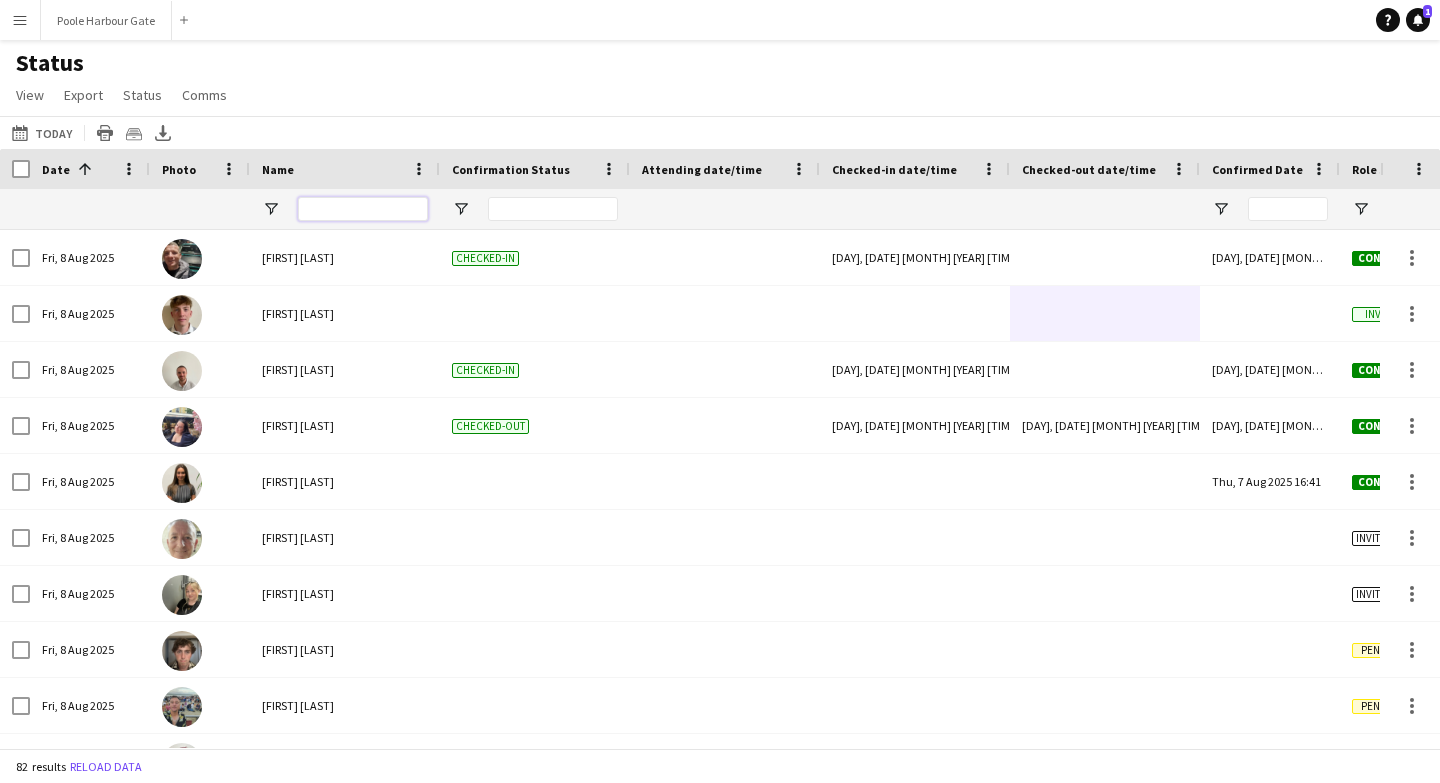 click at bounding box center [363, 209] 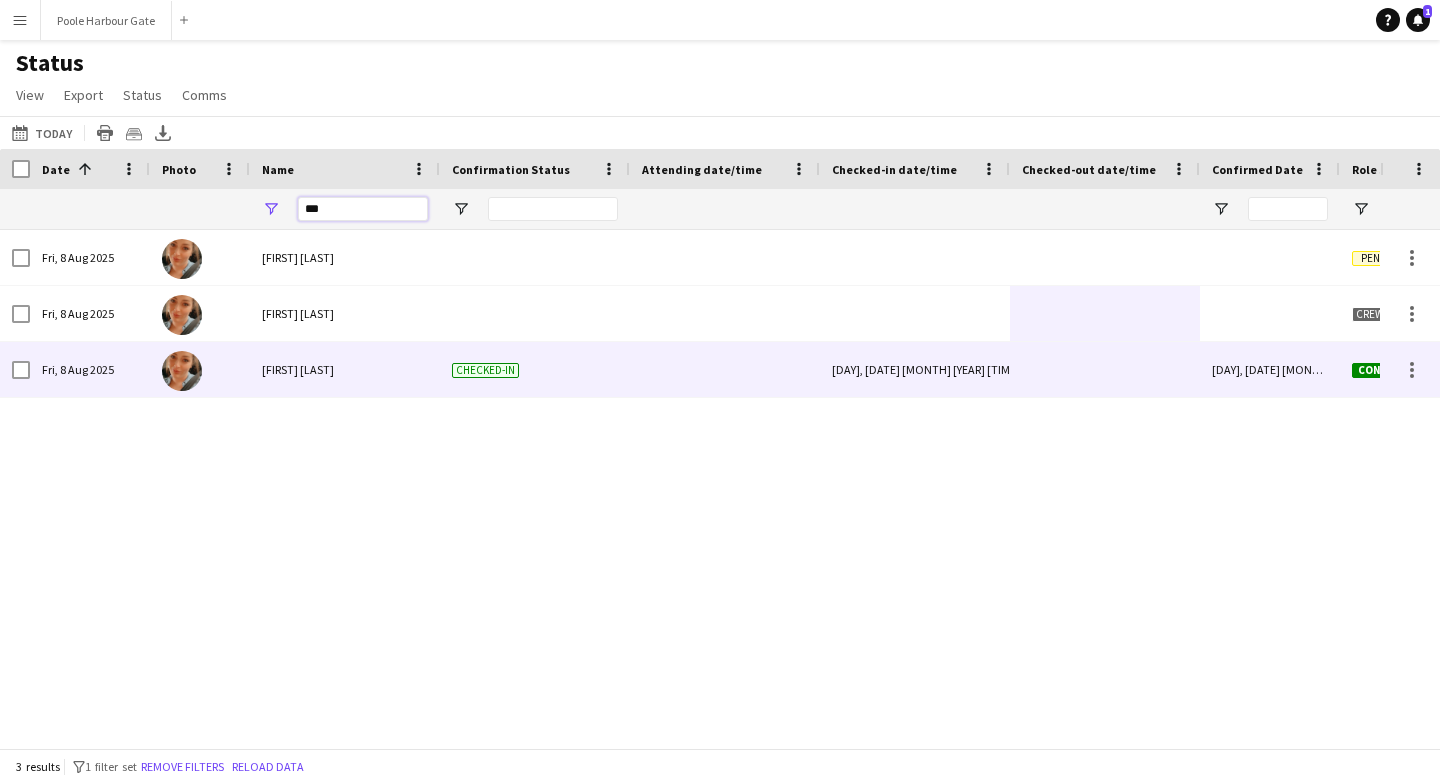 type on "***" 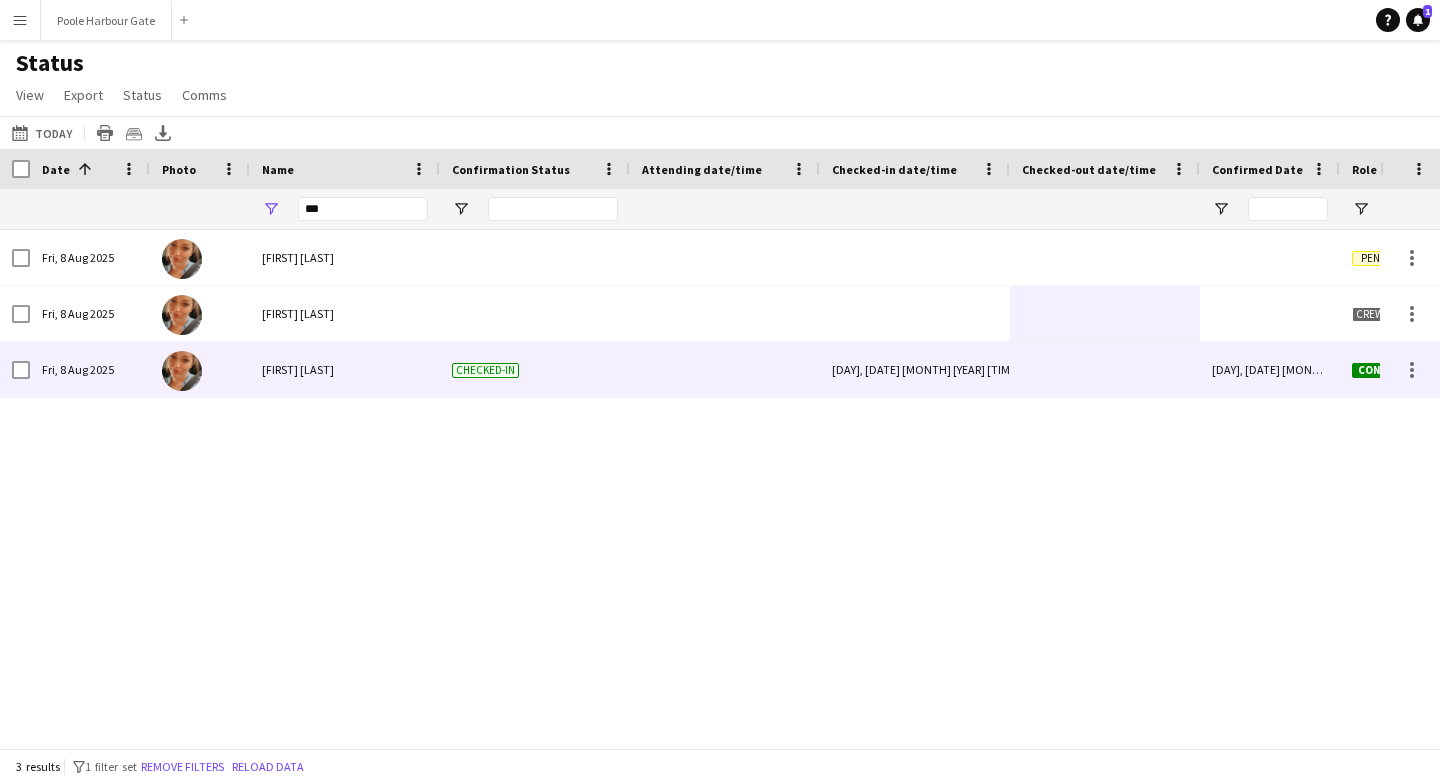 click at bounding box center [1105, 369] 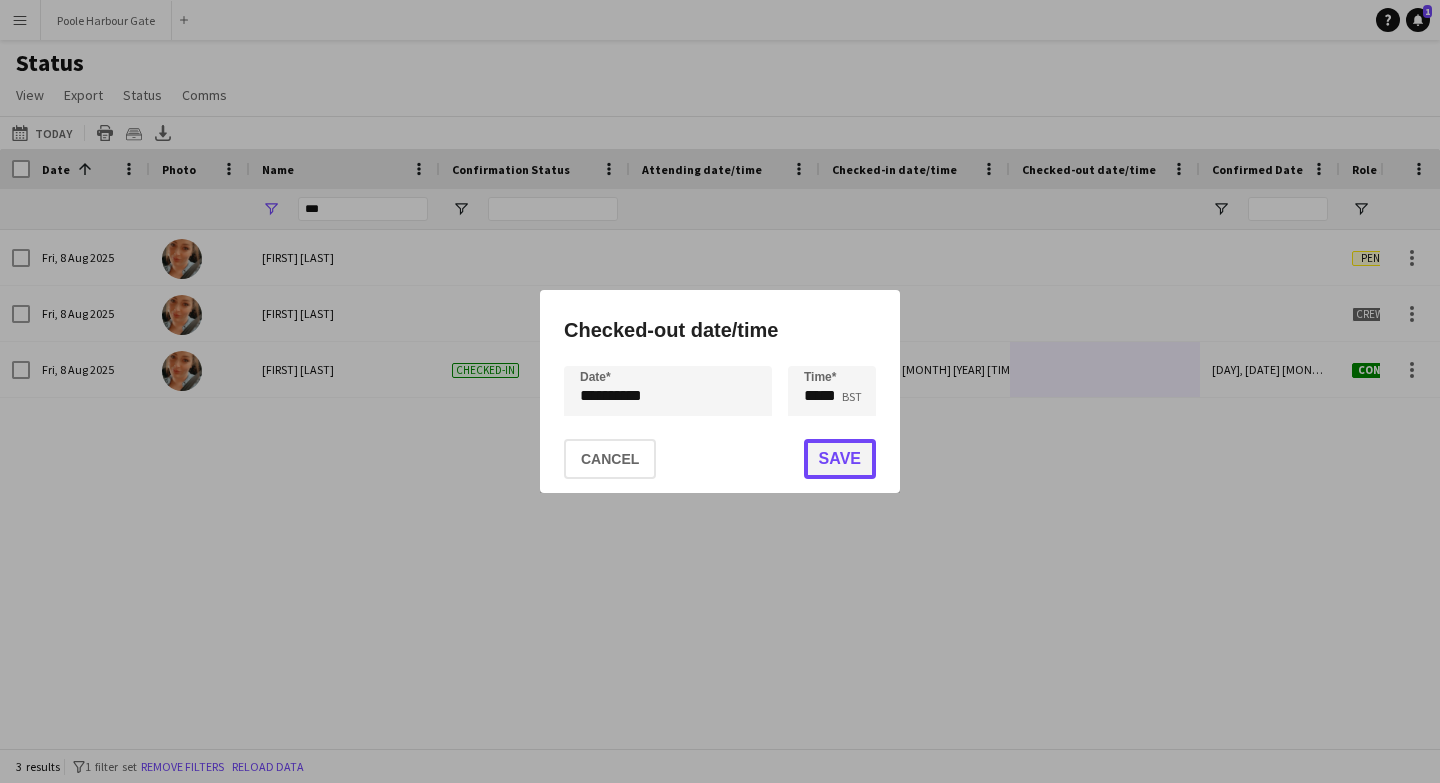 click on "Save" 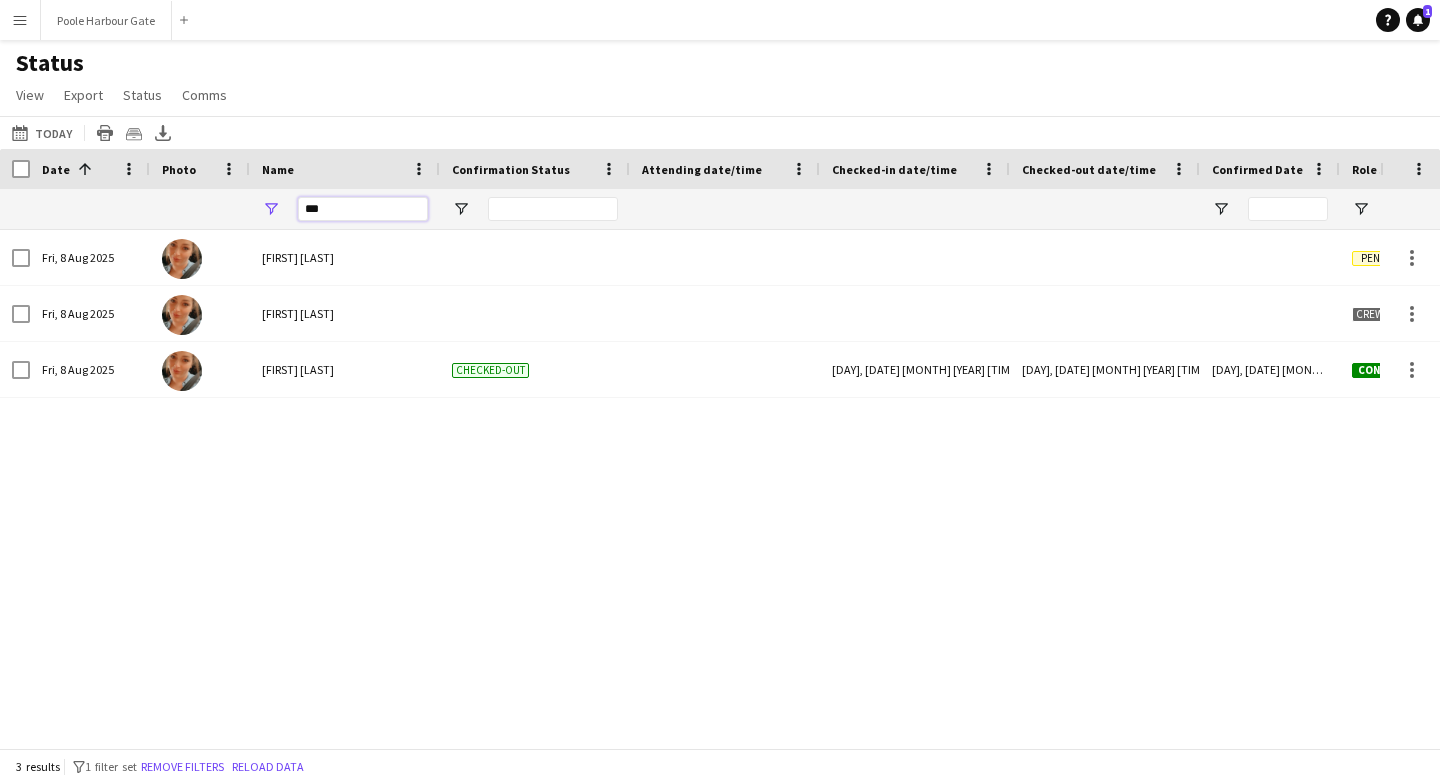 click on "***" at bounding box center (363, 209) 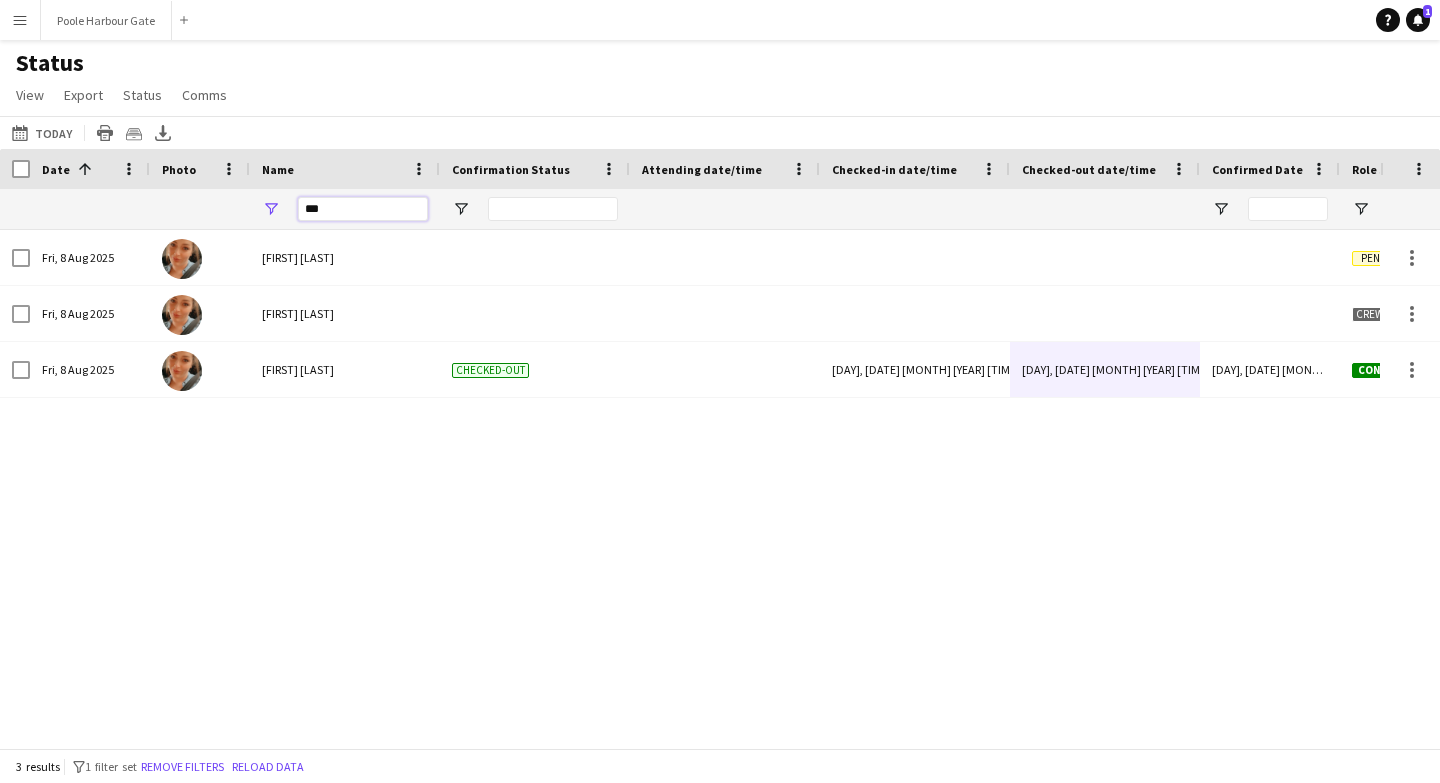 drag, startPoint x: 347, startPoint y: 210, endPoint x: 234, endPoint y: 210, distance: 113 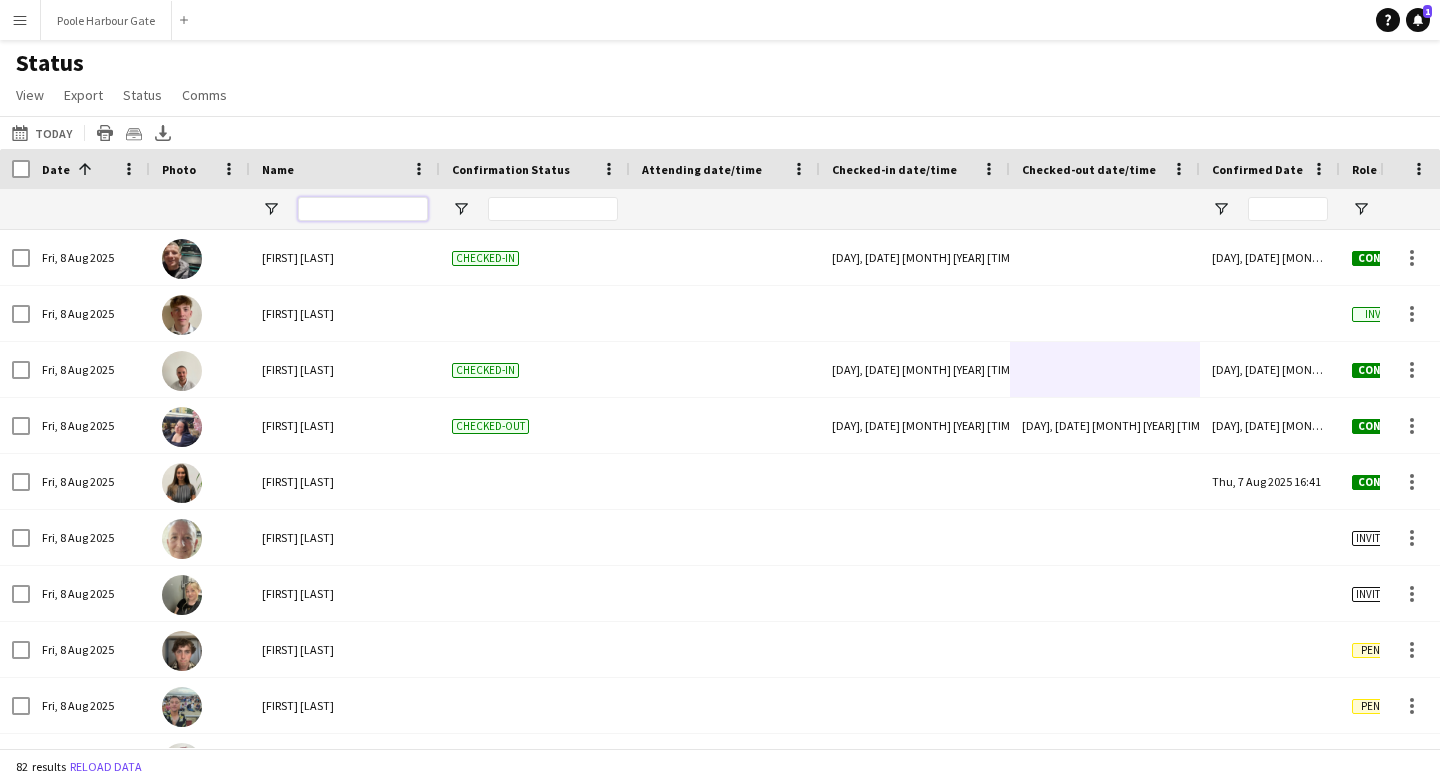 click at bounding box center [363, 209] 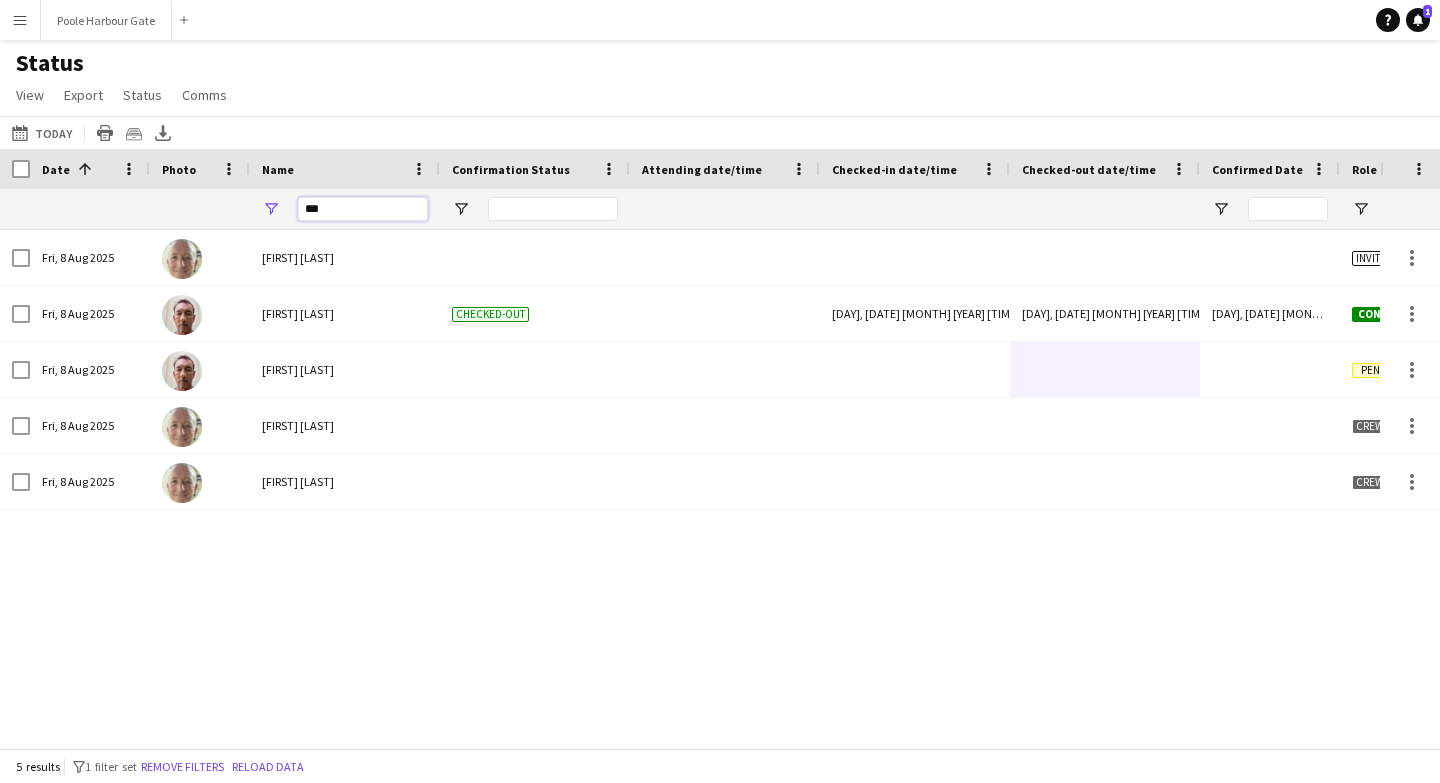 type on "****" 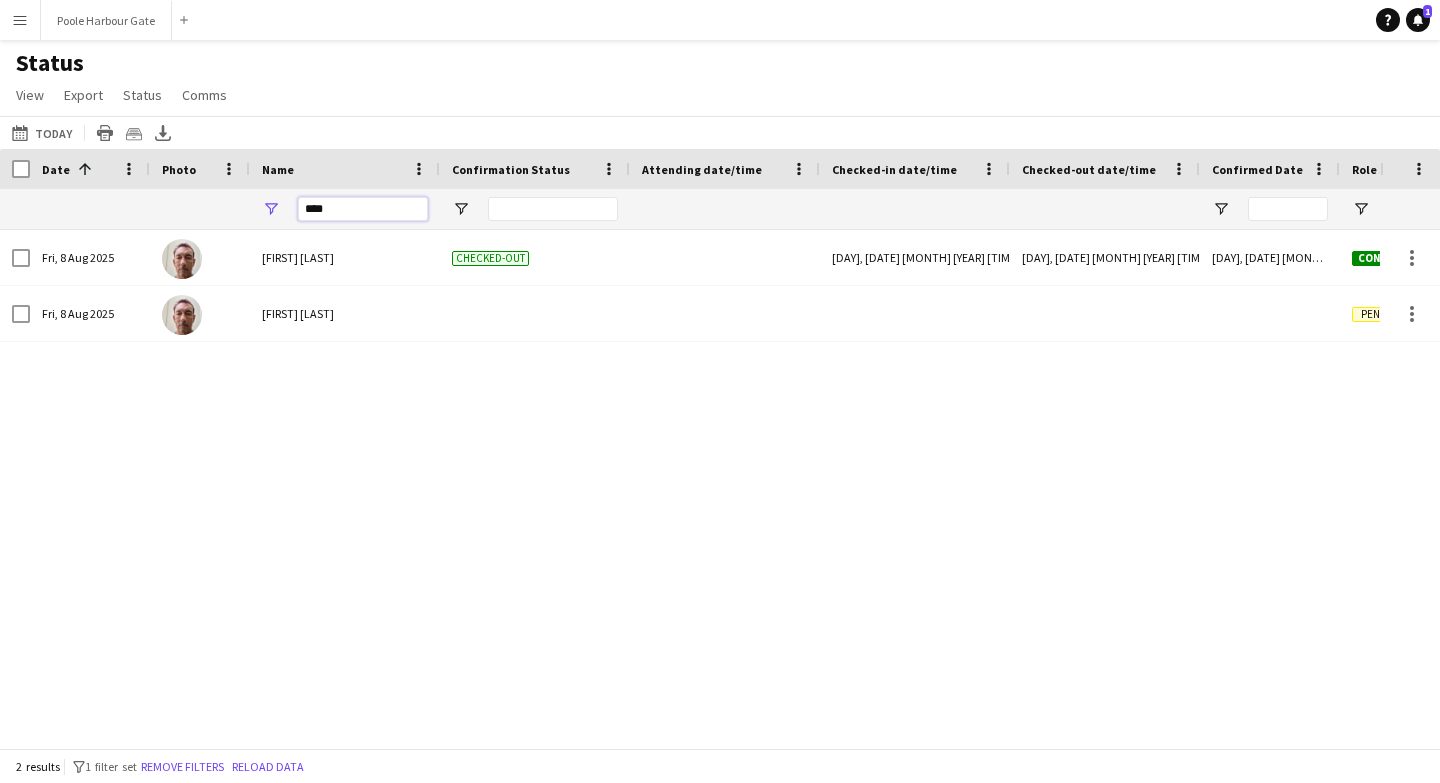 drag, startPoint x: 342, startPoint y: 208, endPoint x: 284, endPoint y: 208, distance: 58 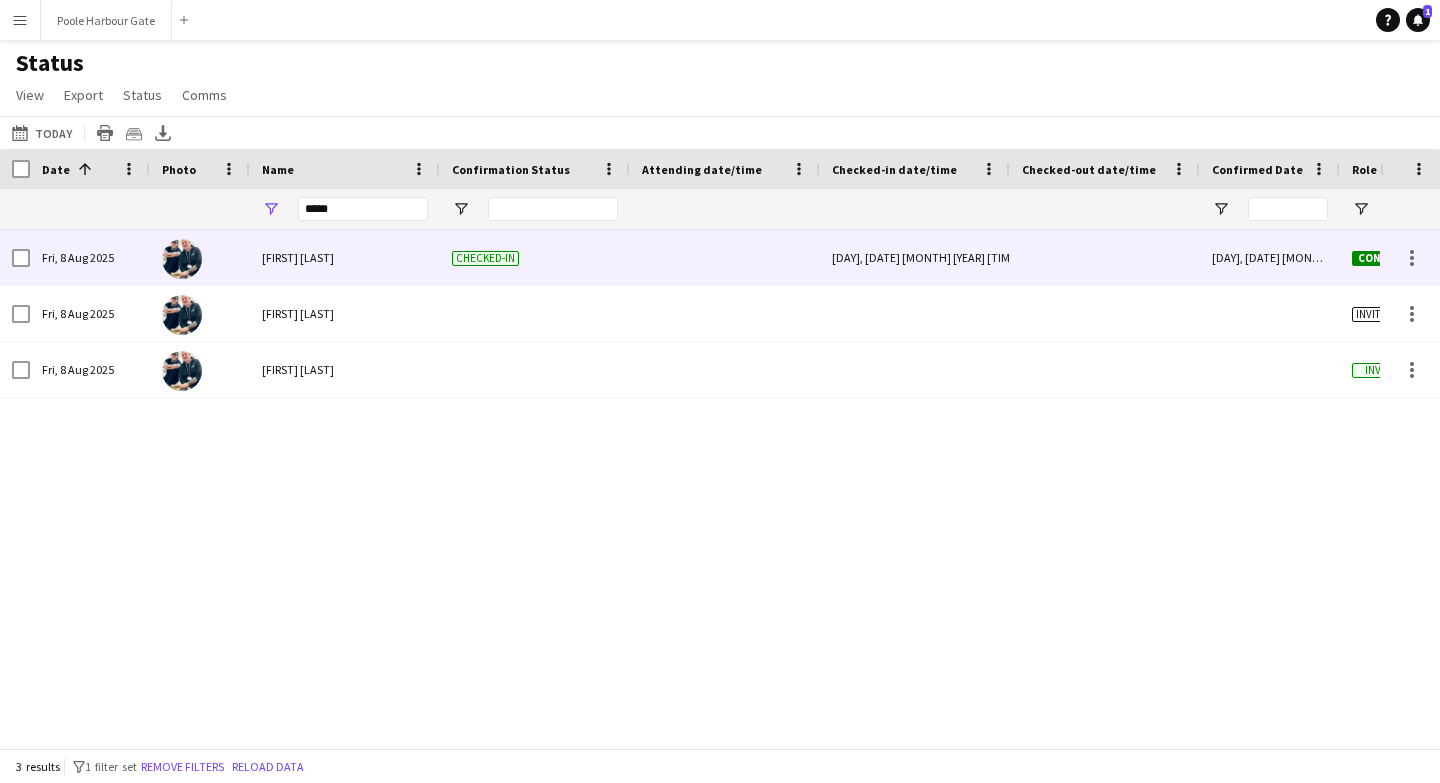 click at bounding box center [1105, 257] 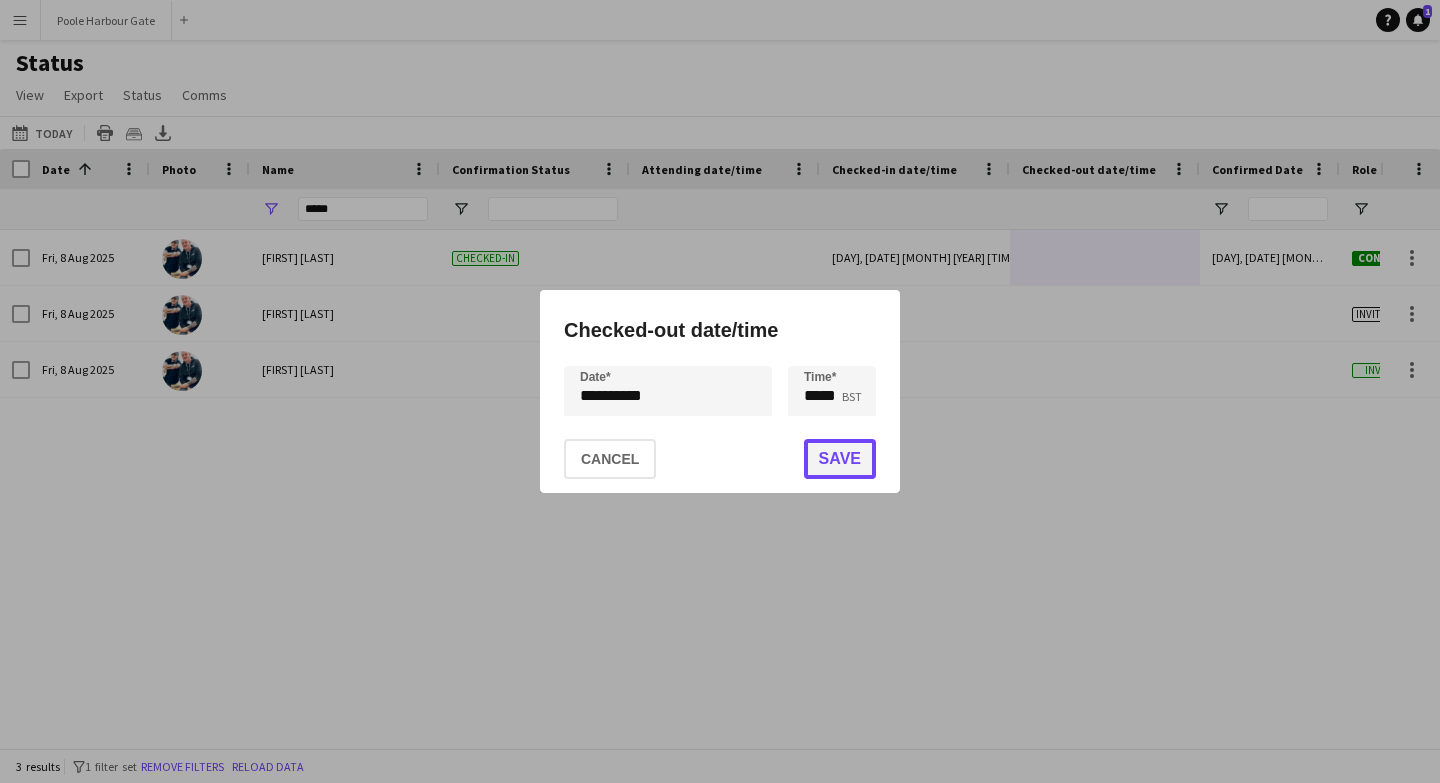 click on "Save" 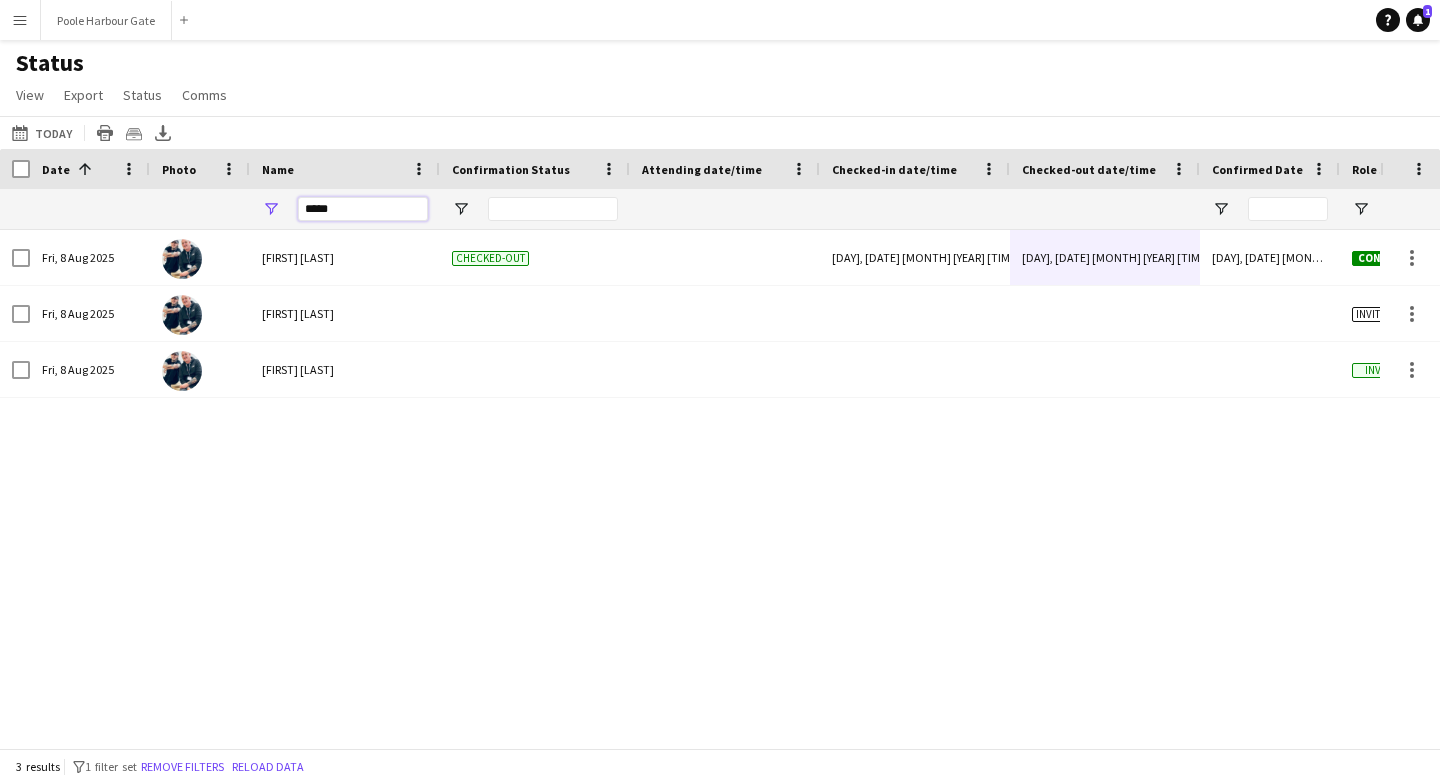drag, startPoint x: 340, startPoint y: 212, endPoint x: 271, endPoint y: 218, distance: 69.260376 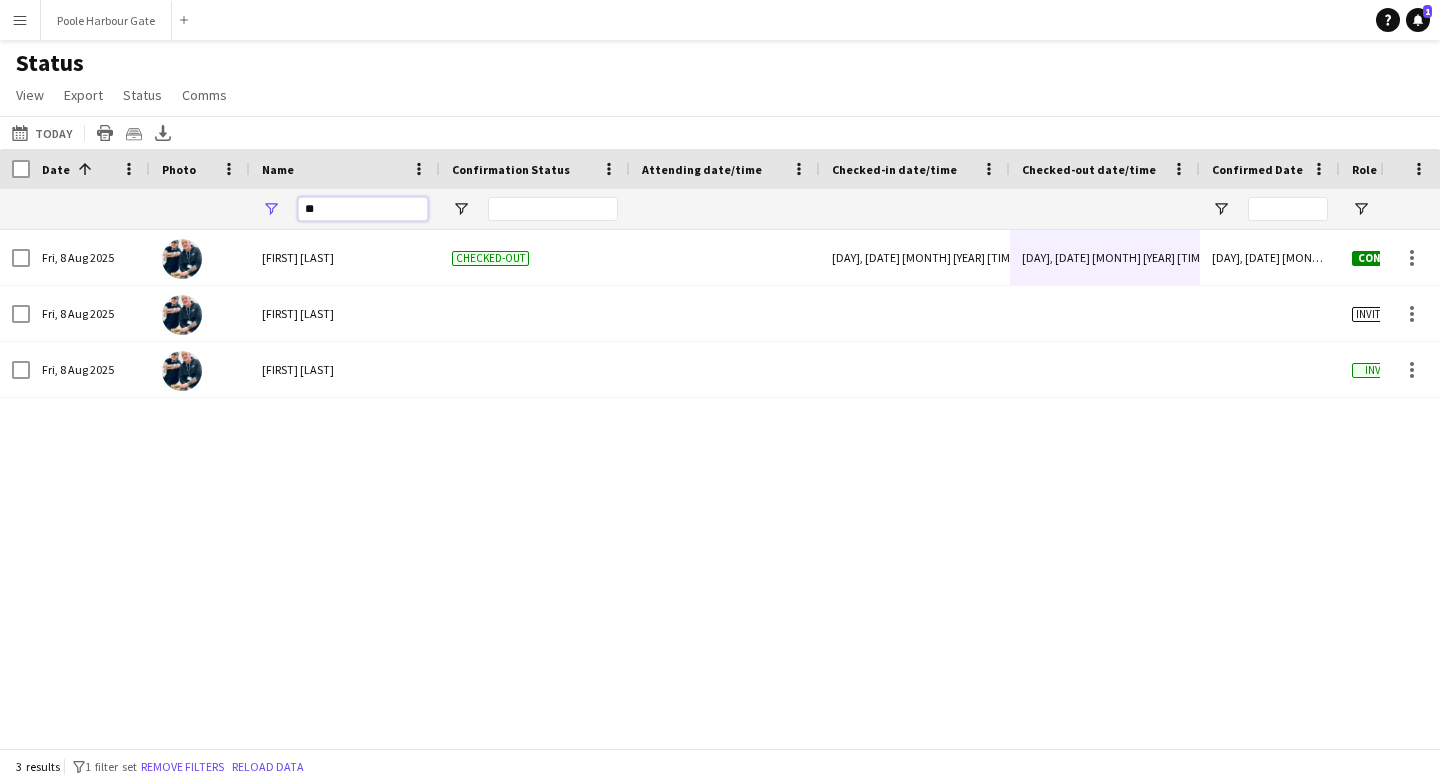 type on "*" 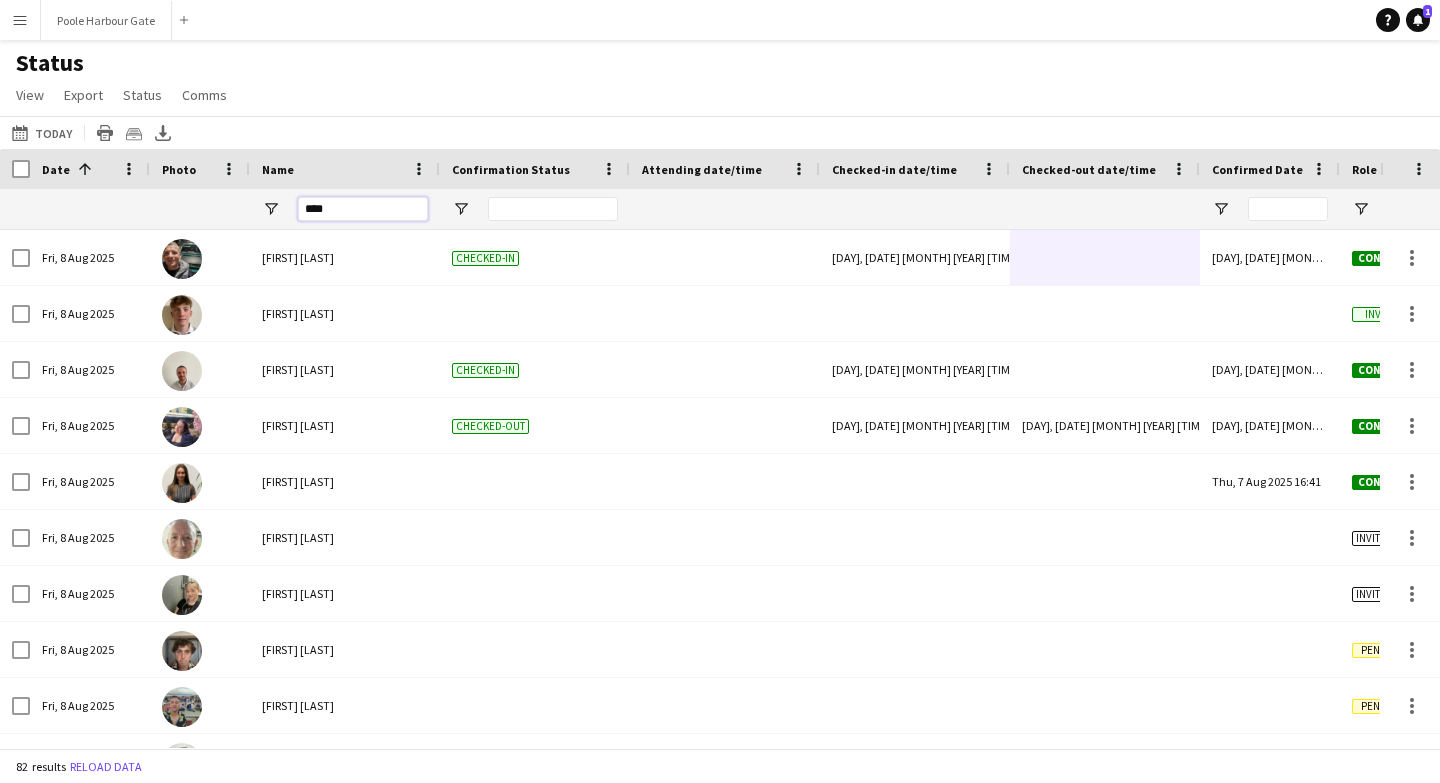 type on "*****" 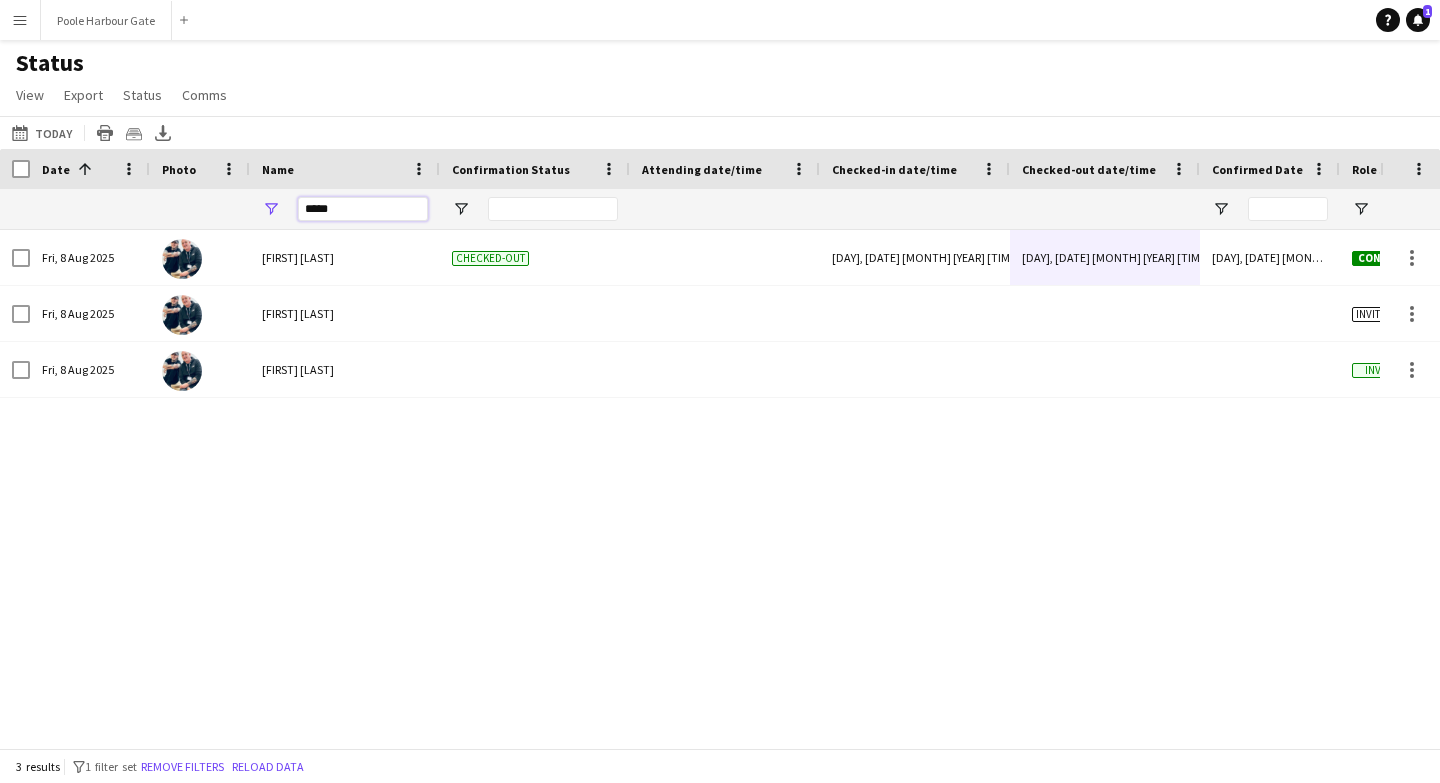 drag, startPoint x: 331, startPoint y: 205, endPoint x: 252, endPoint y: 205, distance: 79 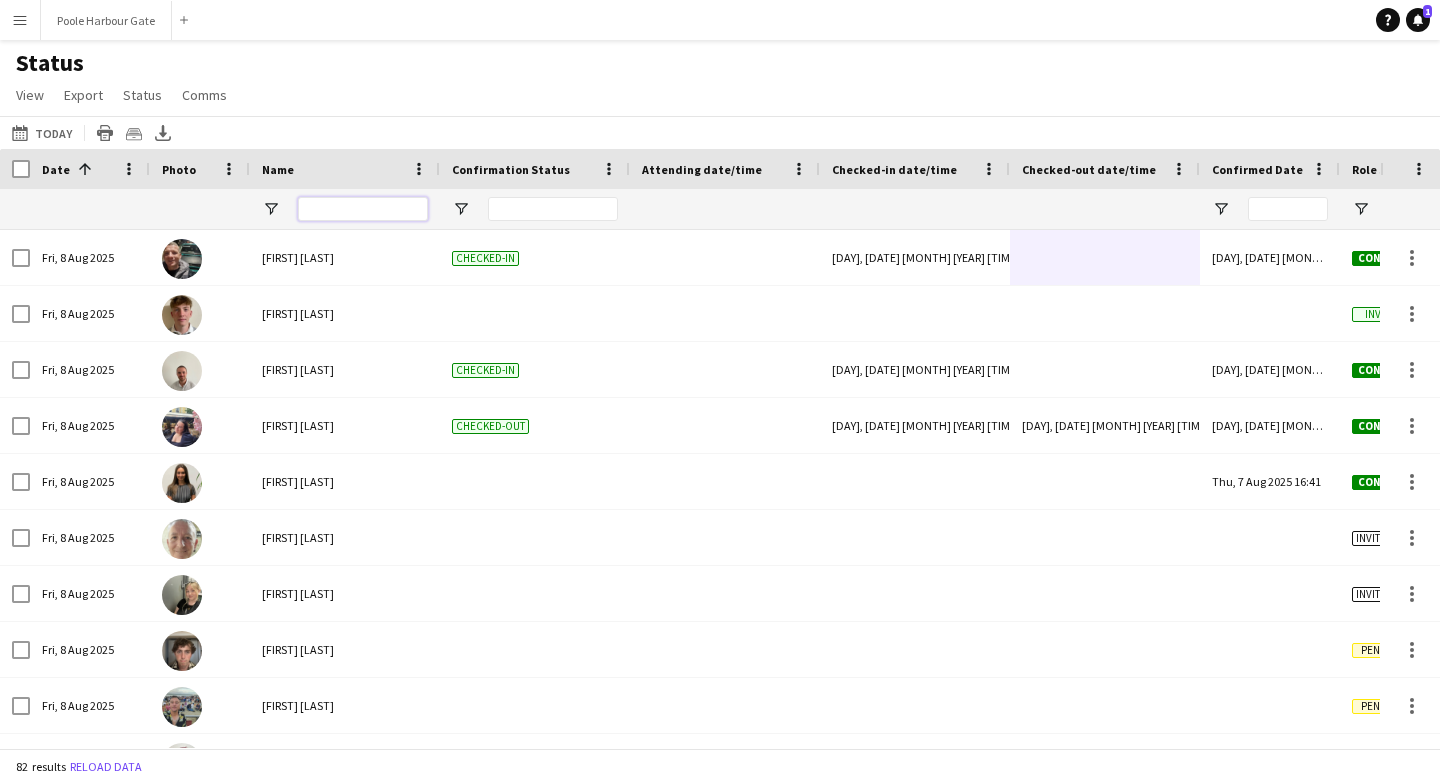 click at bounding box center [363, 209] 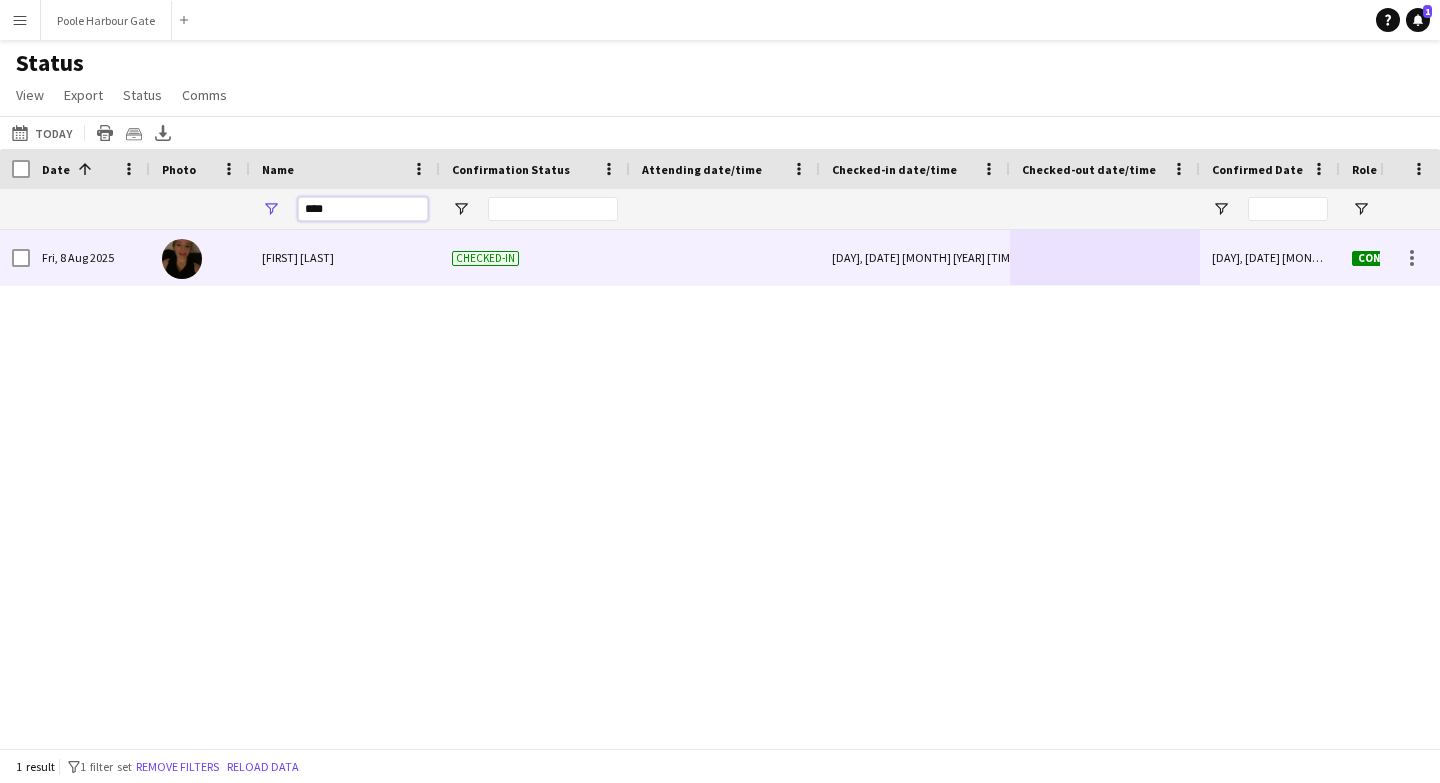 type on "****" 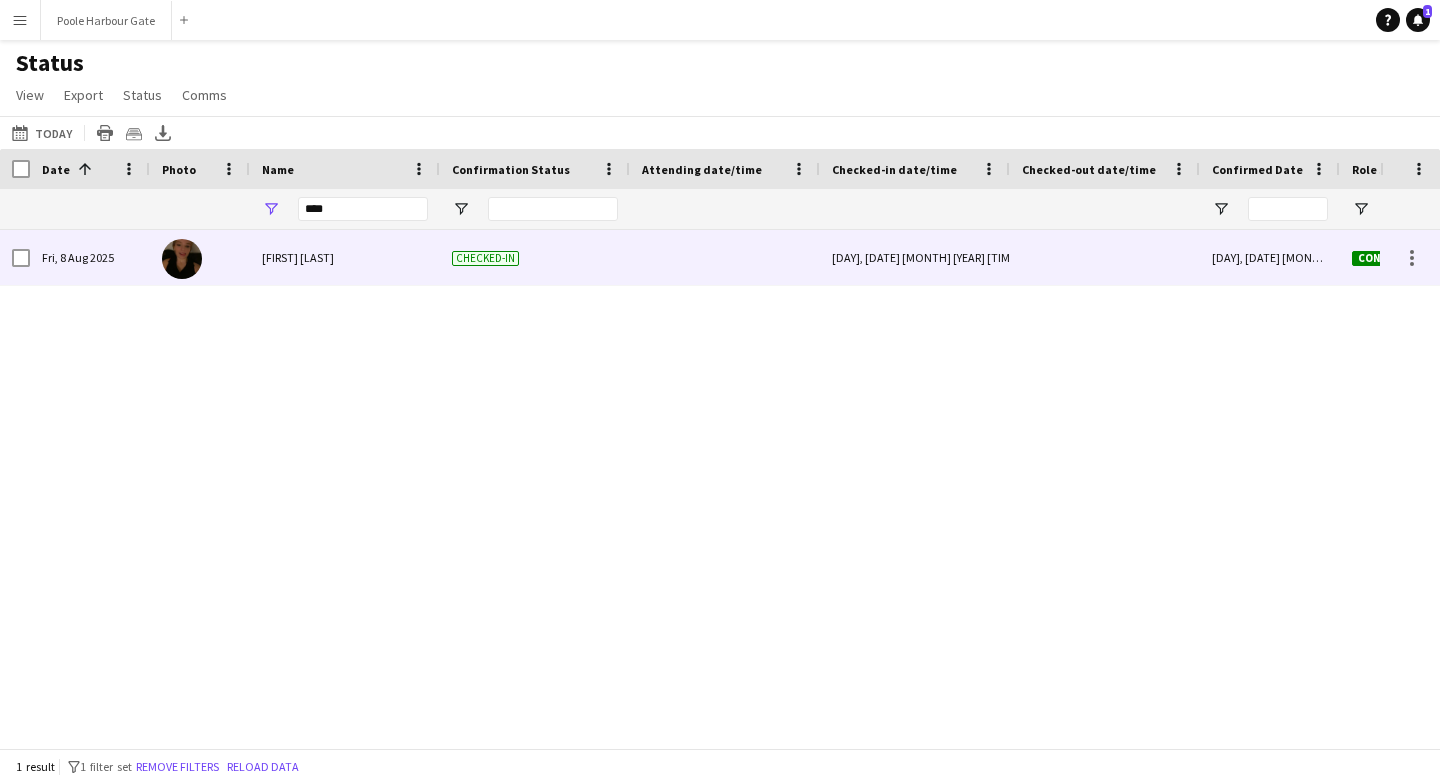 click at bounding box center (1105, 257) 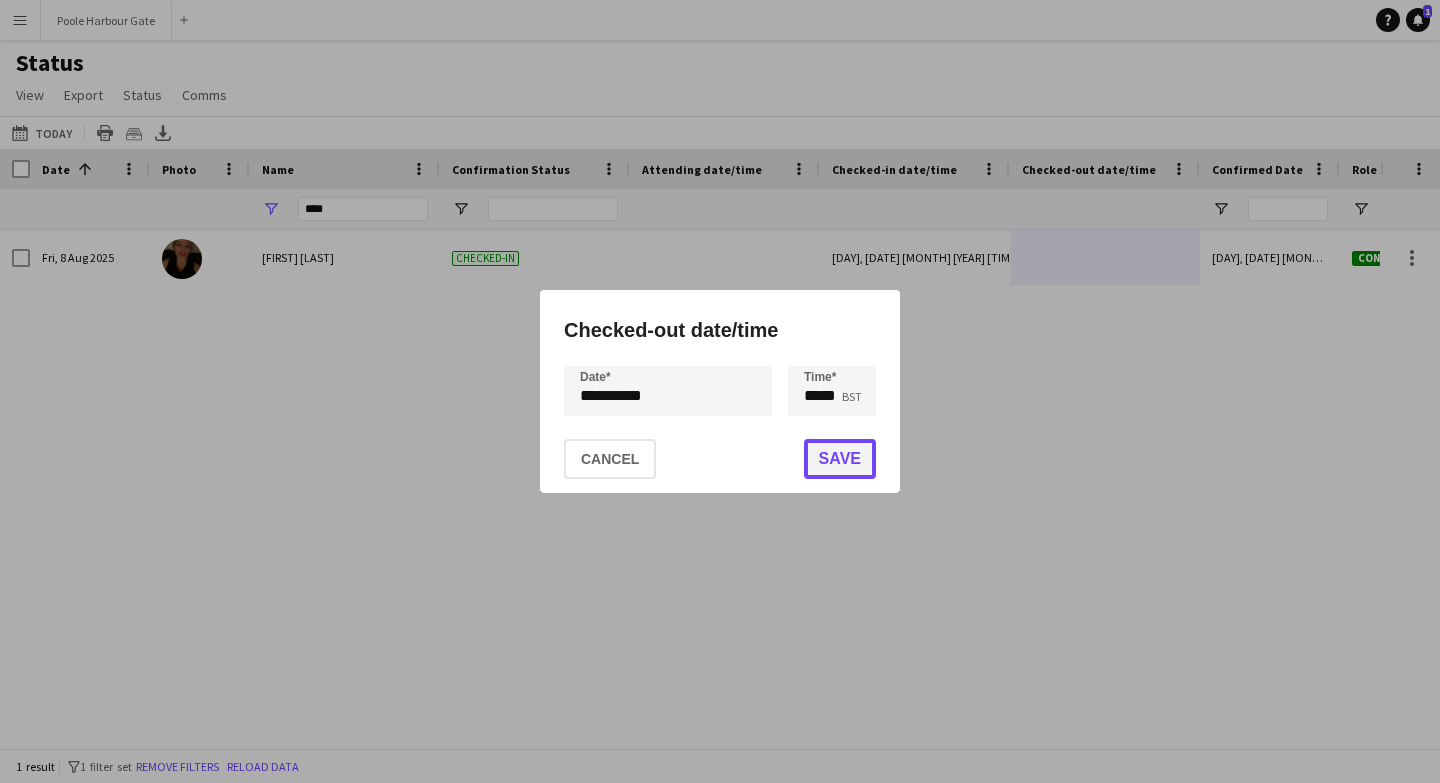 click on "Save" 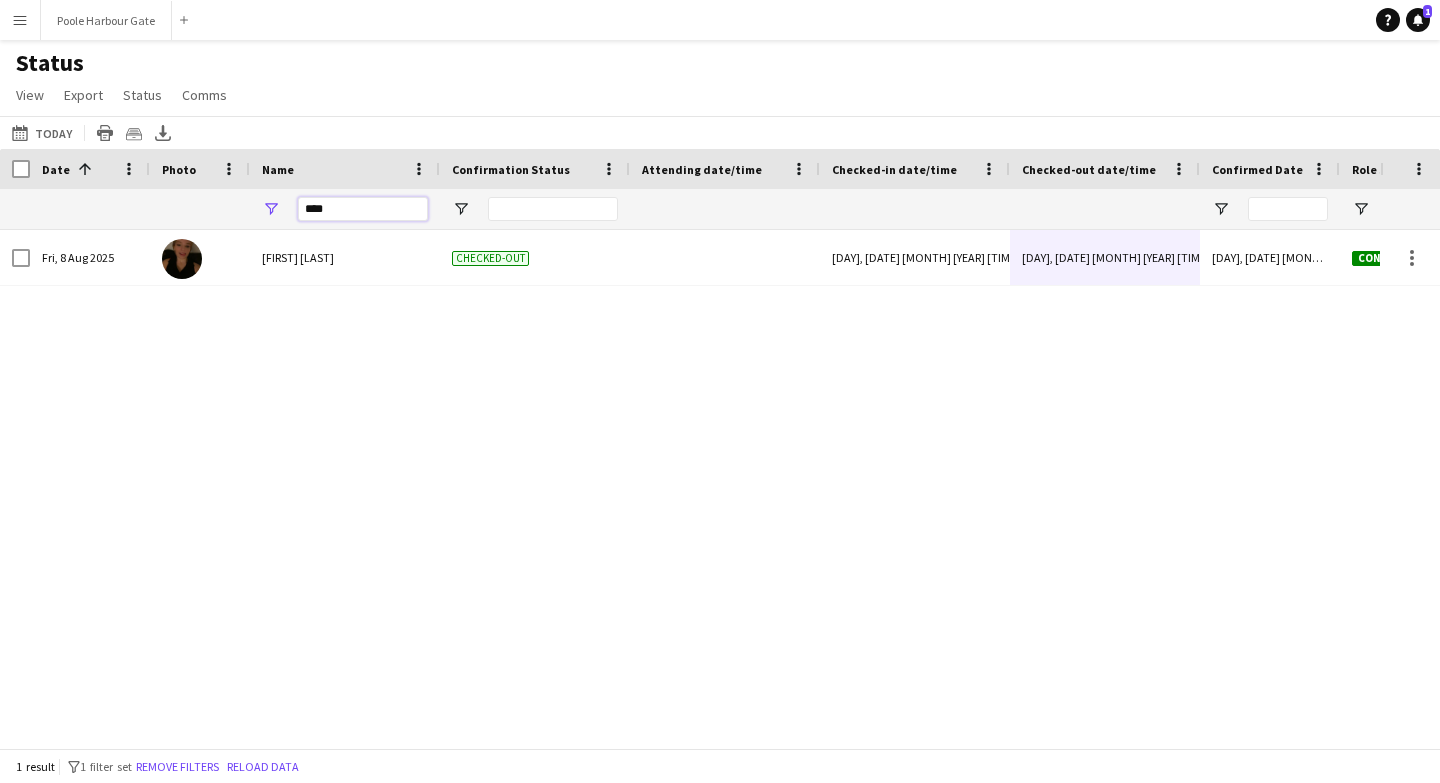 drag, startPoint x: 363, startPoint y: 208, endPoint x: 243, endPoint y: 208, distance: 120 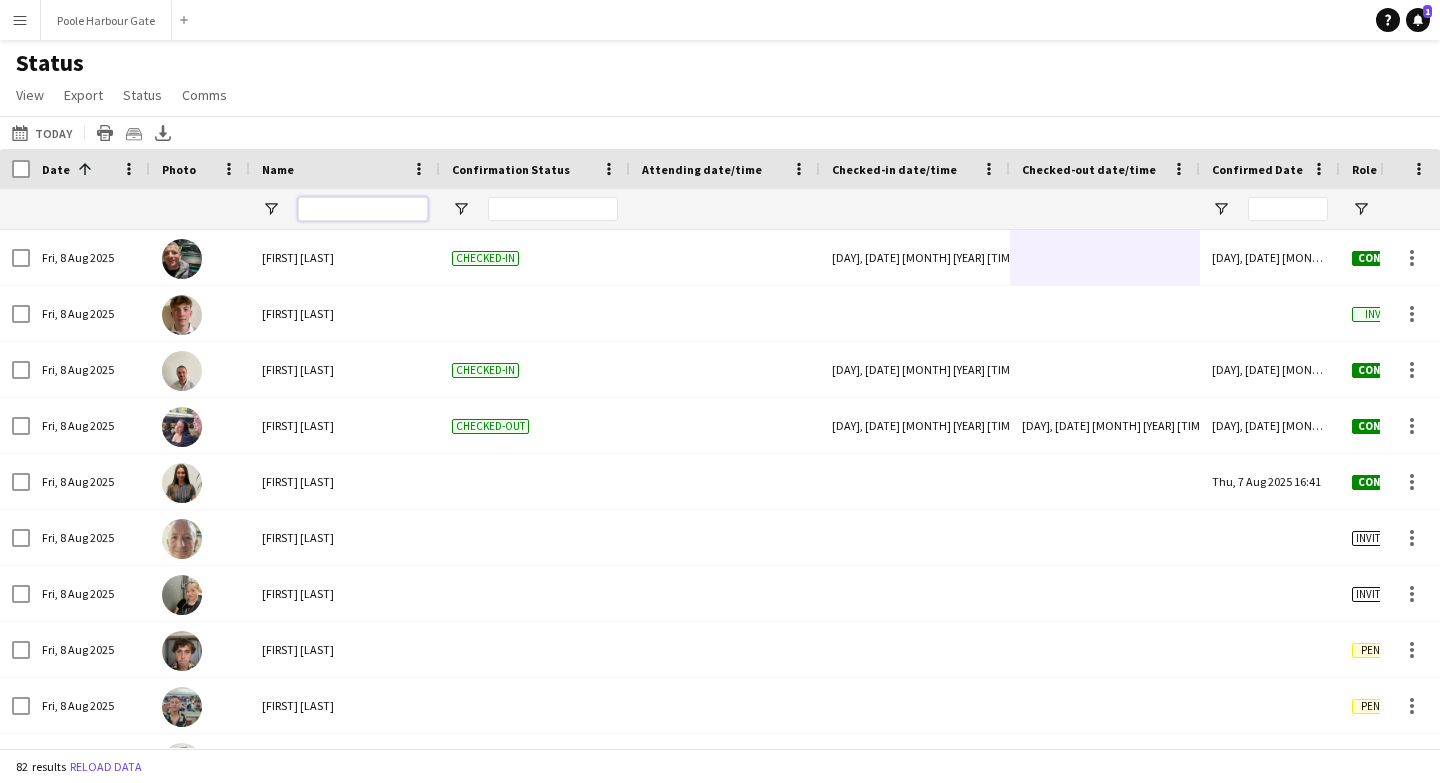 click at bounding box center [363, 209] 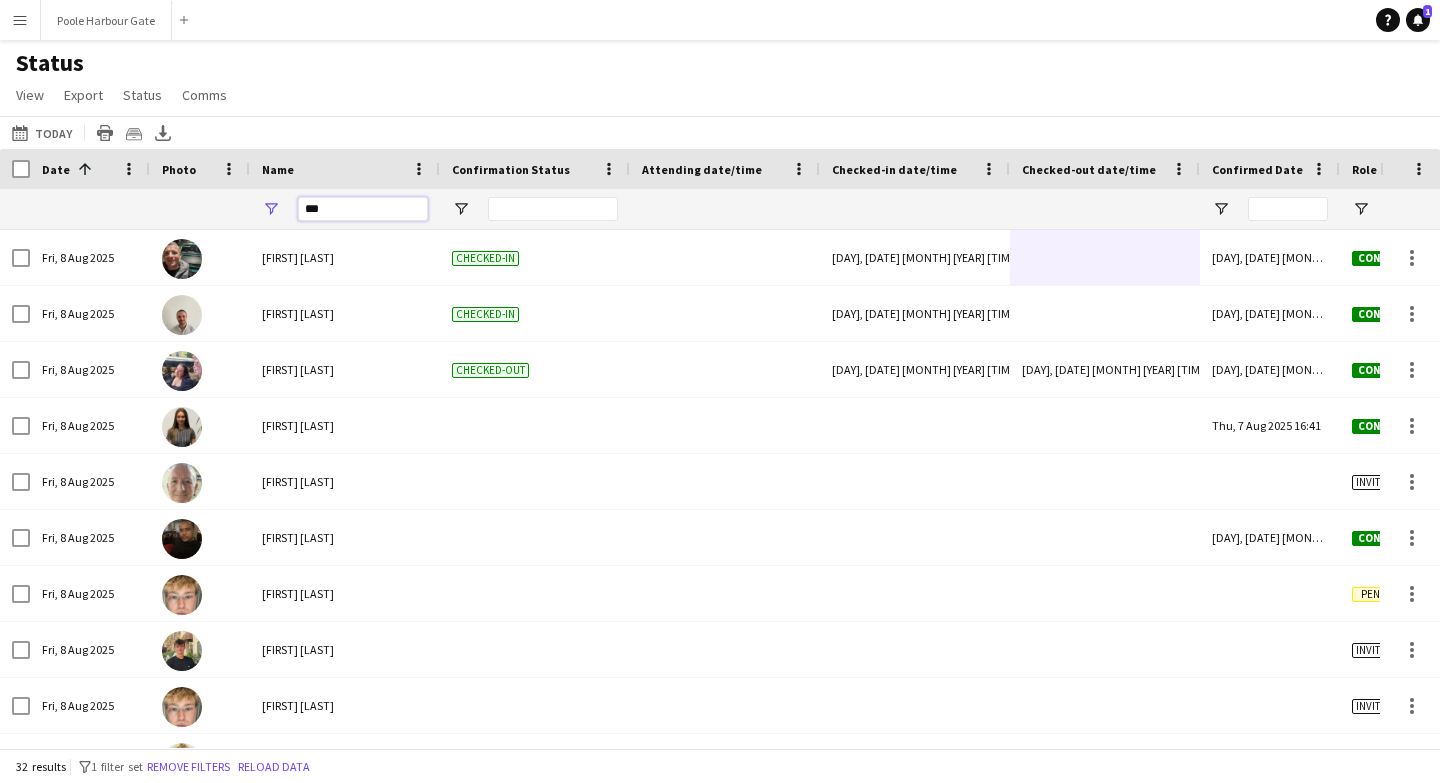 type on "****" 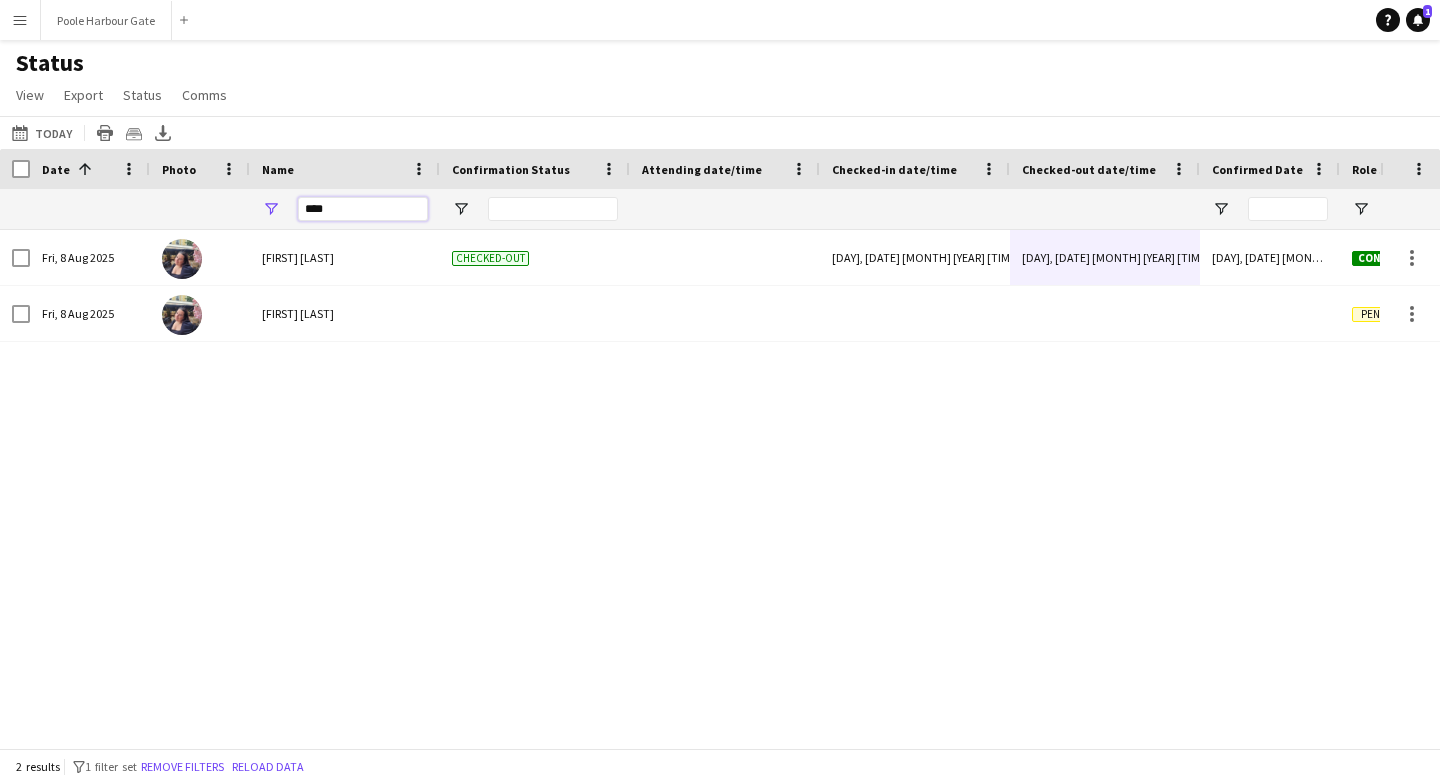 scroll, scrollTop: 0, scrollLeft: 234, axis: horizontal 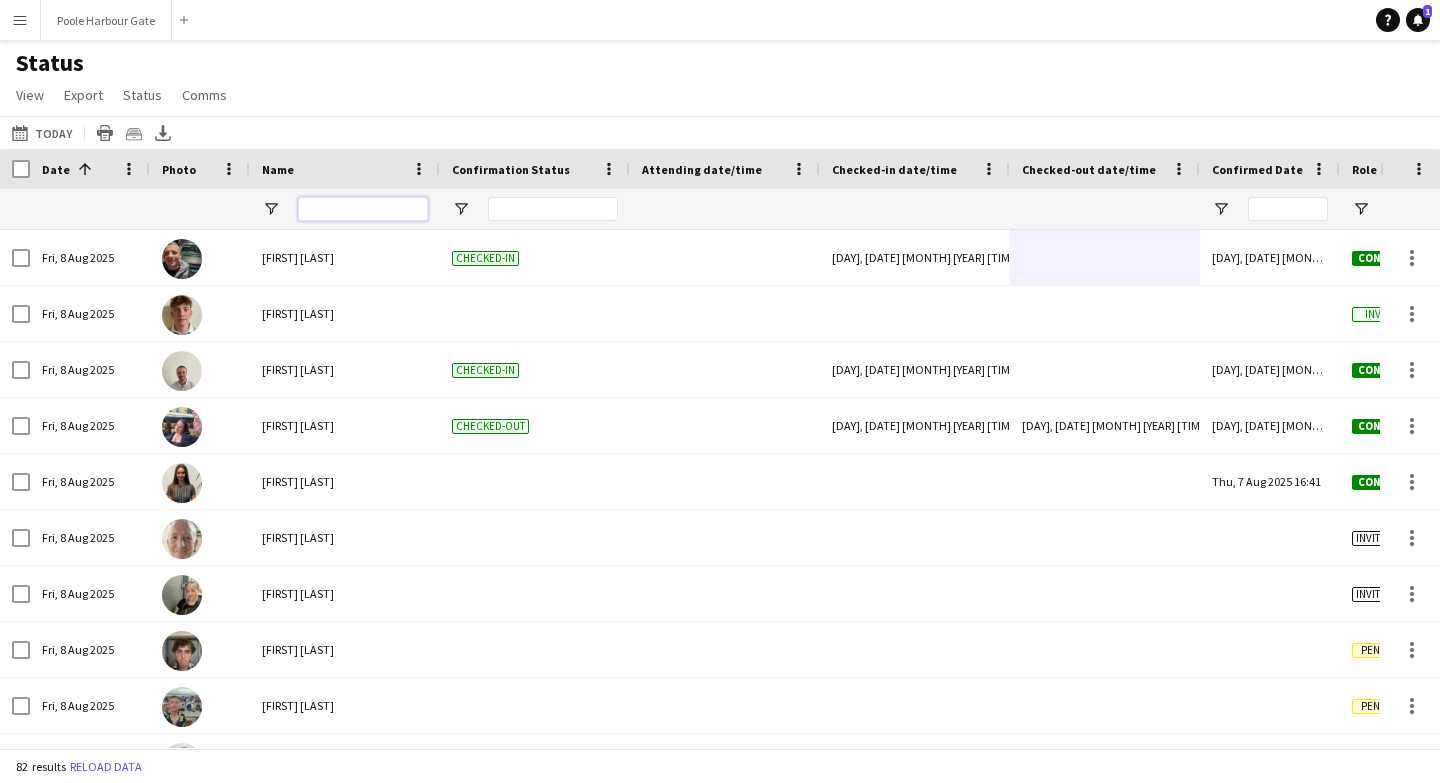 click at bounding box center [363, 209] 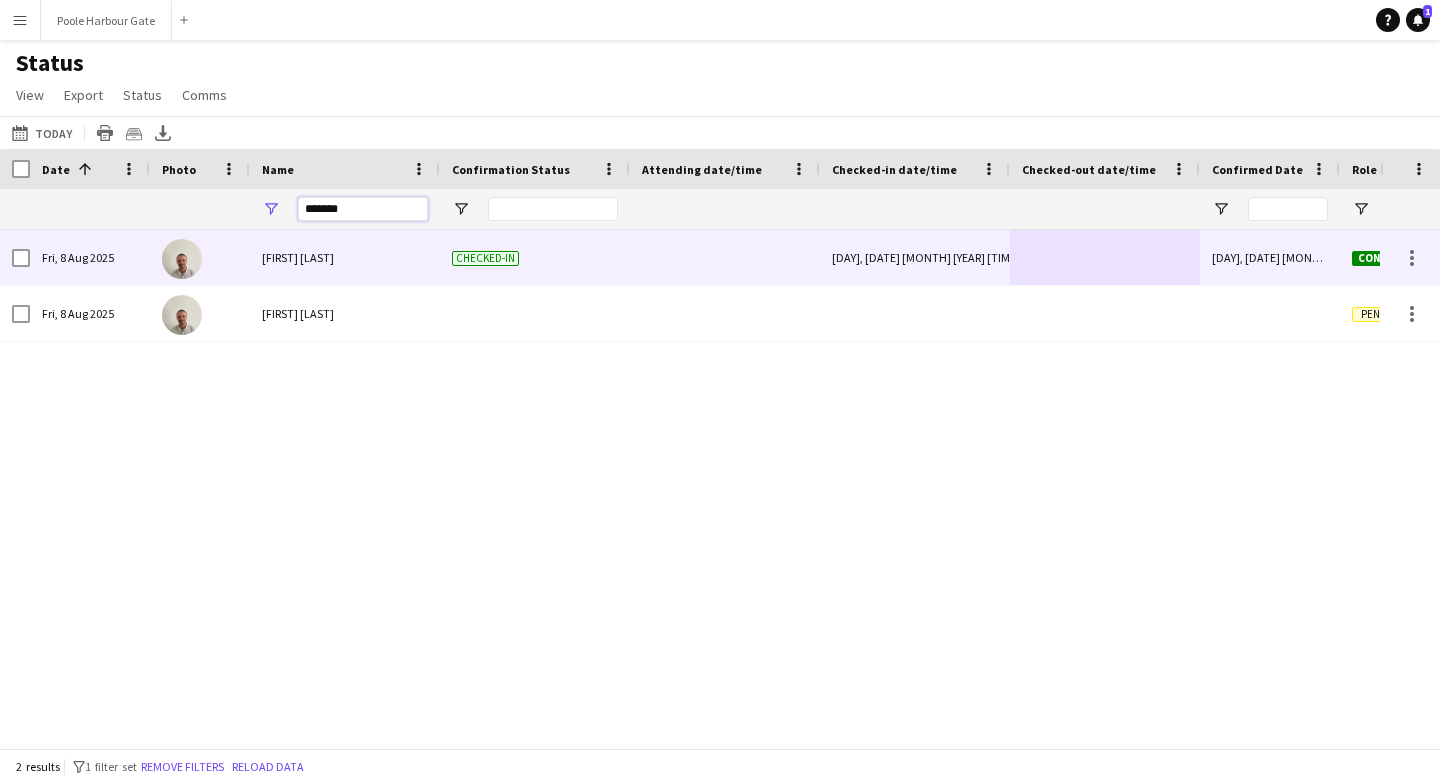 type on "*******" 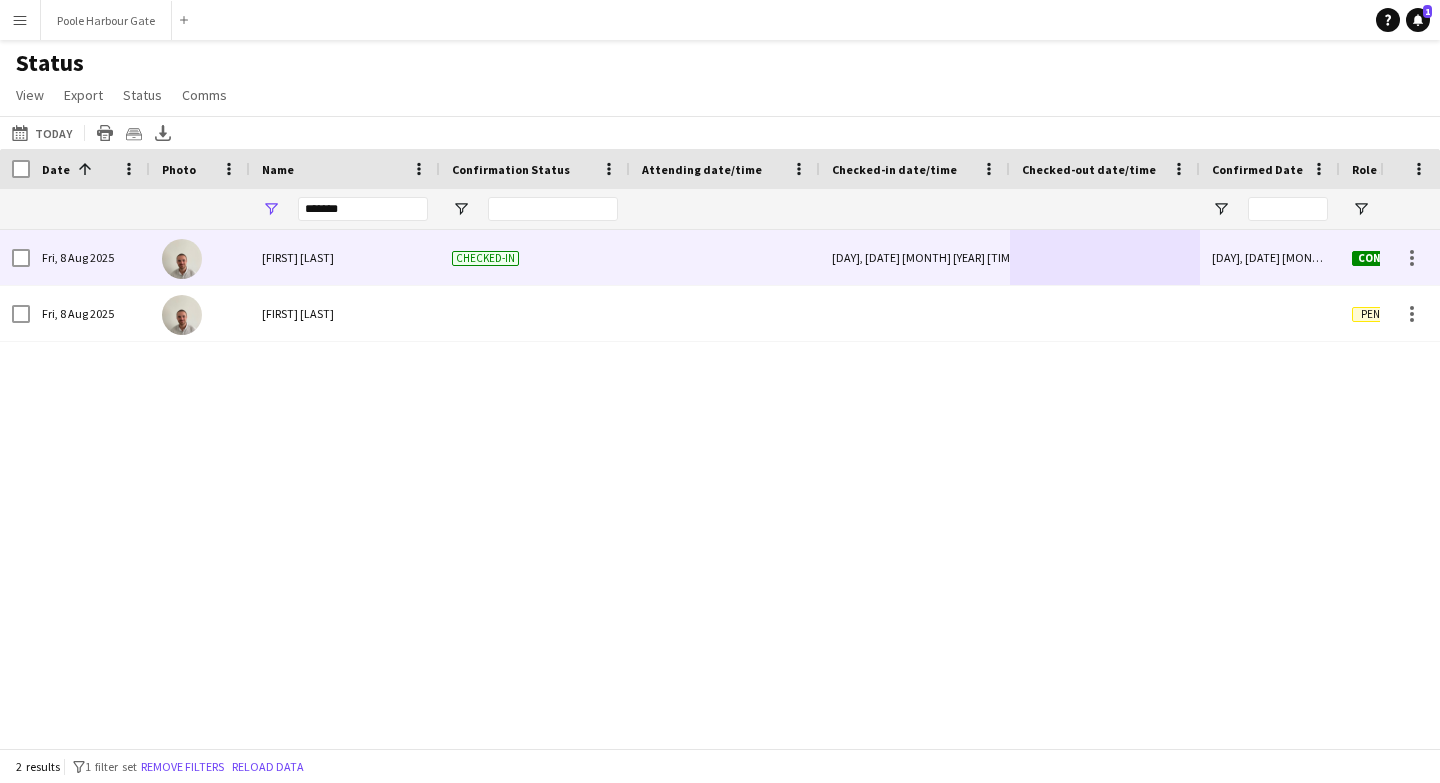 click at bounding box center [1105, 257] 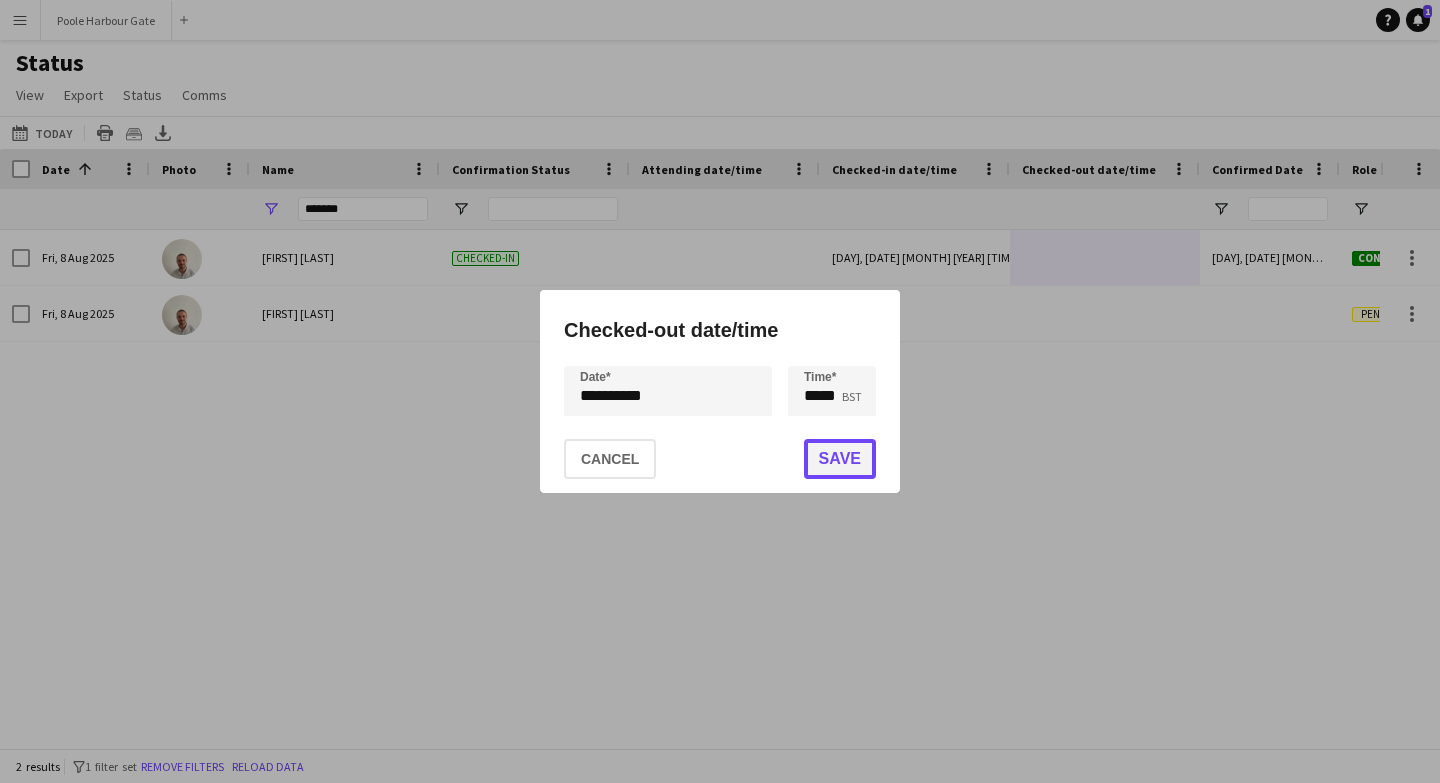 click on "Save" 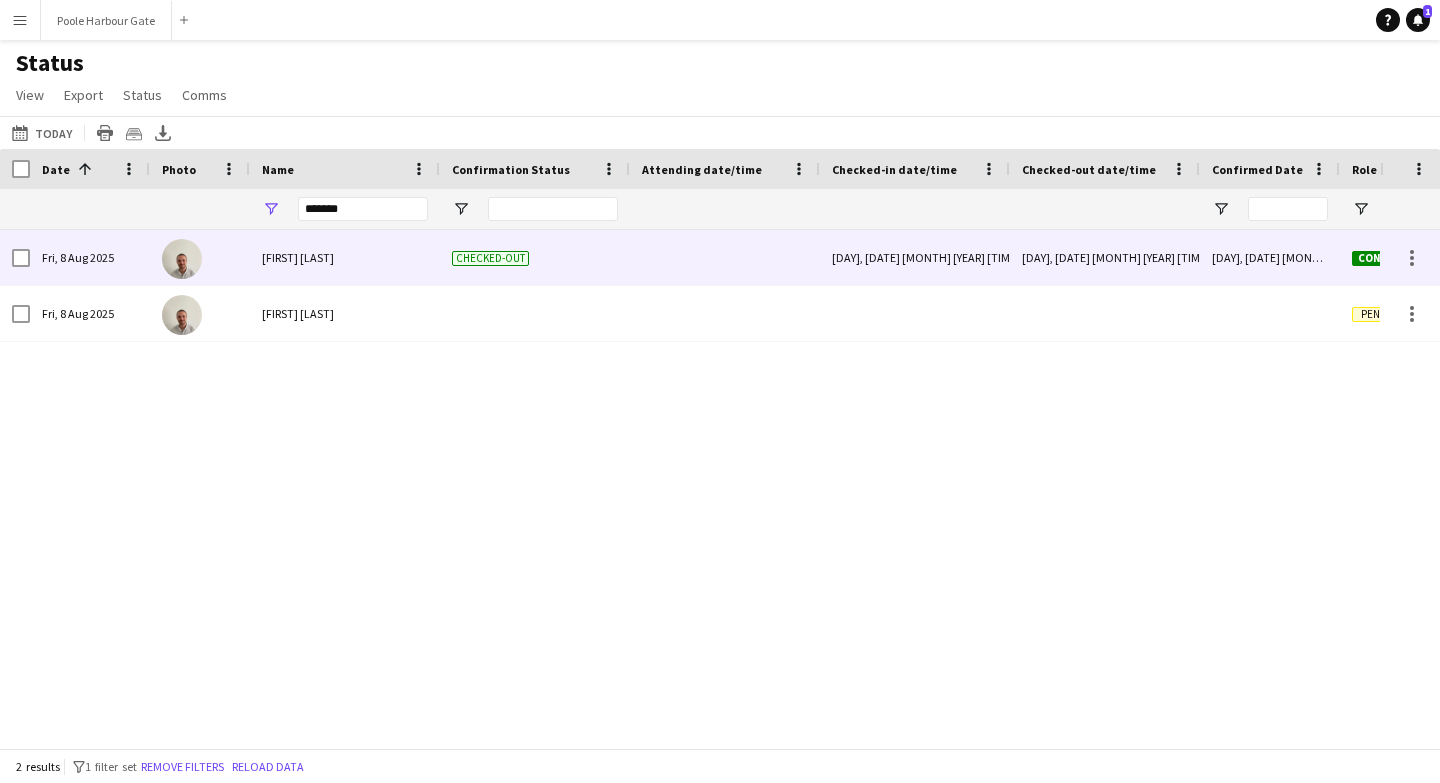 scroll, scrollTop: 0, scrollLeft: 456, axis: horizontal 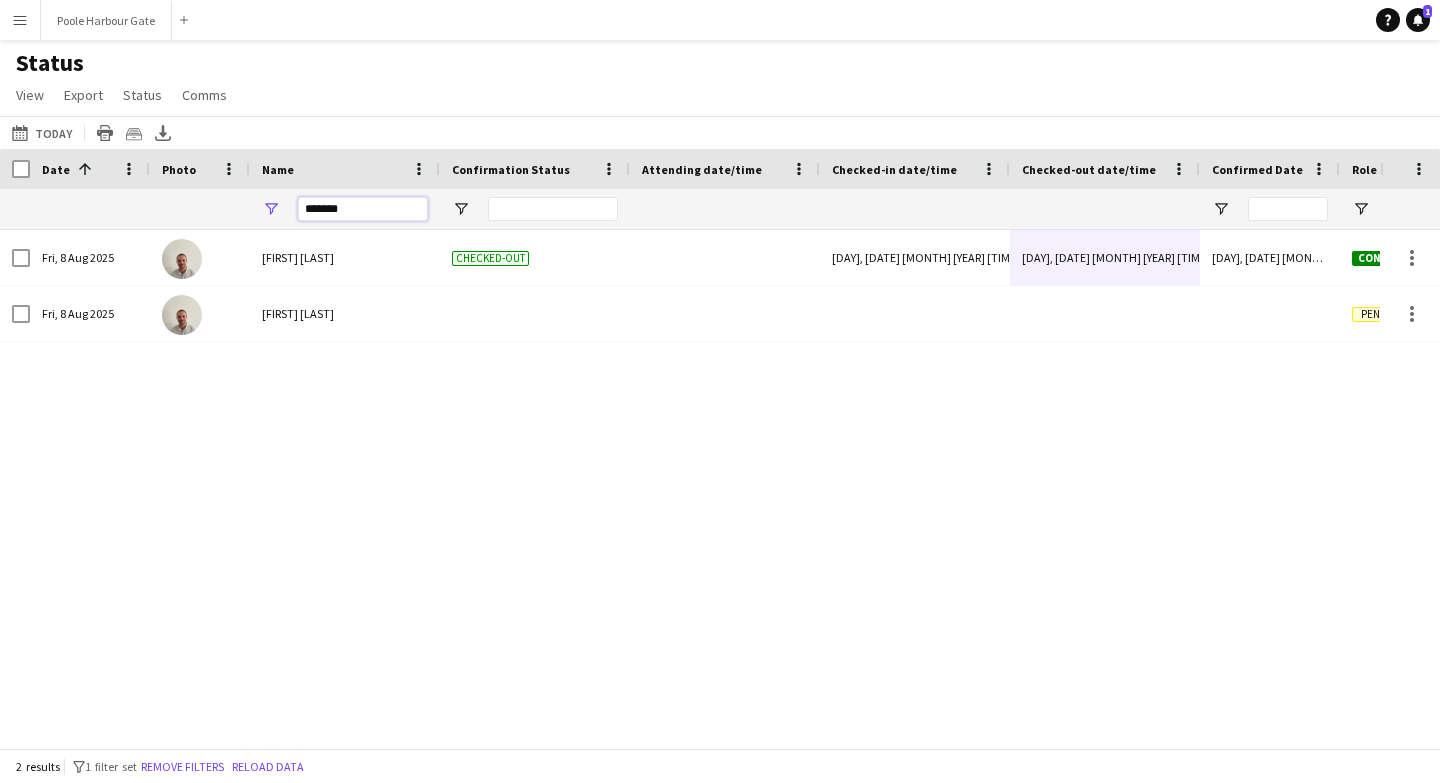drag, startPoint x: 351, startPoint y: 210, endPoint x: 163, endPoint y: 210, distance: 188 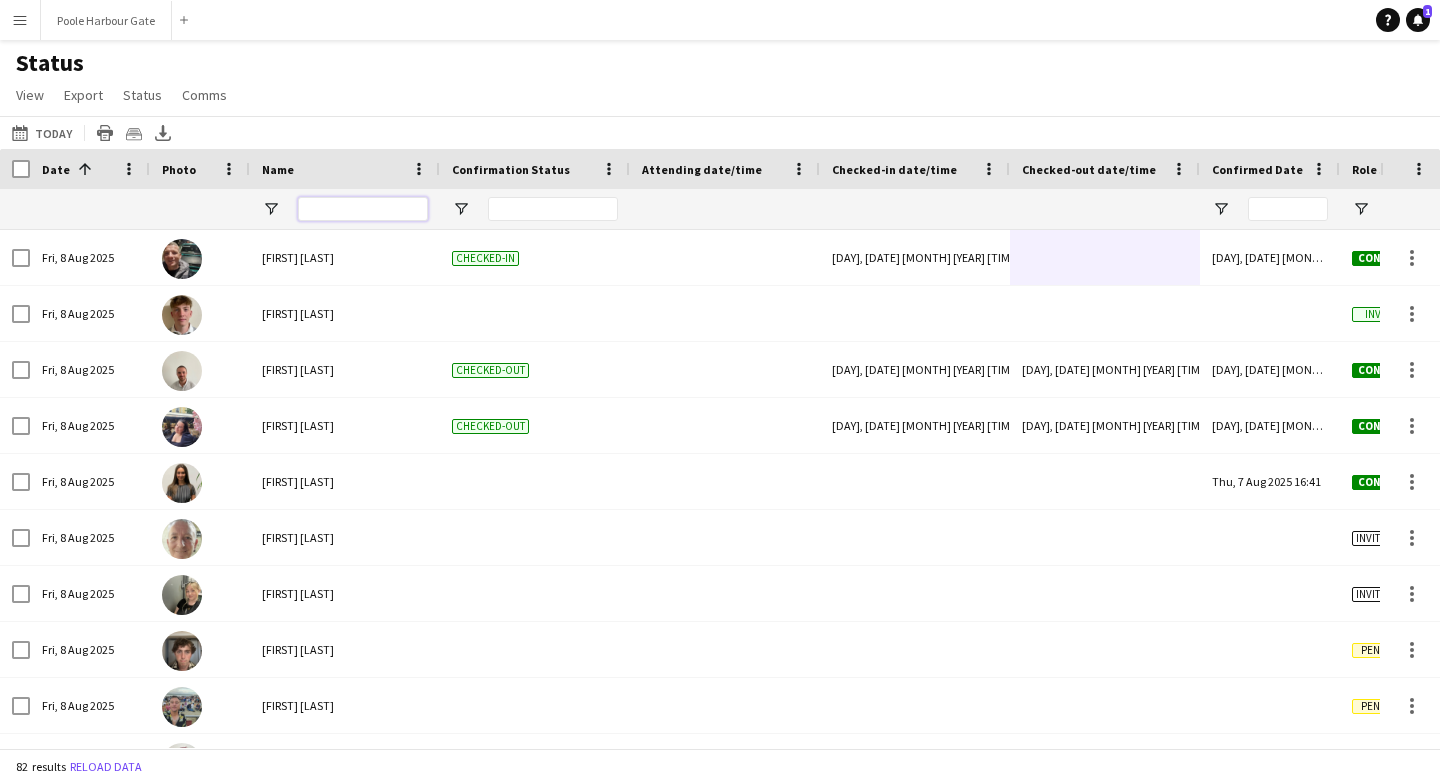 click at bounding box center (363, 209) 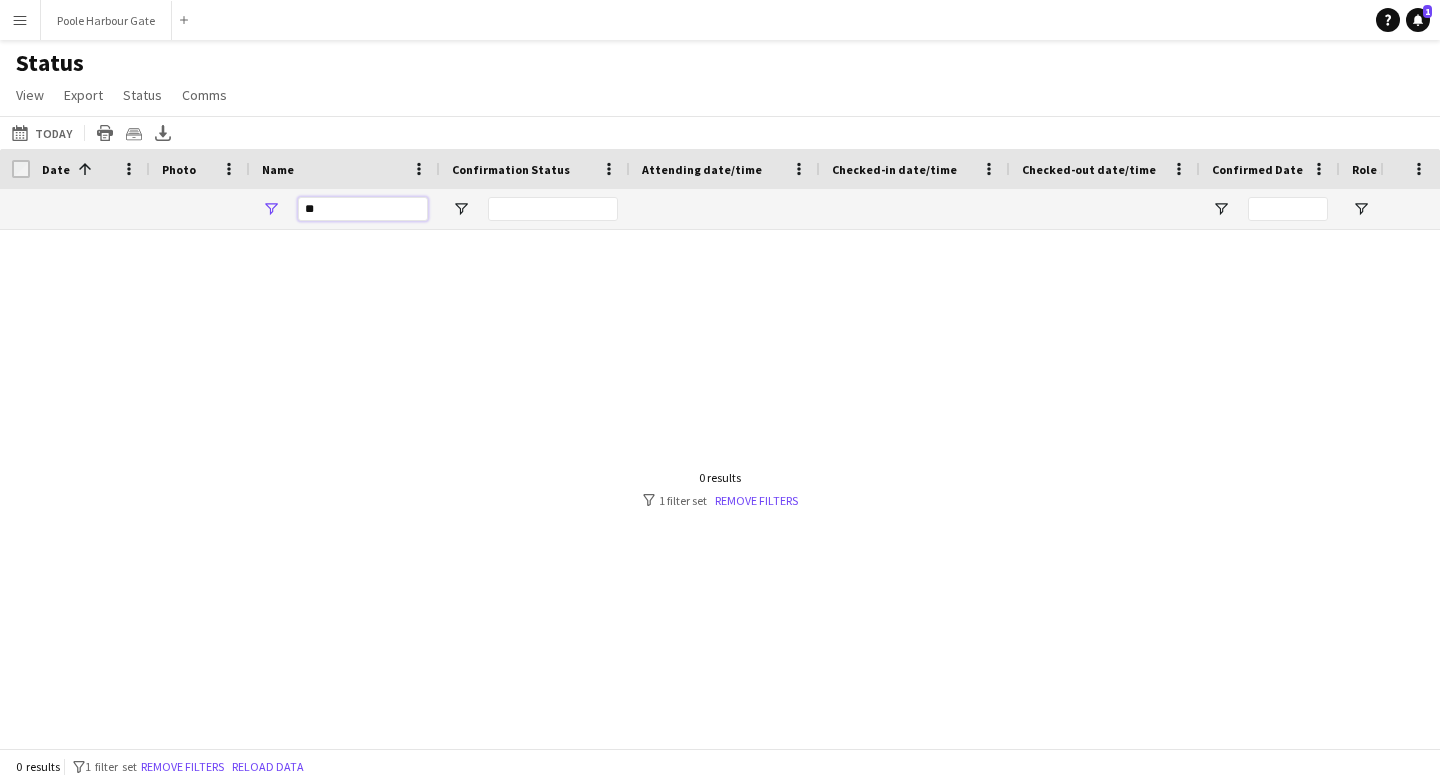 type on "*" 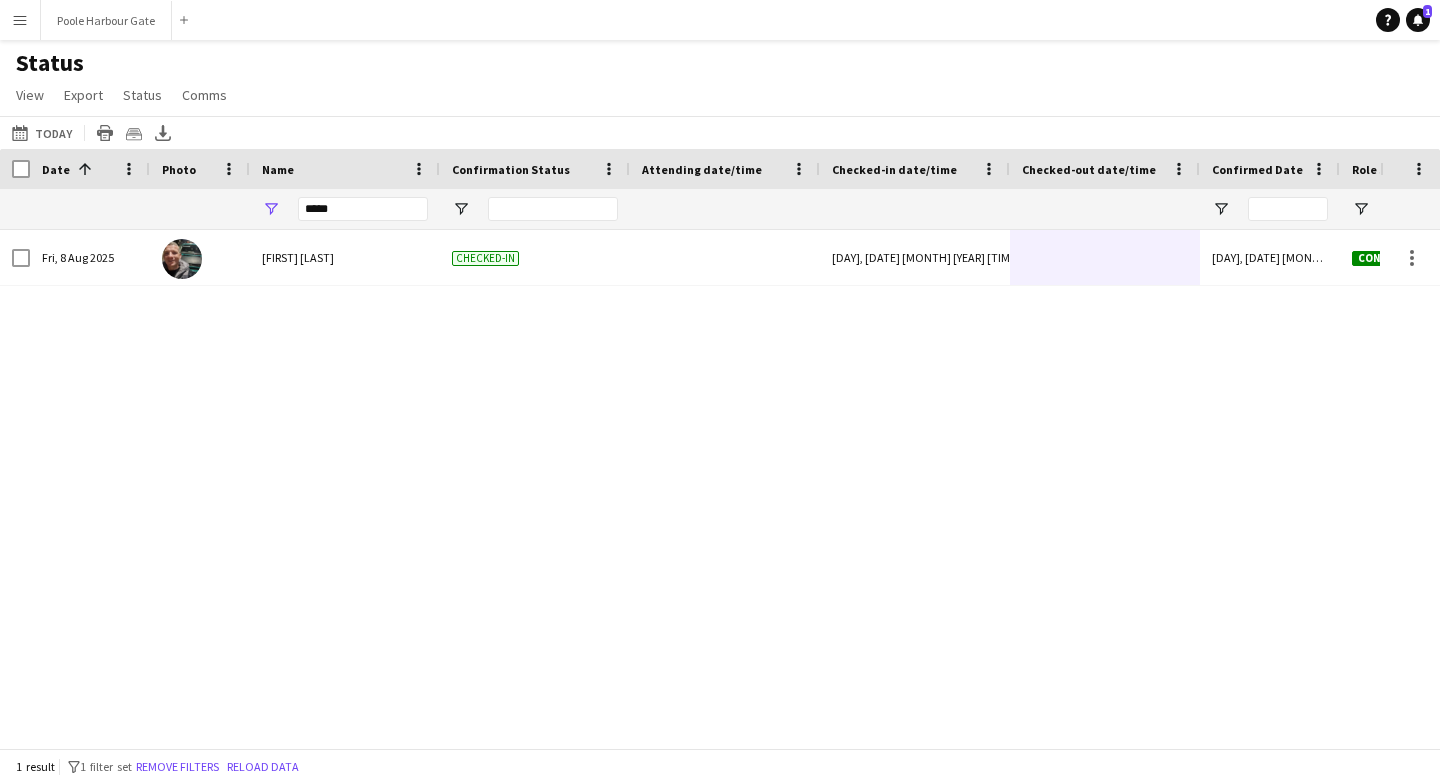 click at bounding box center [1105, 257] 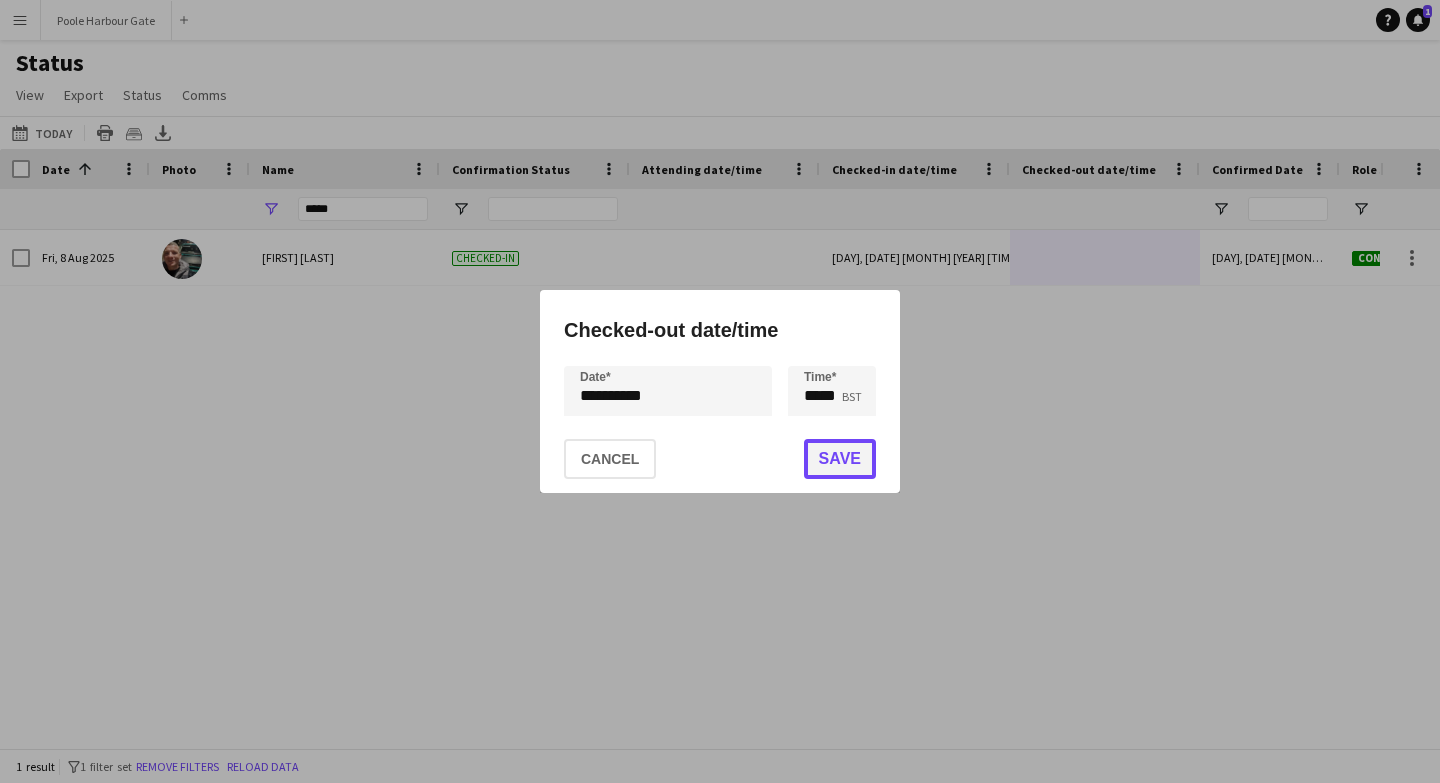 click on "Save" 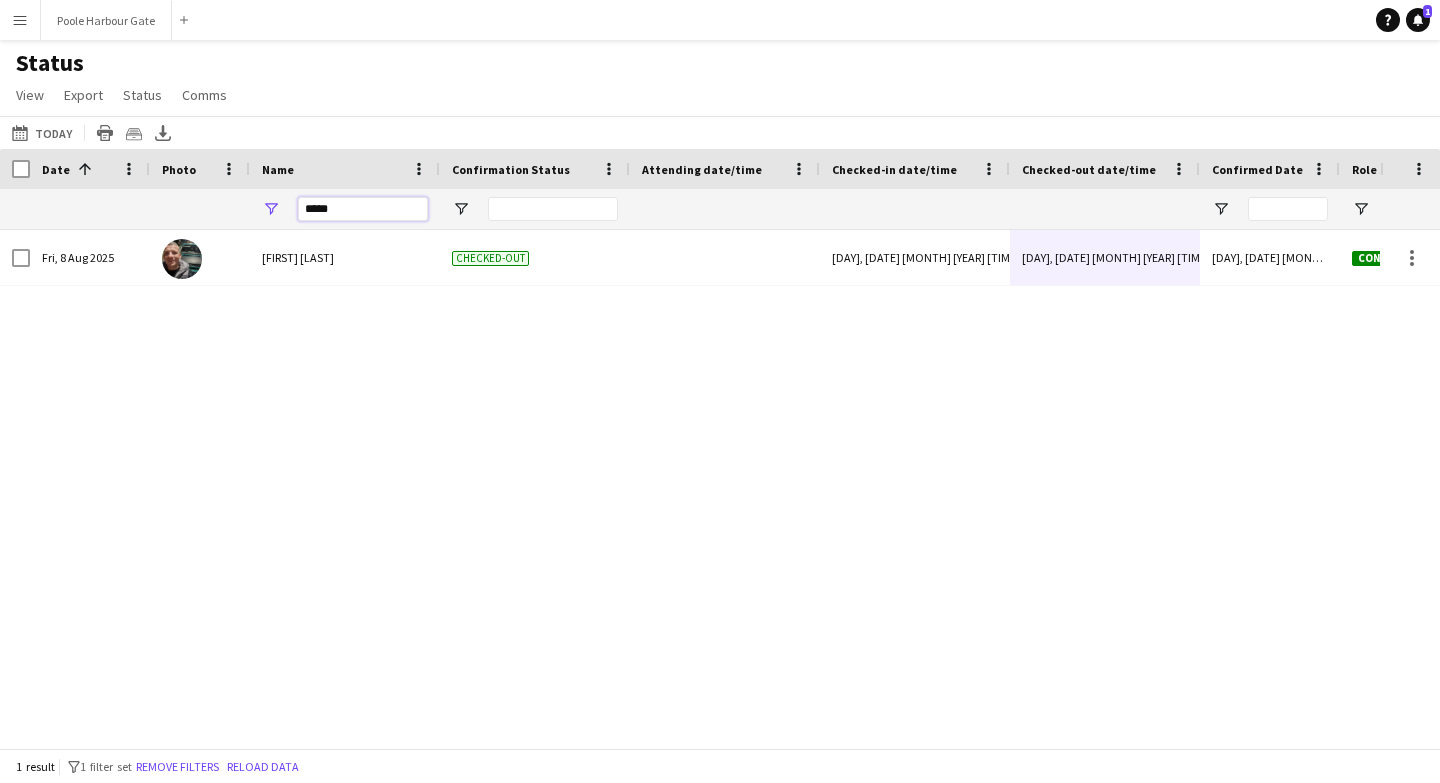 drag, startPoint x: 353, startPoint y: 217, endPoint x: 218, endPoint y: 217, distance: 135 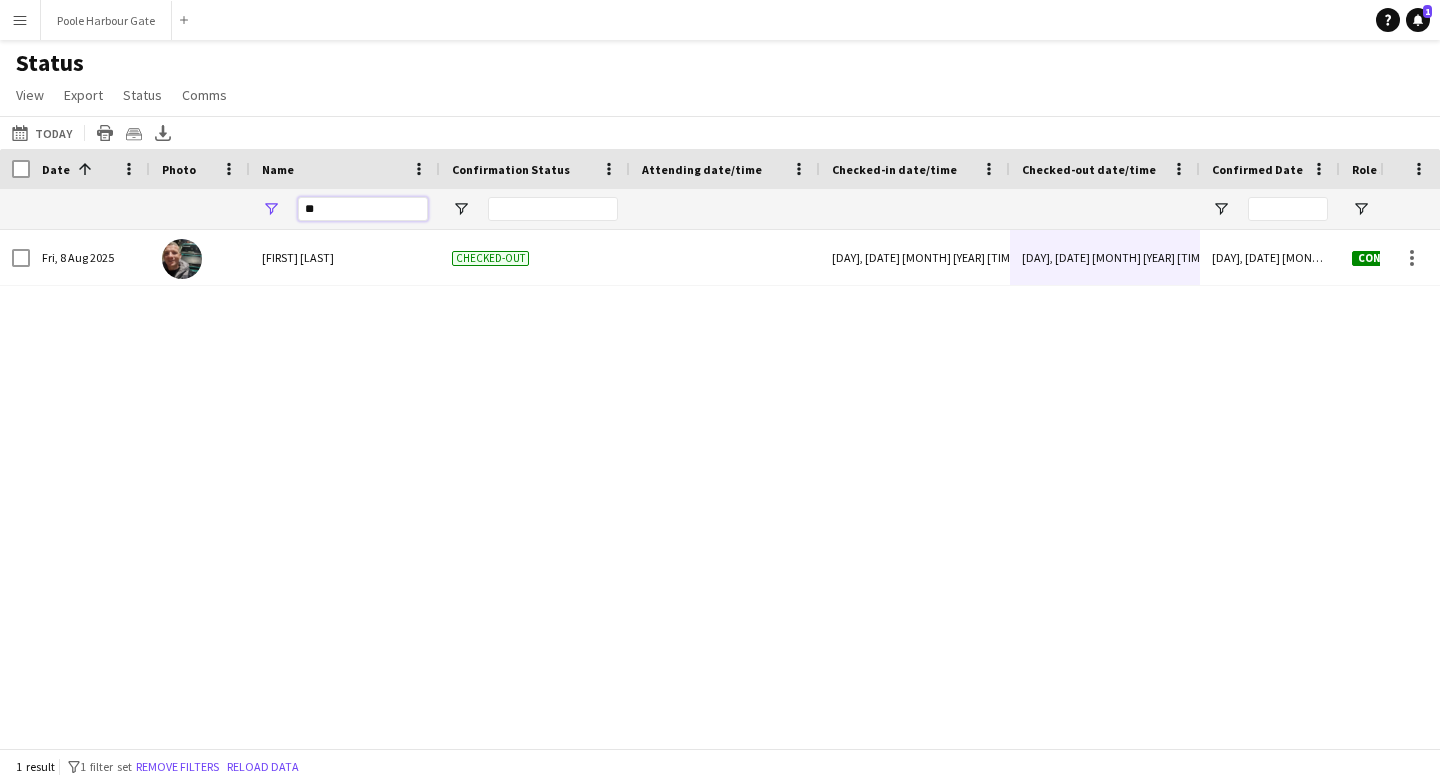 type on "*" 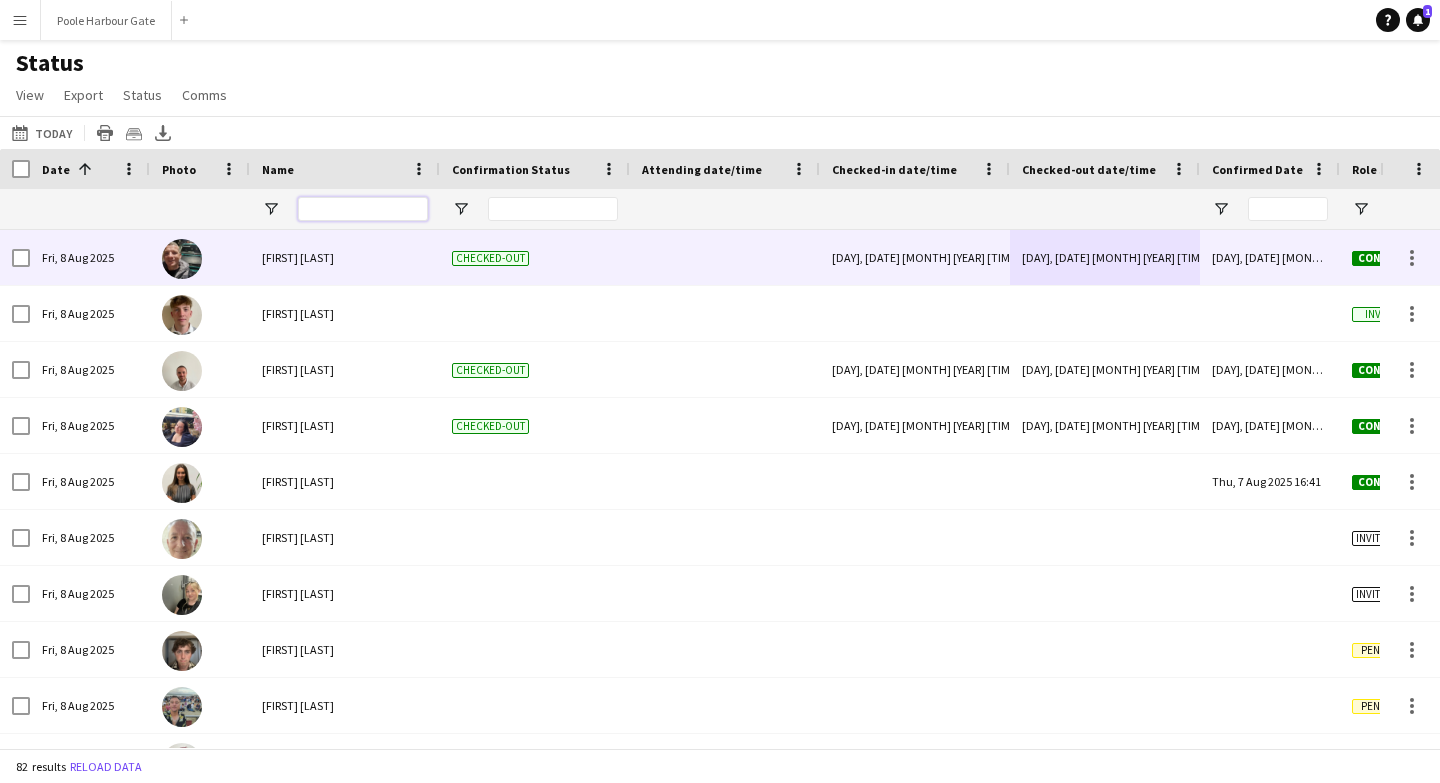 paste on "**********" 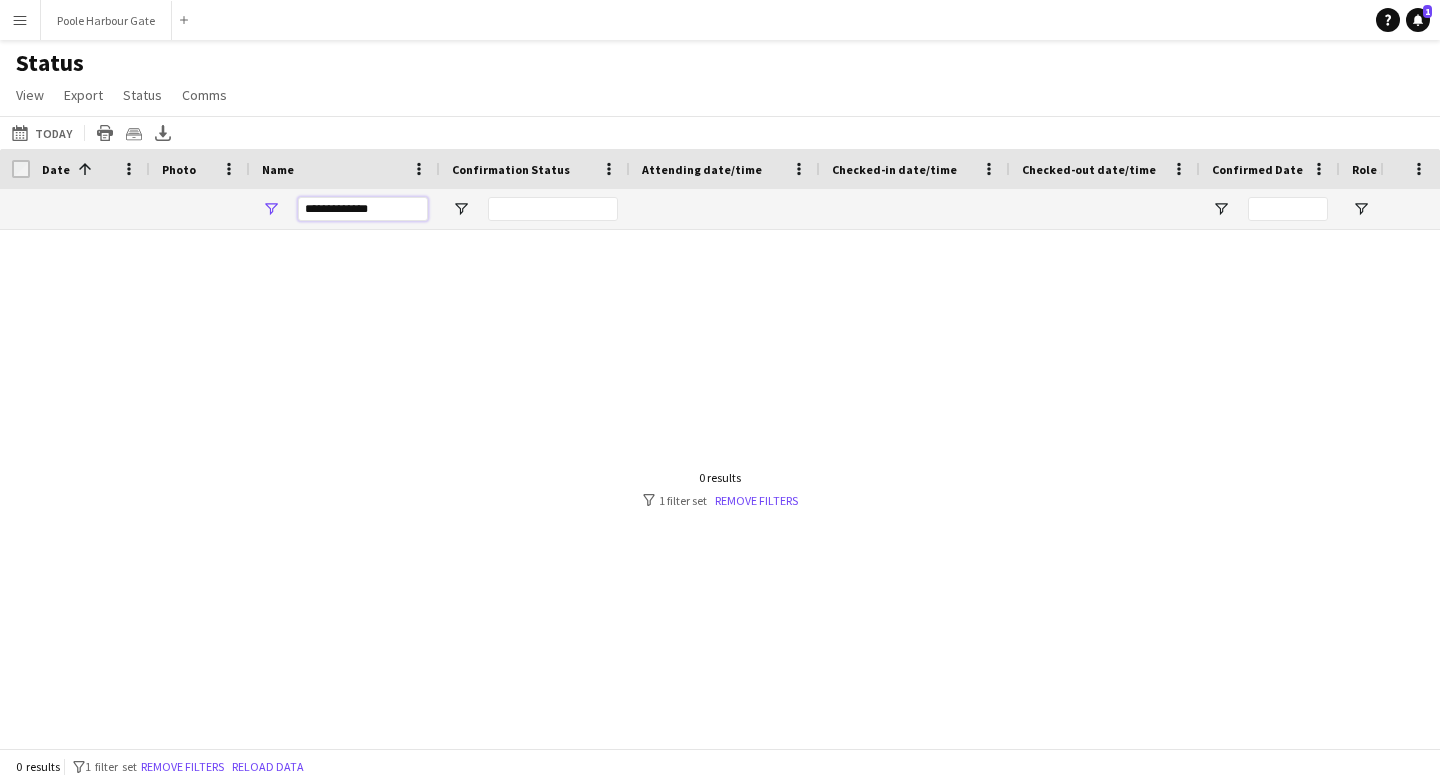 drag, startPoint x: 380, startPoint y: 208, endPoint x: 335, endPoint y: 209, distance: 45.01111 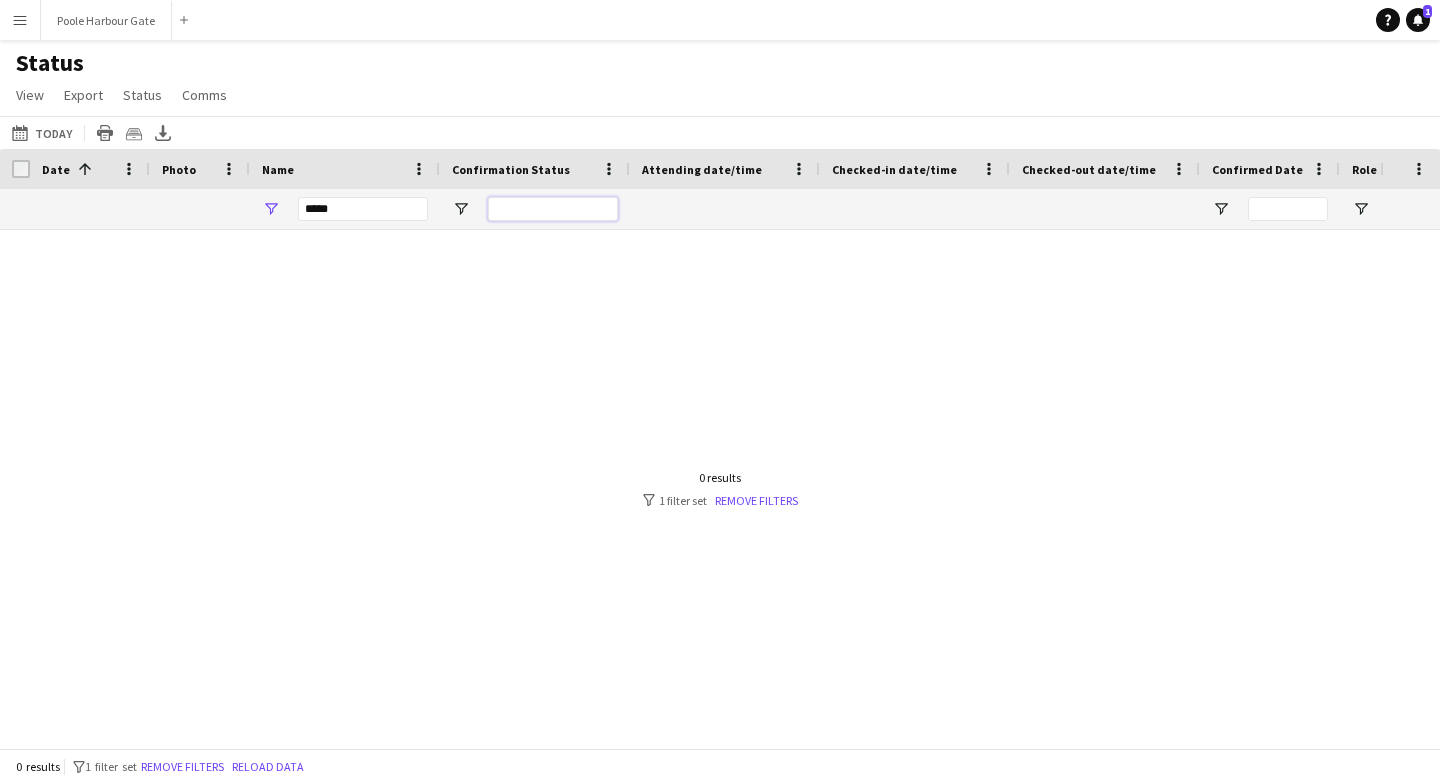 click at bounding box center (553, 209) 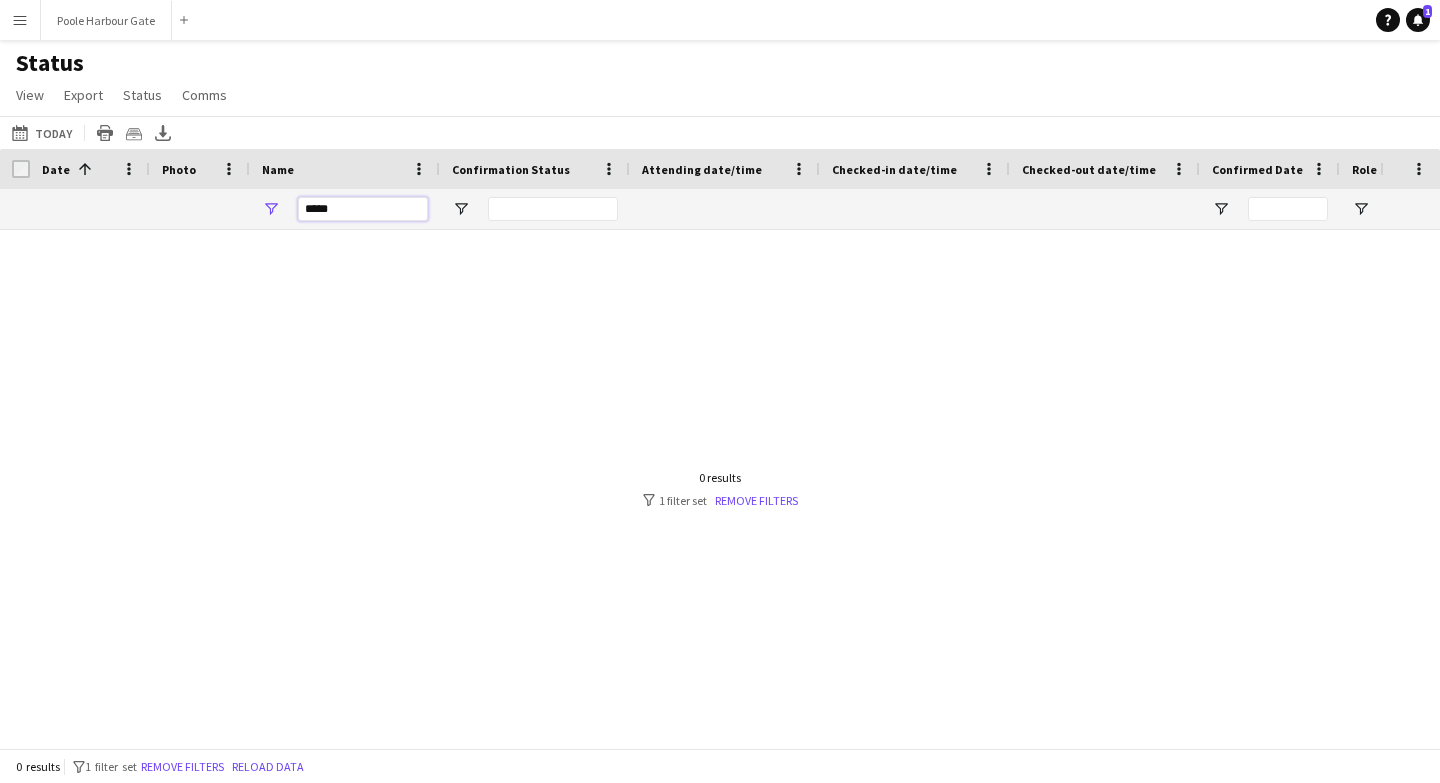 click on "*****" at bounding box center [363, 209] 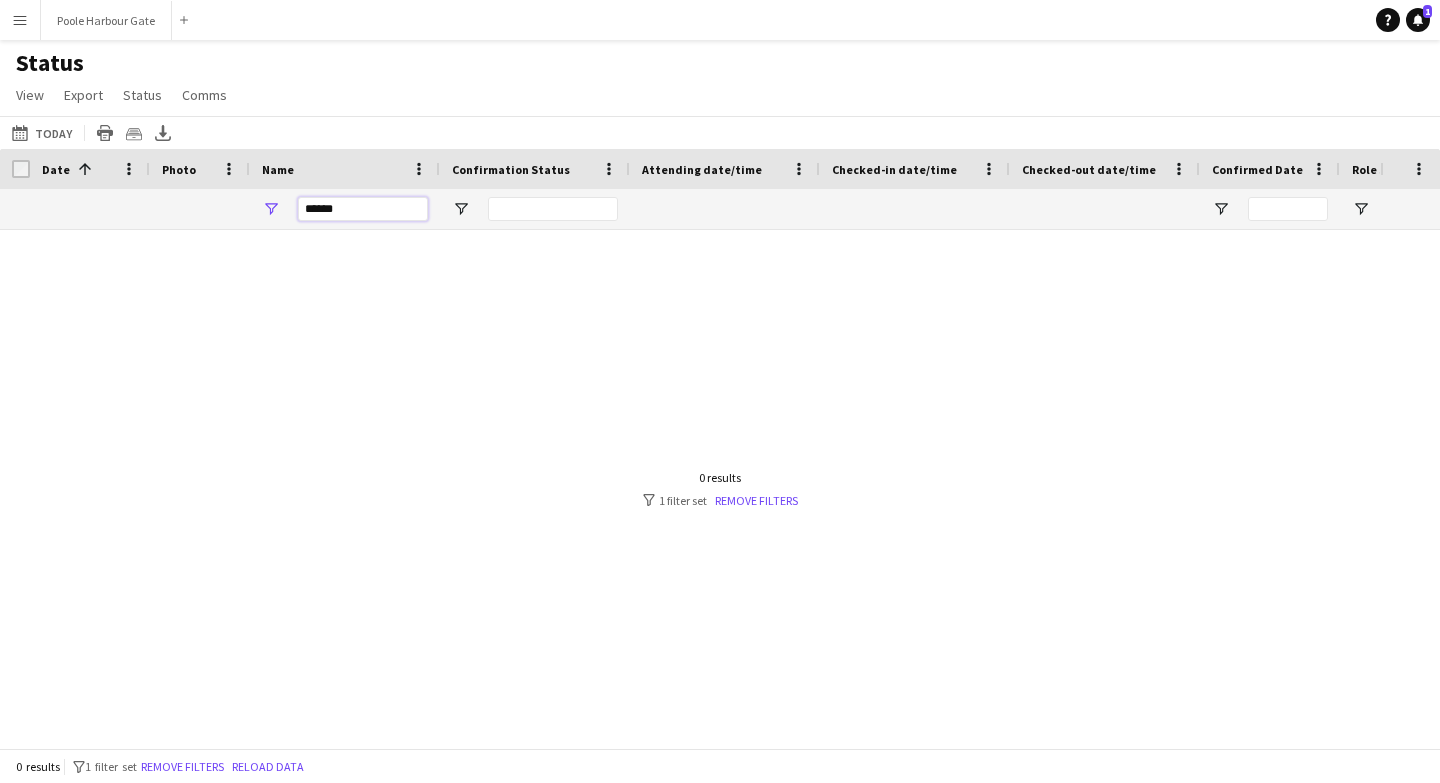 paste on "********" 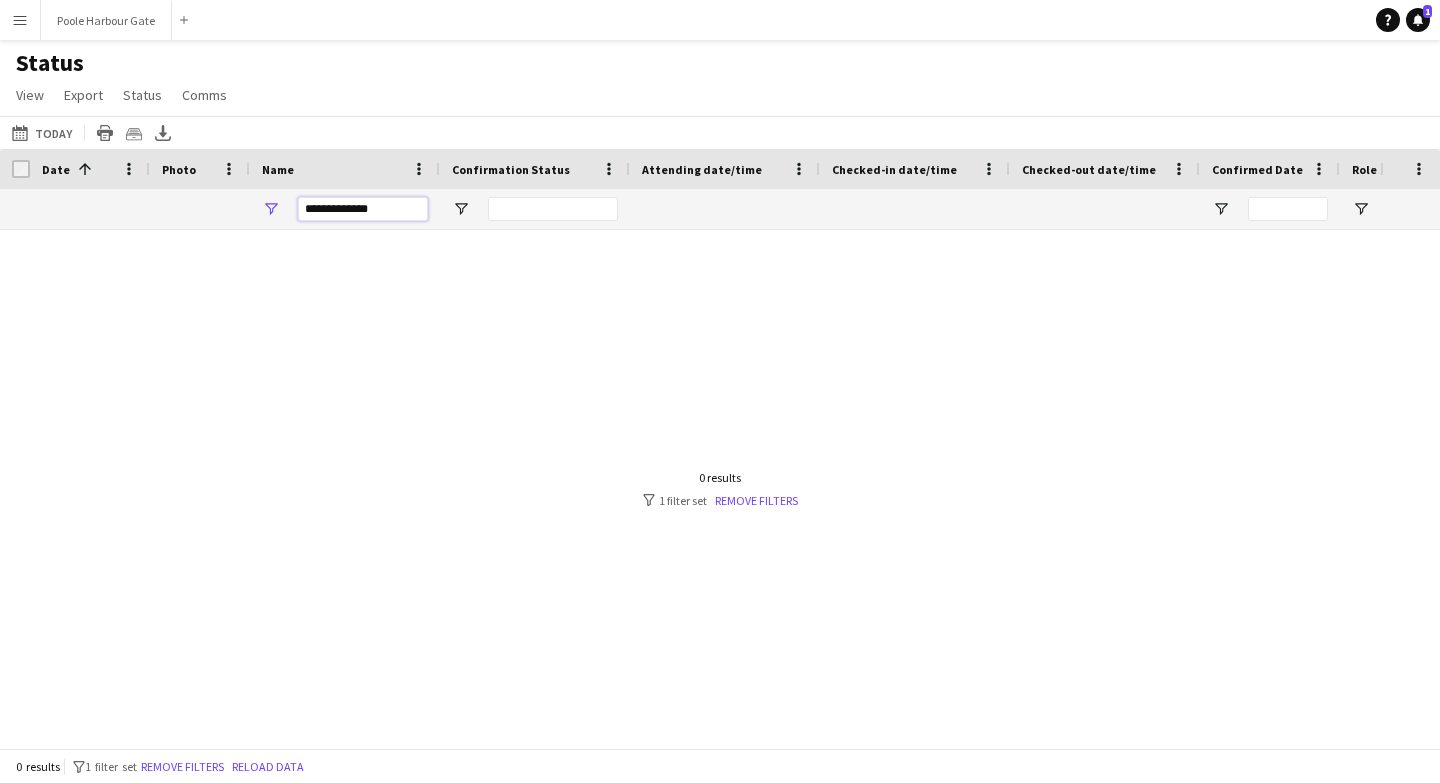 drag, startPoint x: 336, startPoint y: 209, endPoint x: 197, endPoint y: 211, distance: 139.01439 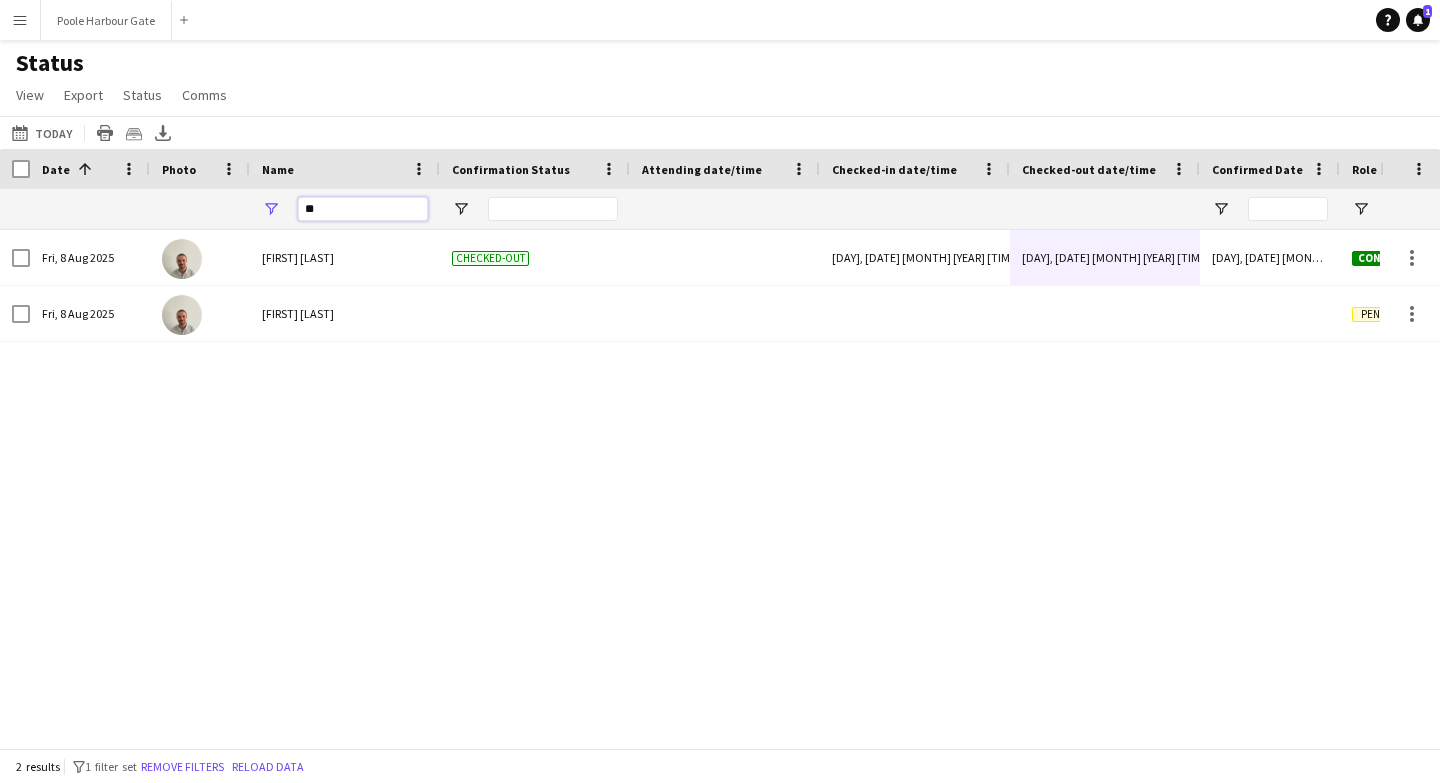 type on "*" 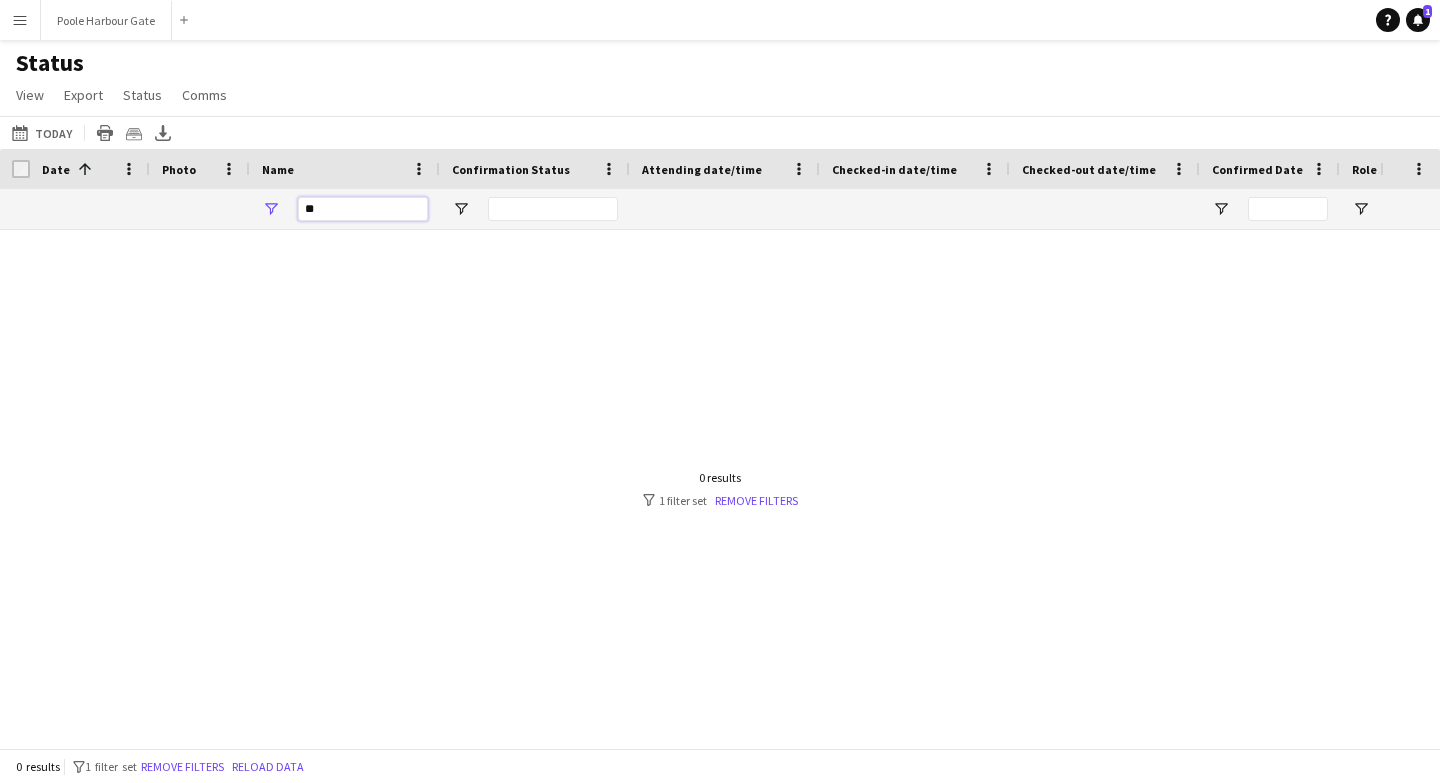 type on "*" 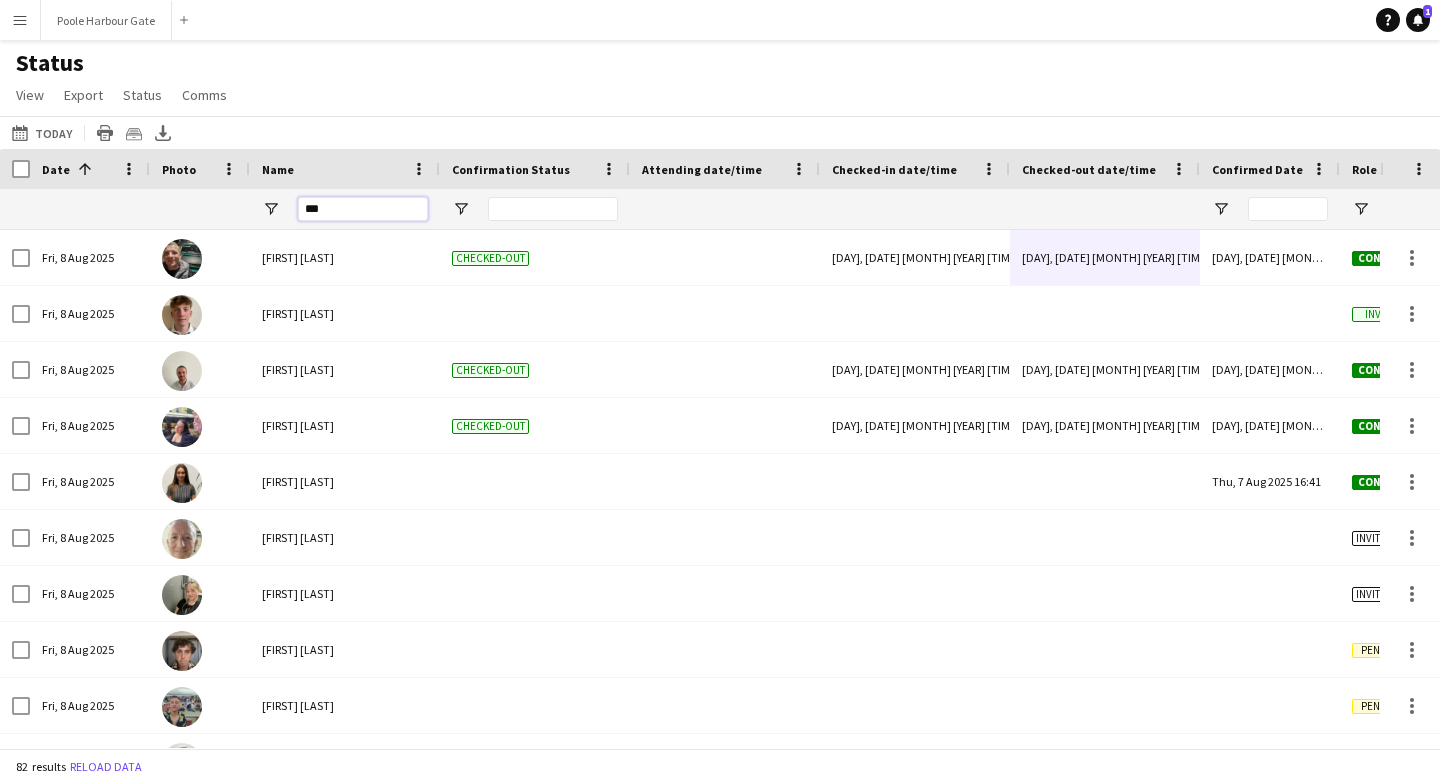 type on "****" 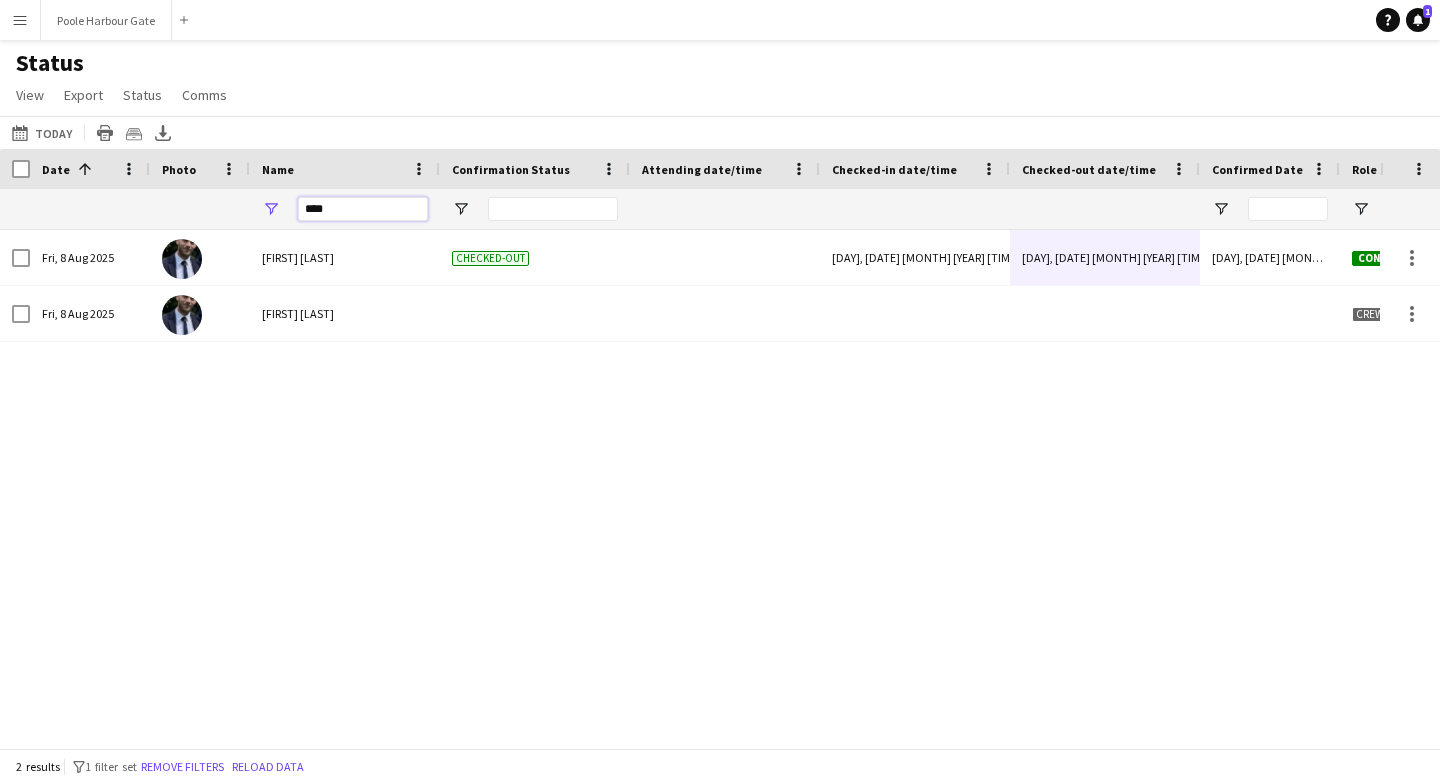 type 